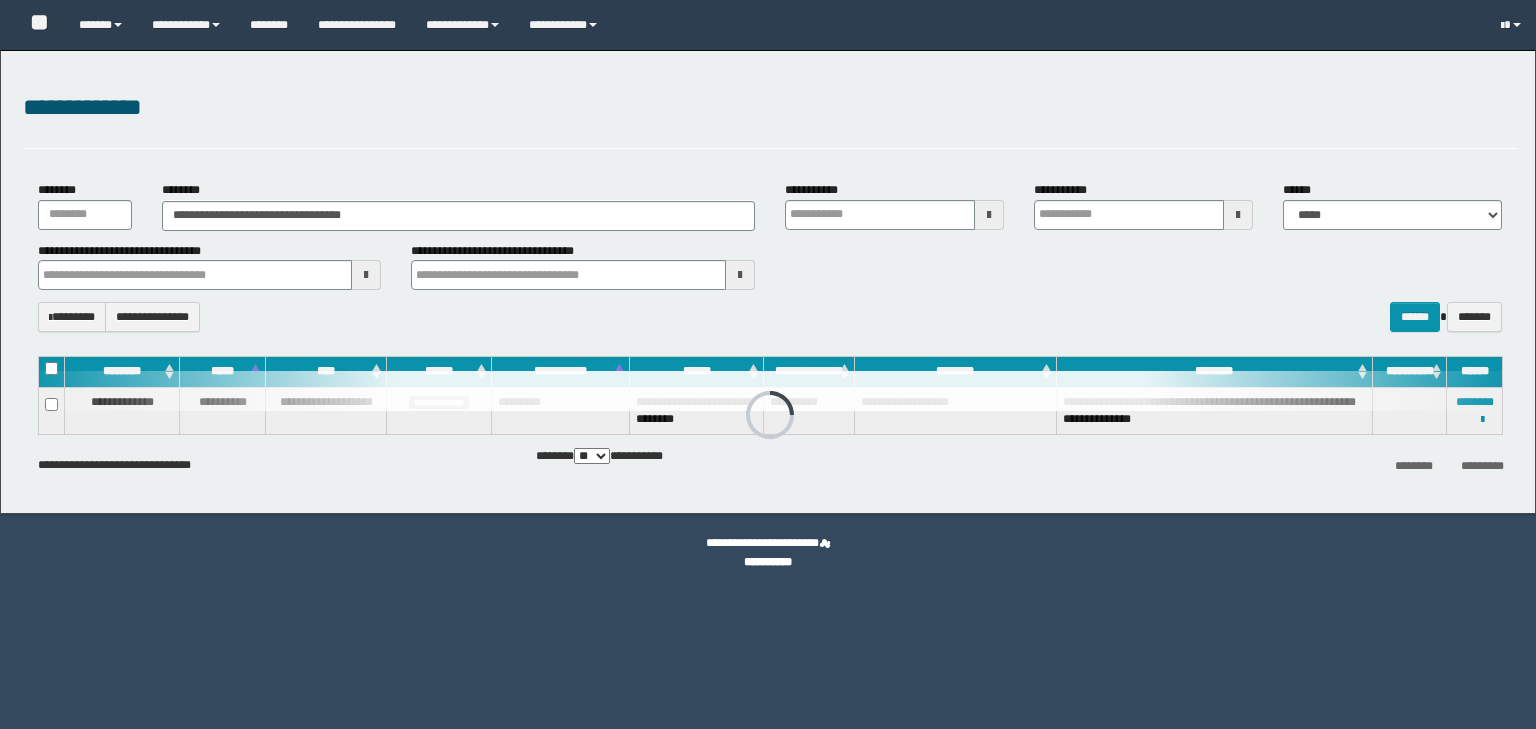 click on "**********" at bounding box center (458, 216) 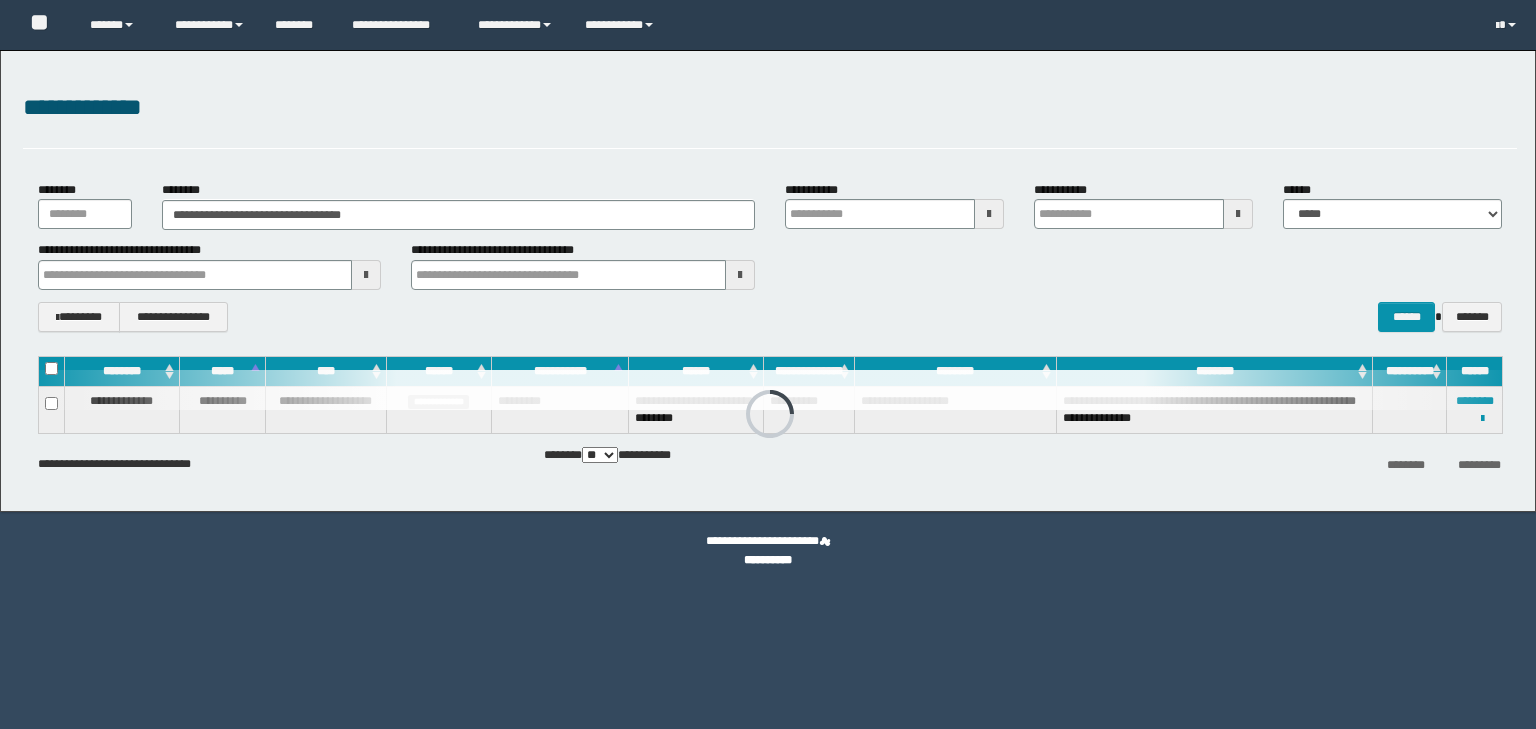 scroll, scrollTop: 0, scrollLeft: 0, axis: both 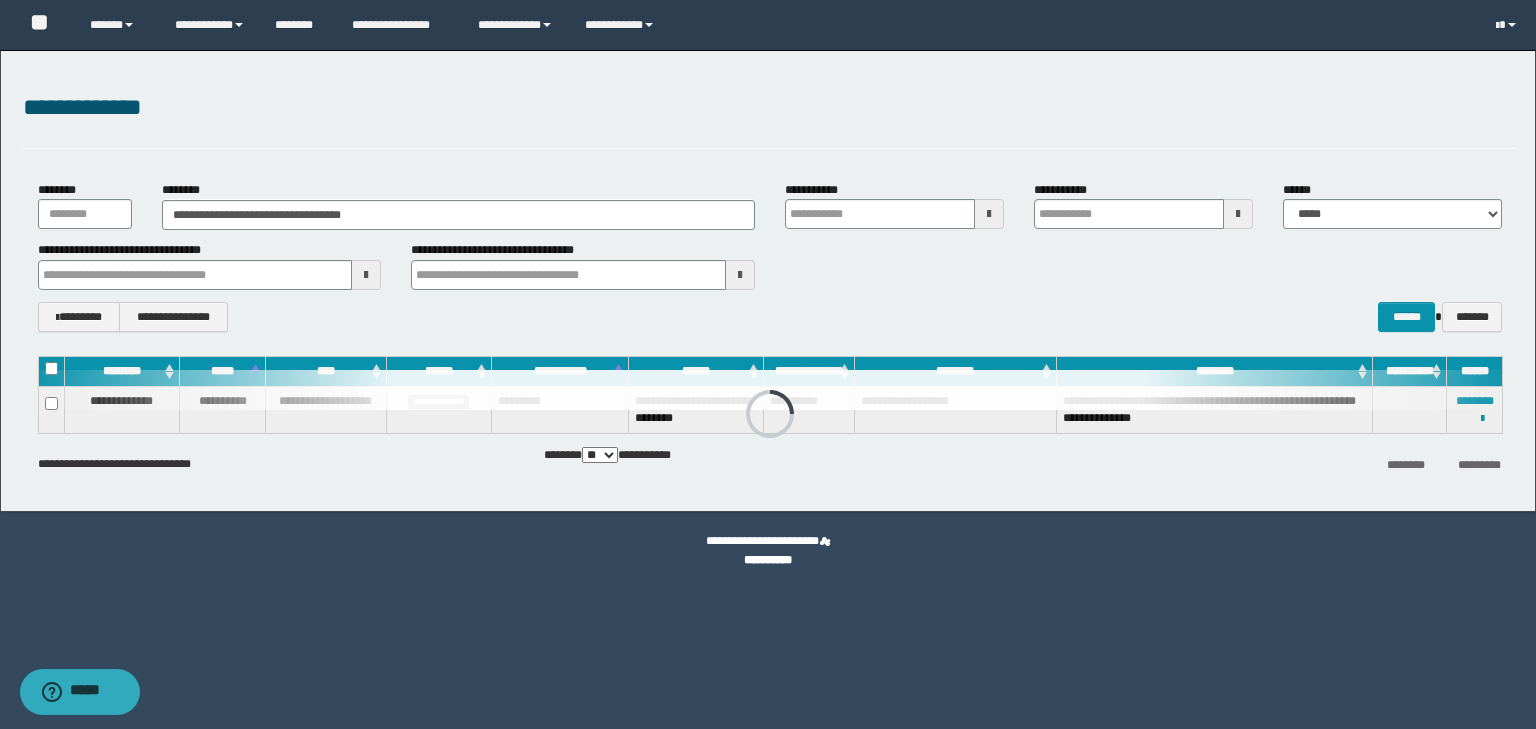 click on "**********" at bounding box center [458, 215] 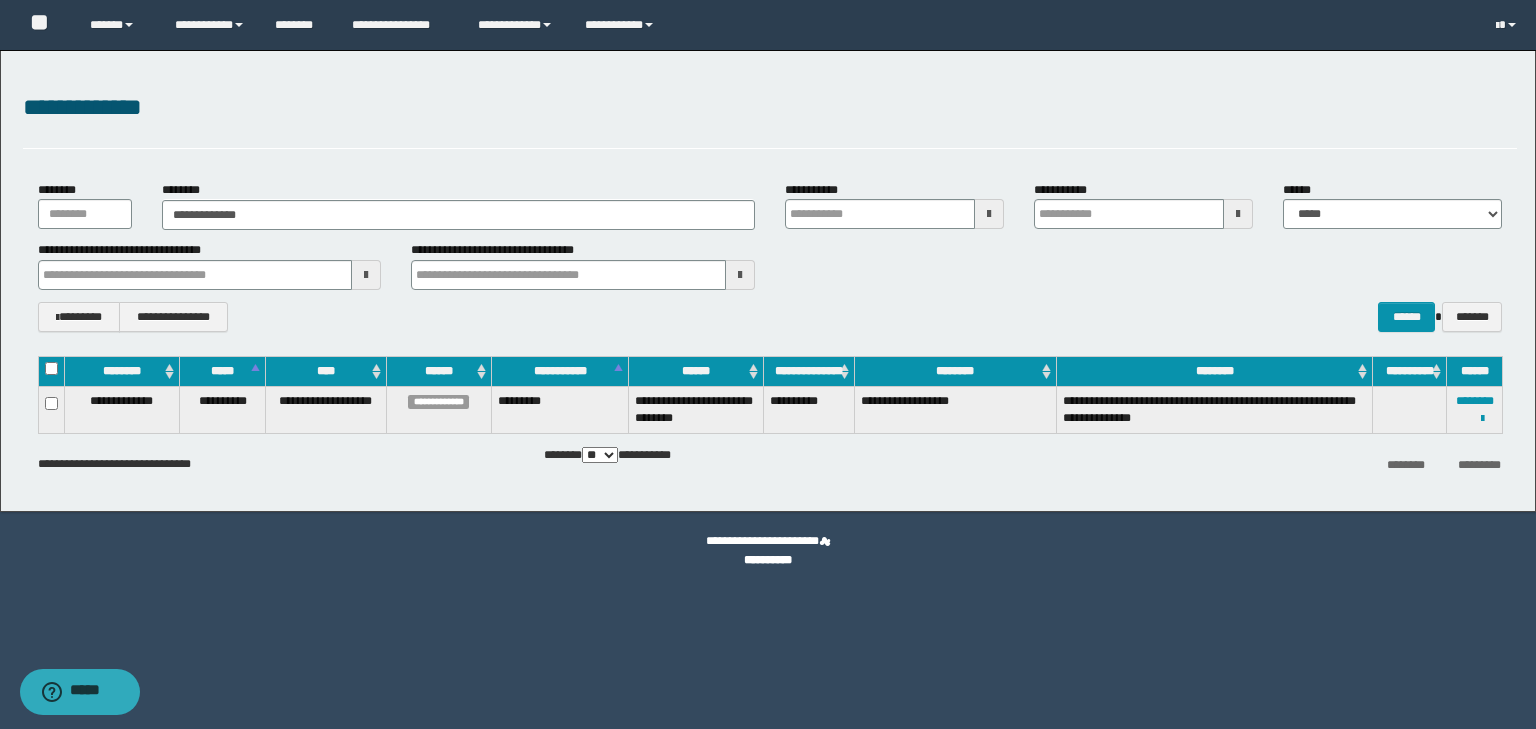 type on "**********" 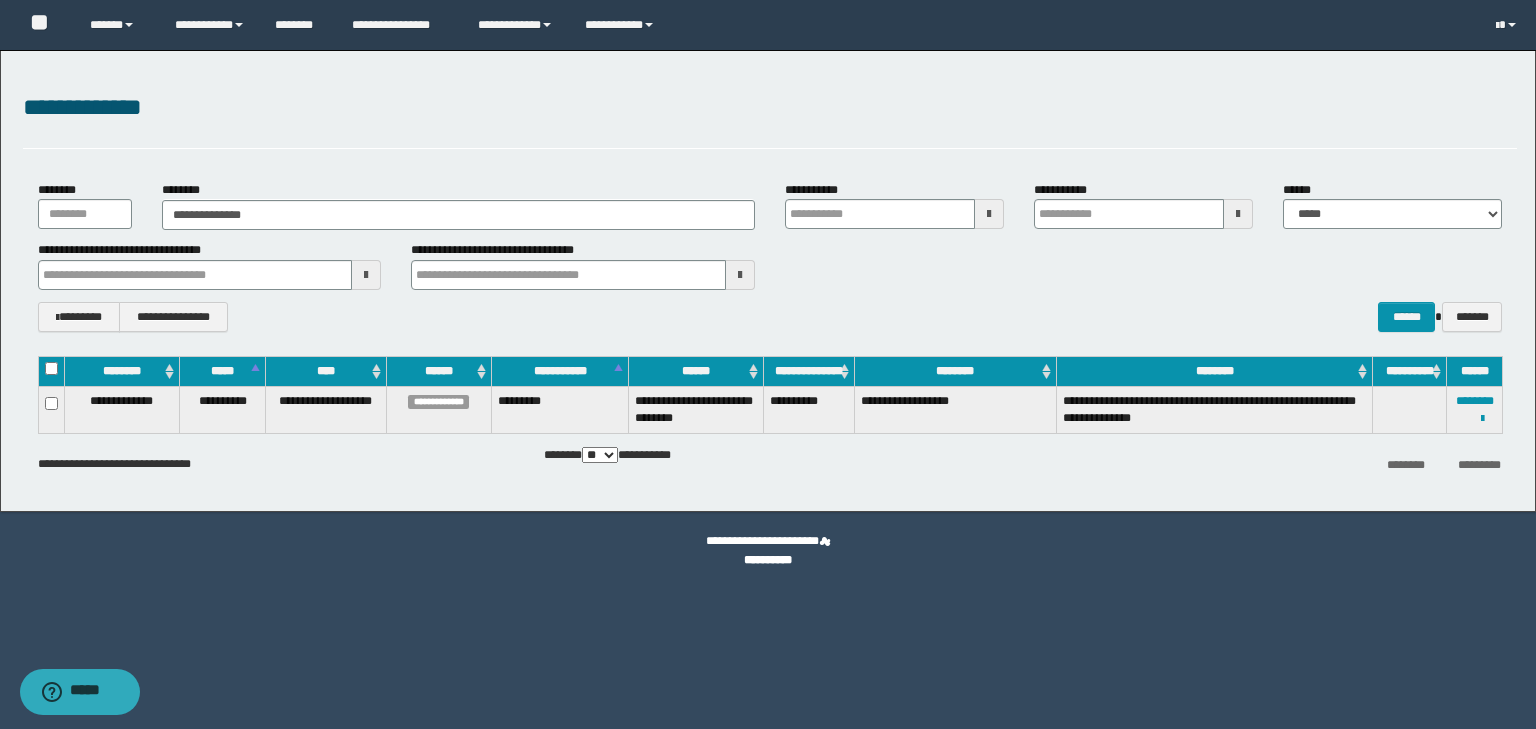 type on "**********" 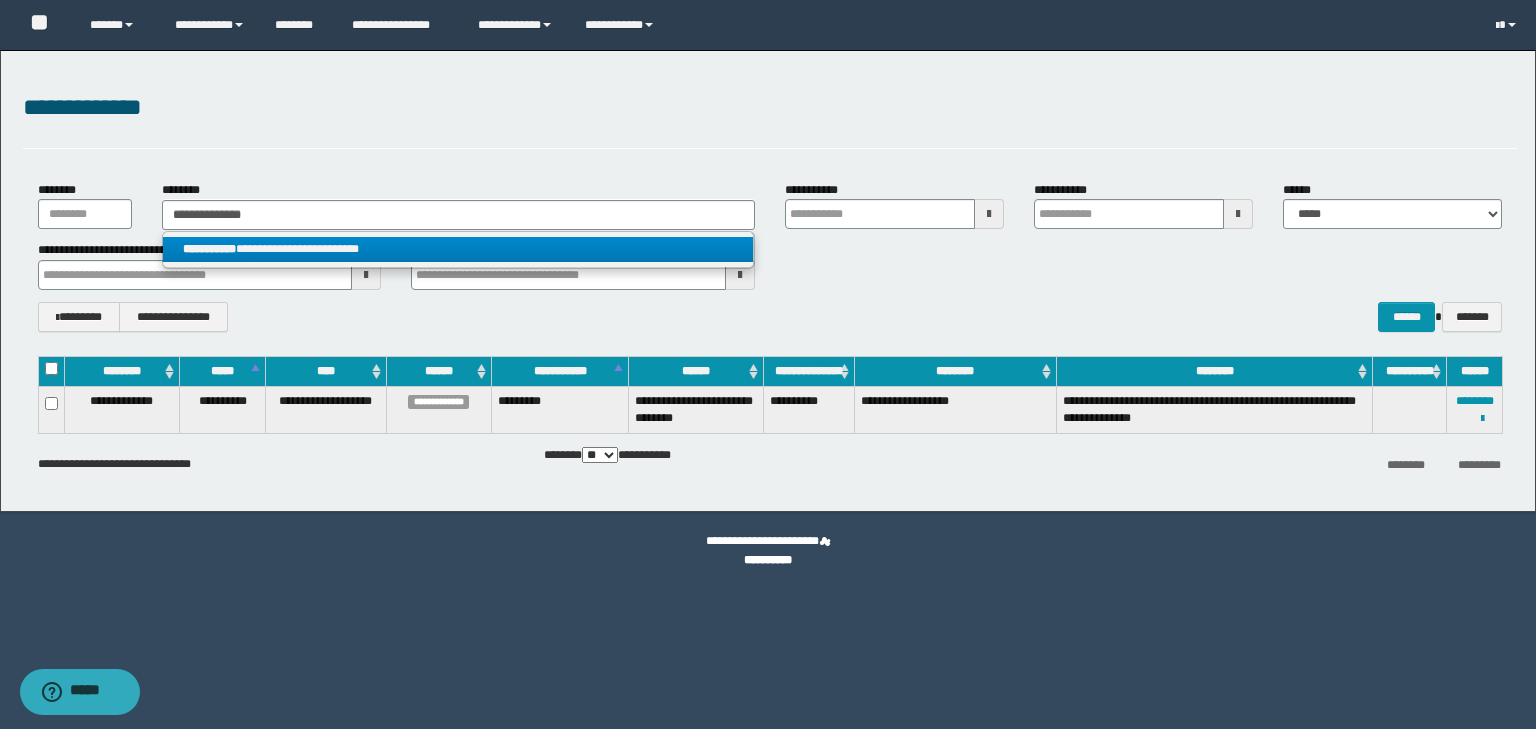 type on "**********" 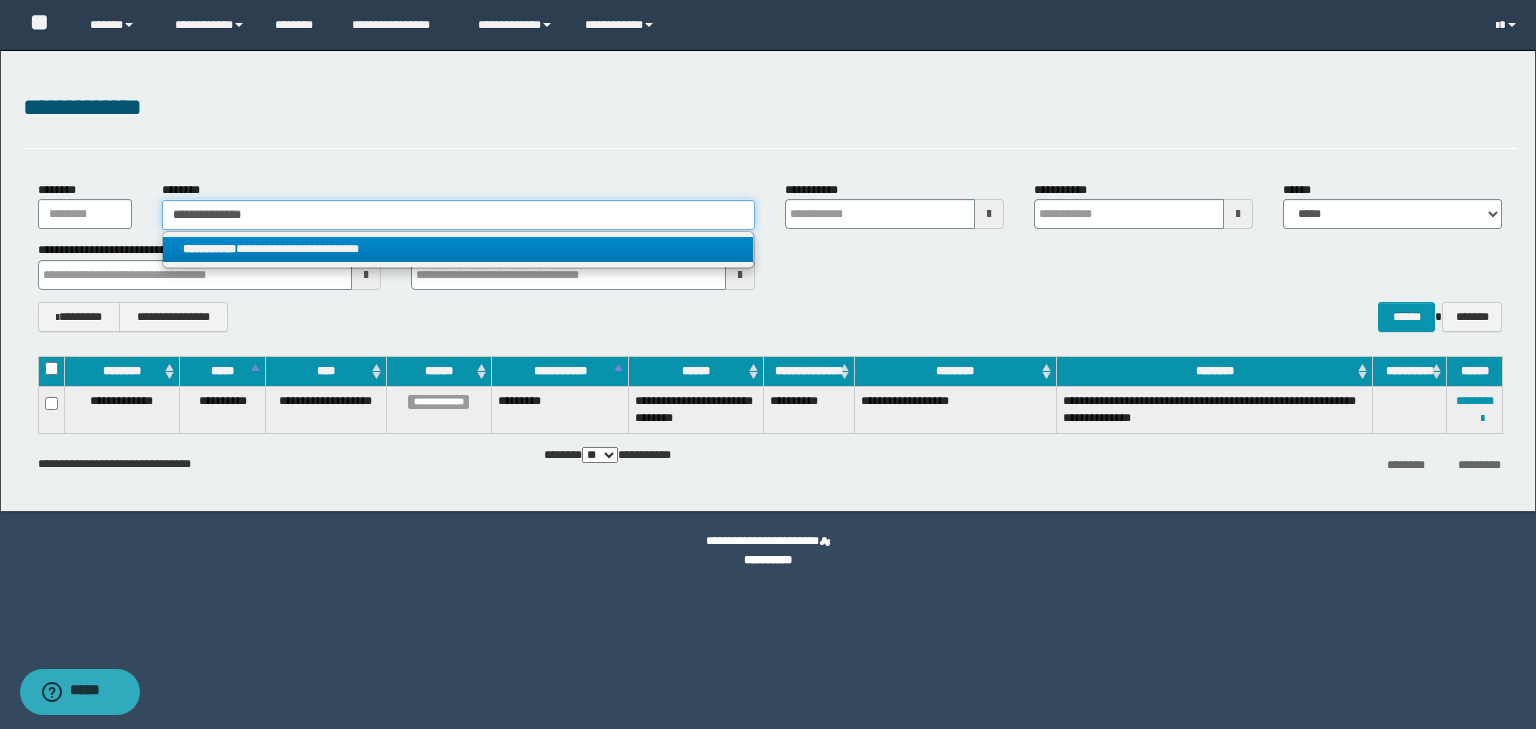 type 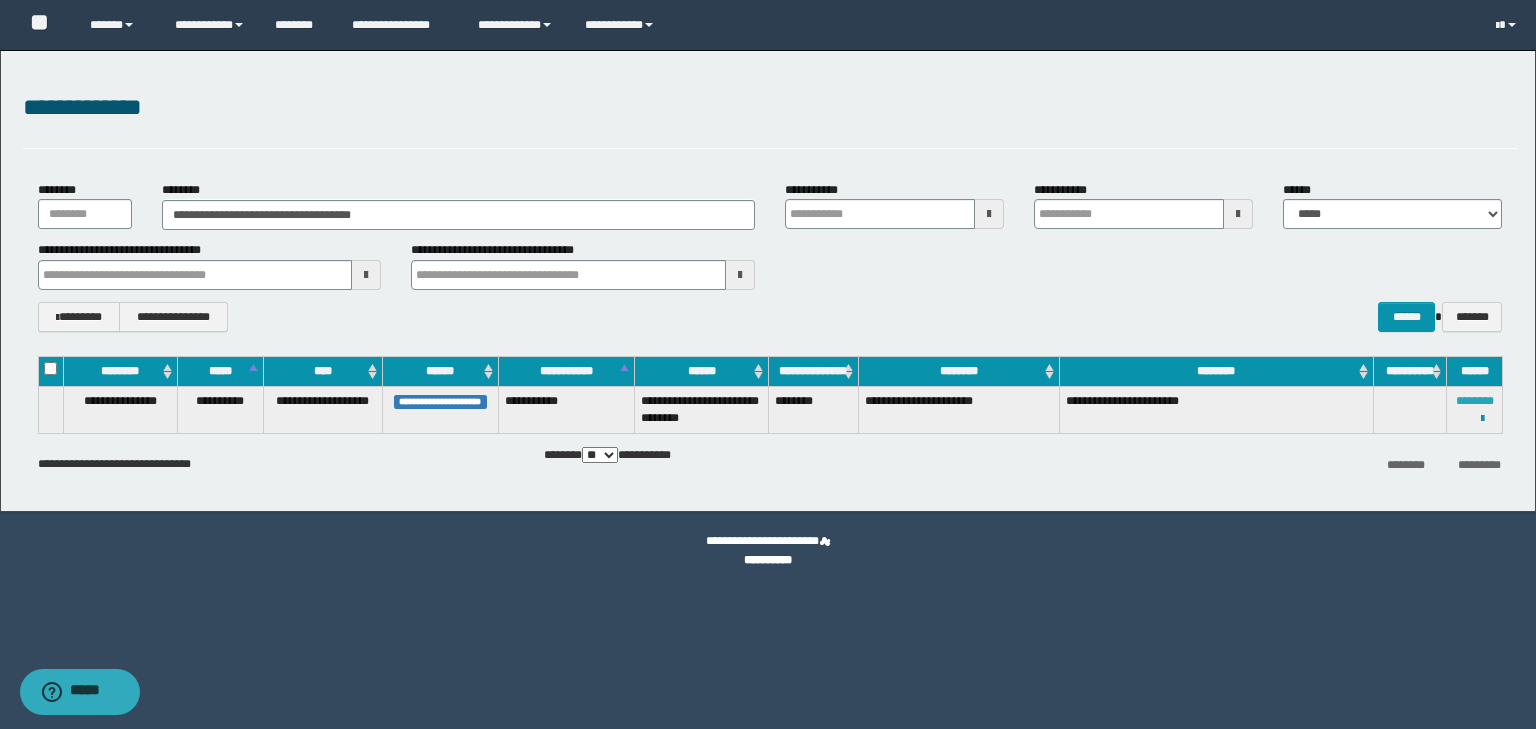 click on "********" at bounding box center (1475, 401) 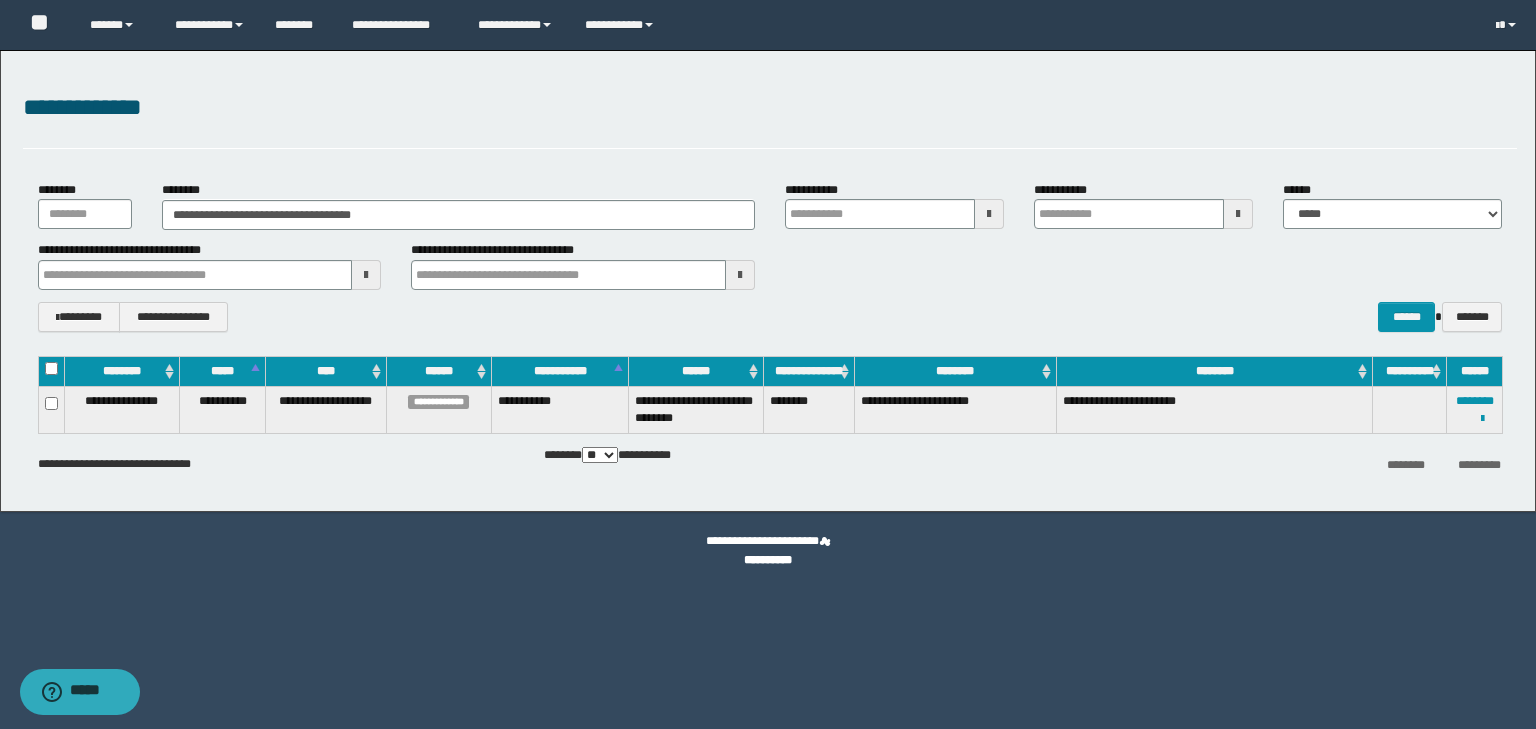 click on "**********" at bounding box center (770, 108) 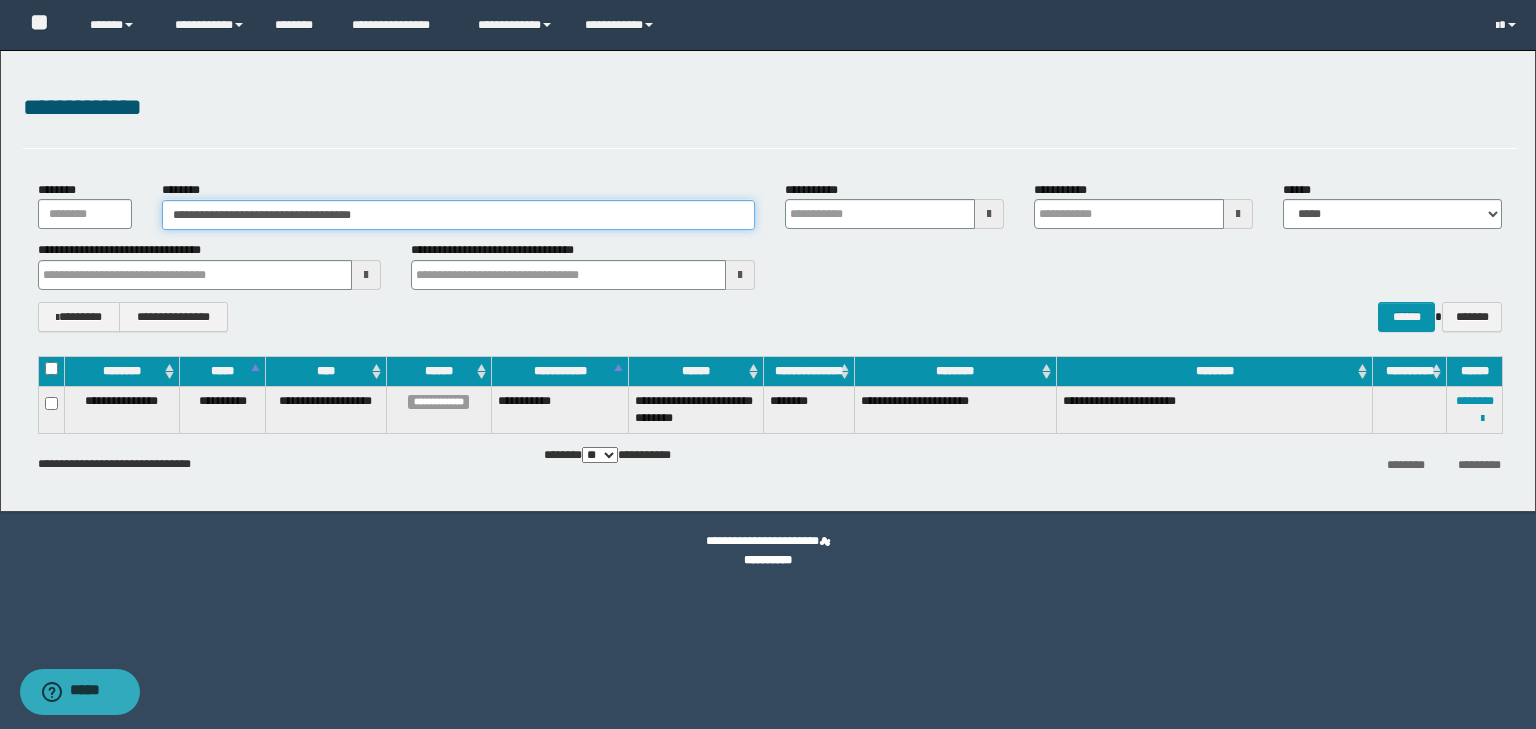 click on "**********" at bounding box center [458, 215] 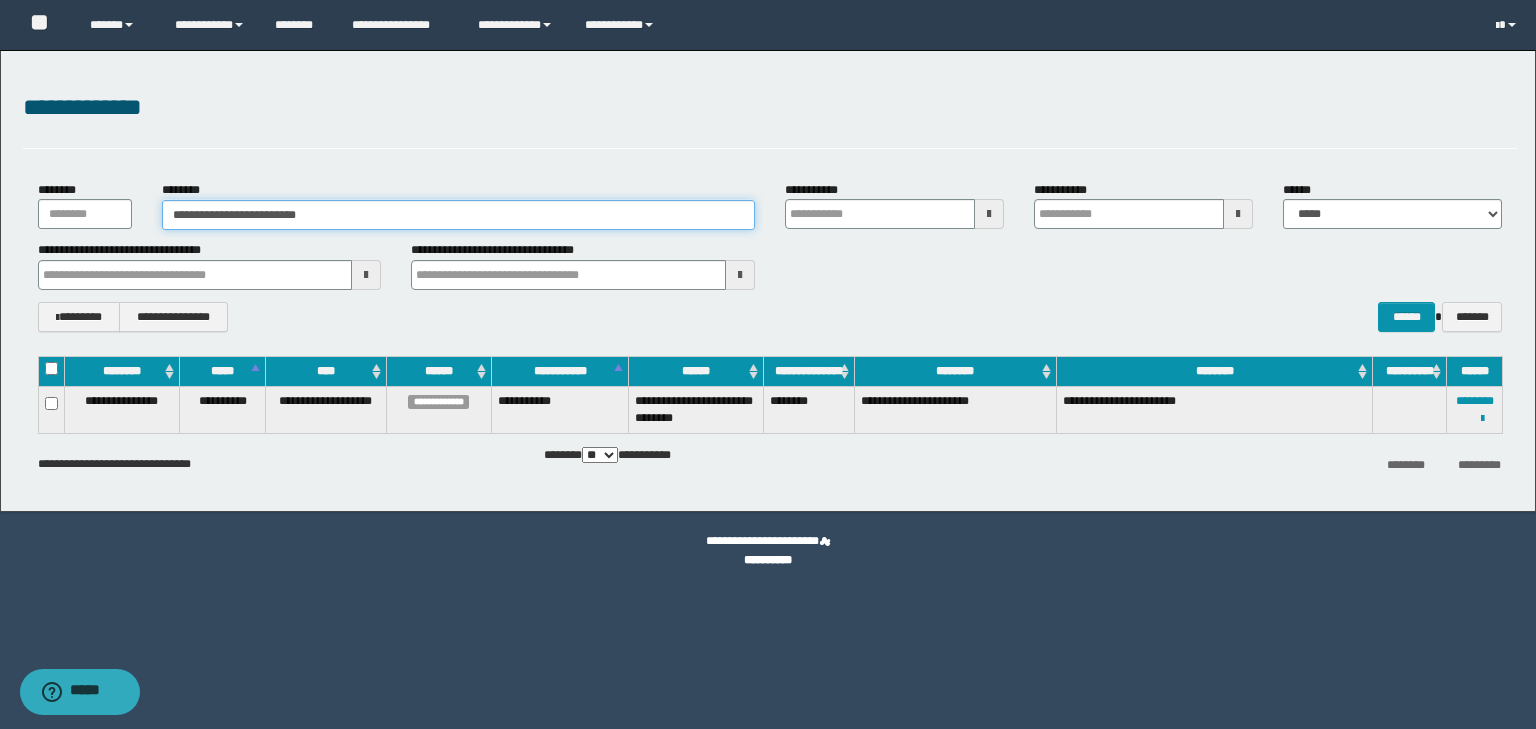type on "**********" 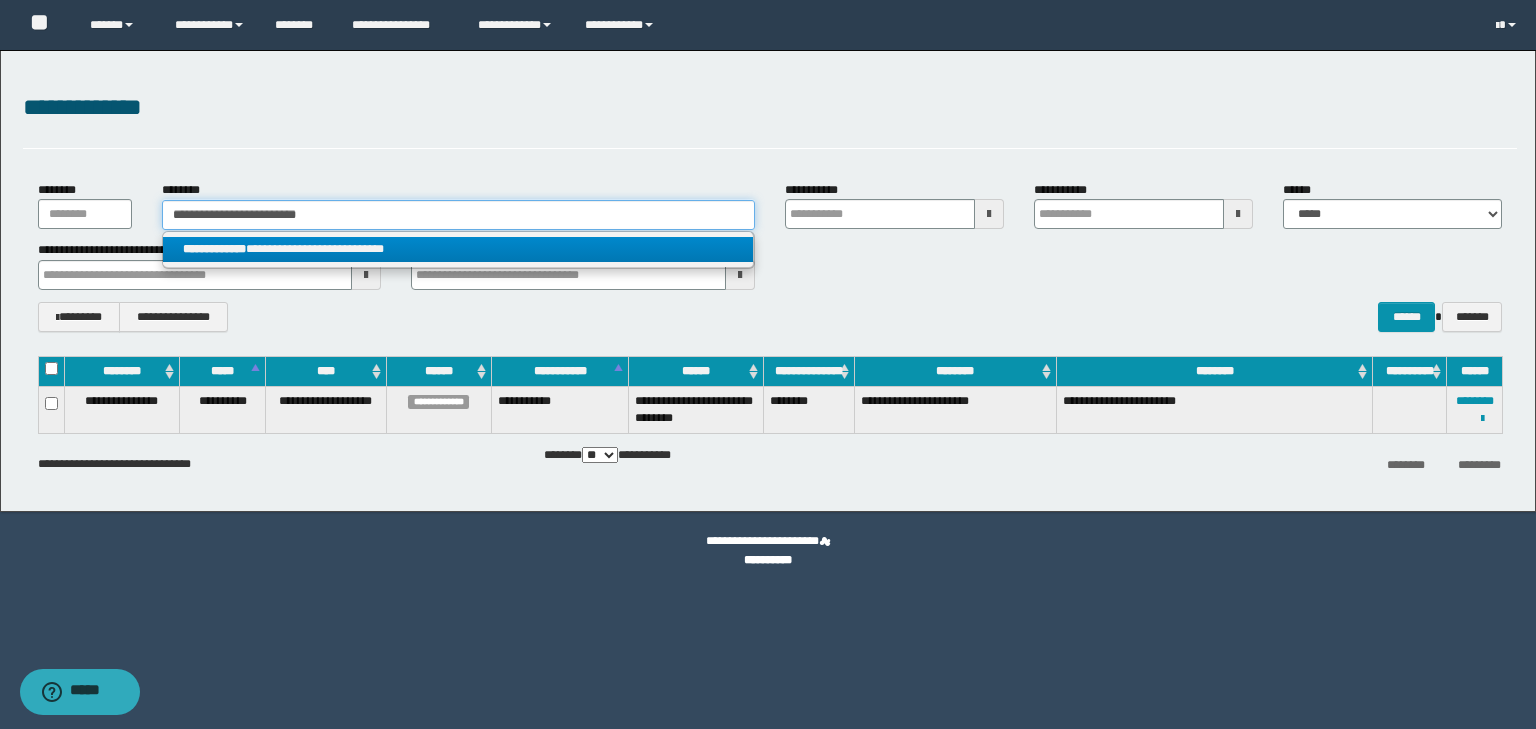 type on "**********" 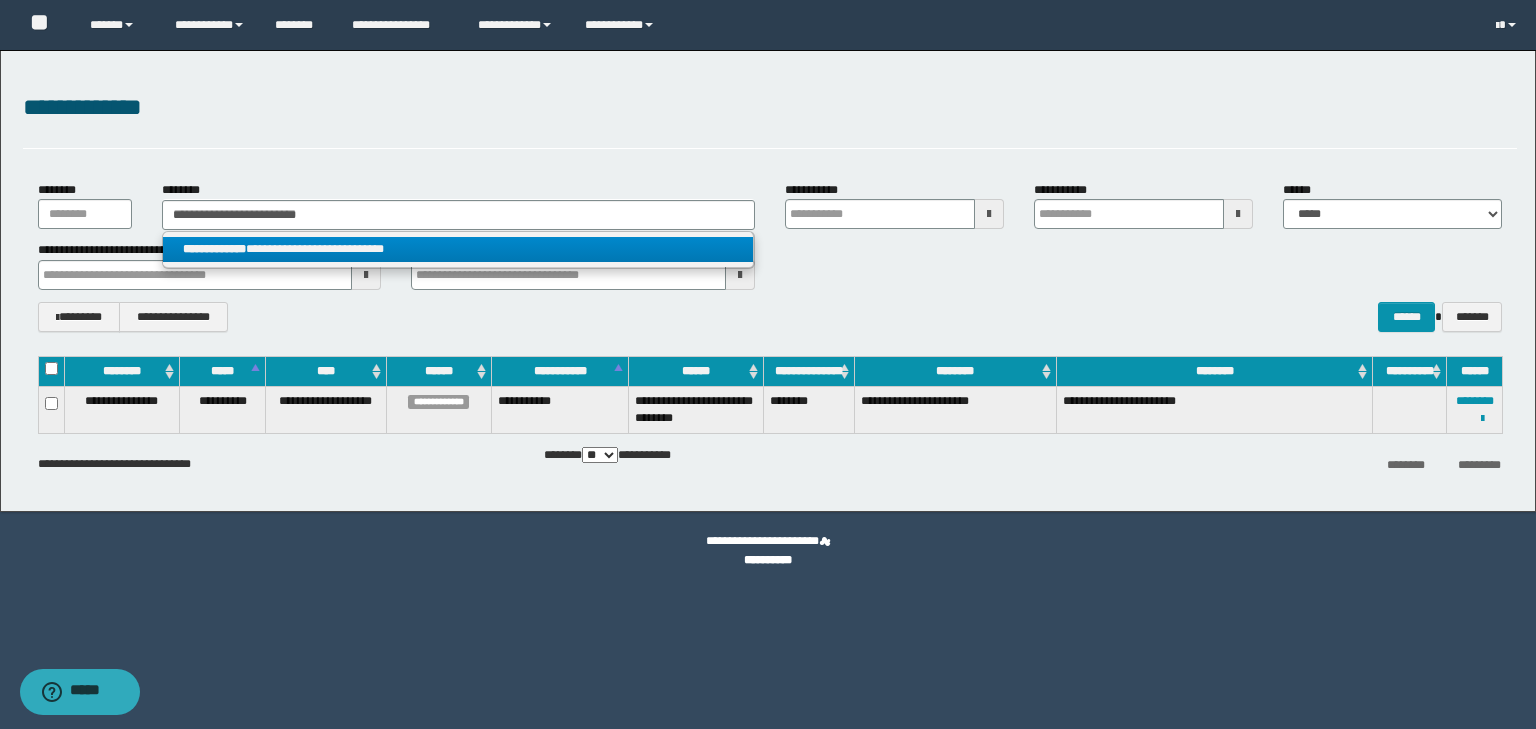 click on "**********" at bounding box center [458, 249] 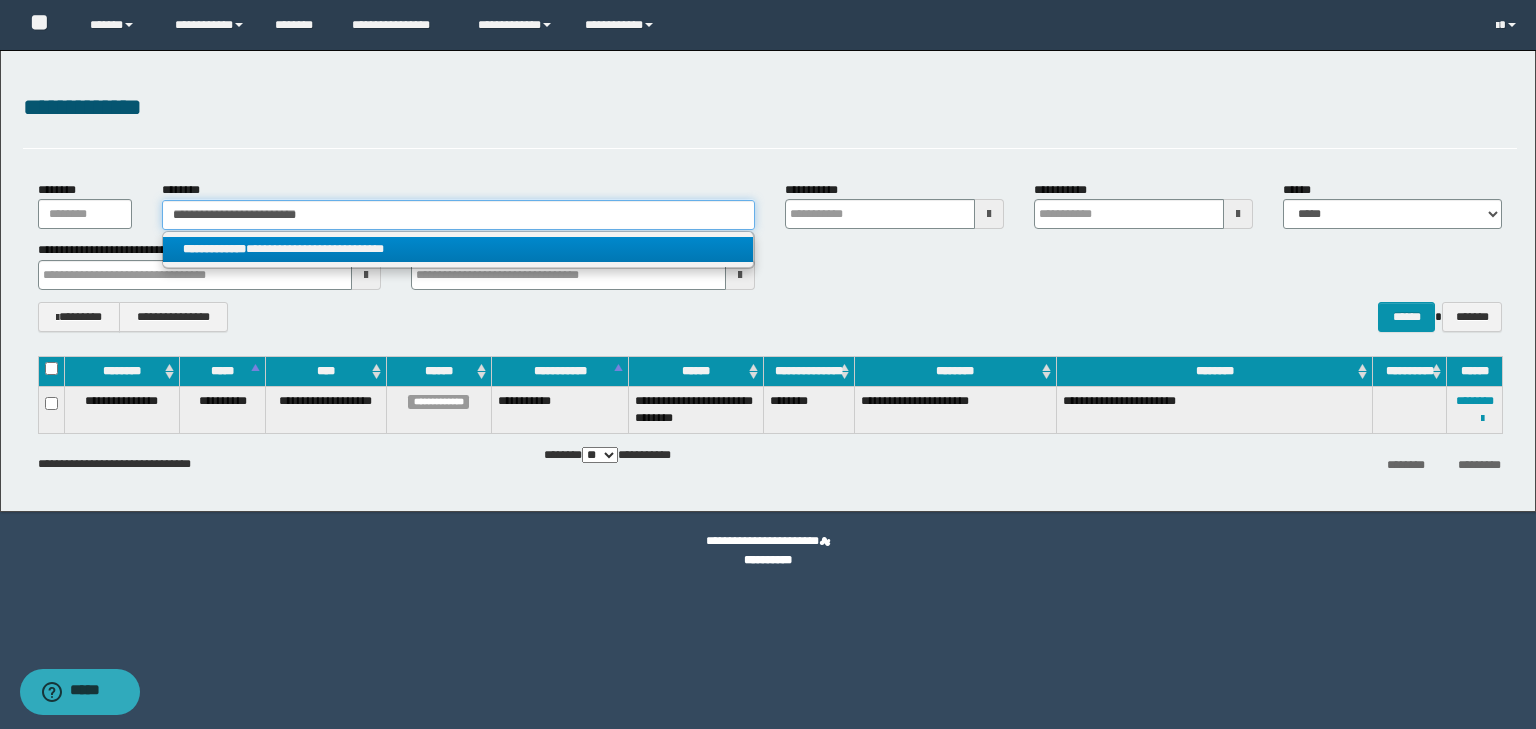 type 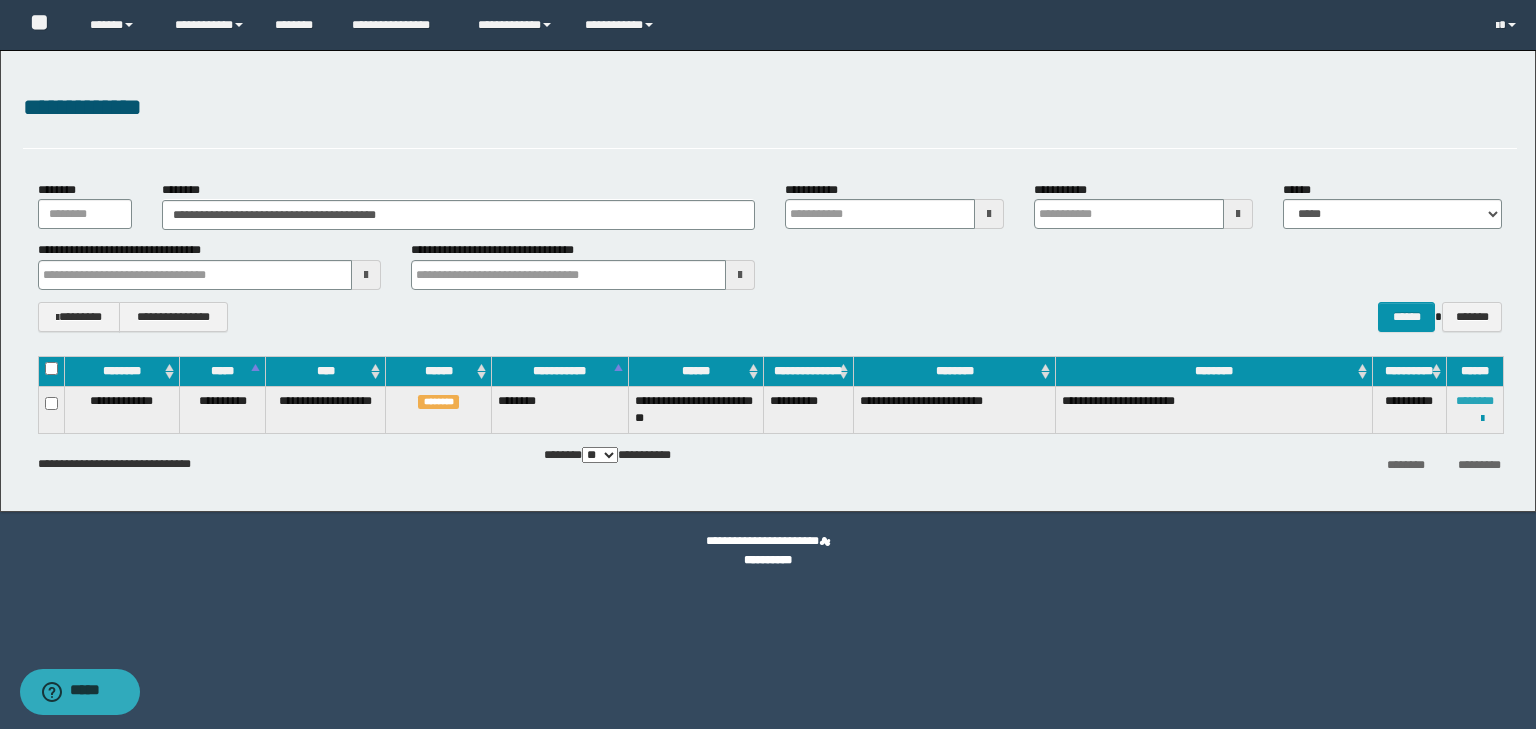 click on "********" at bounding box center (1475, 401) 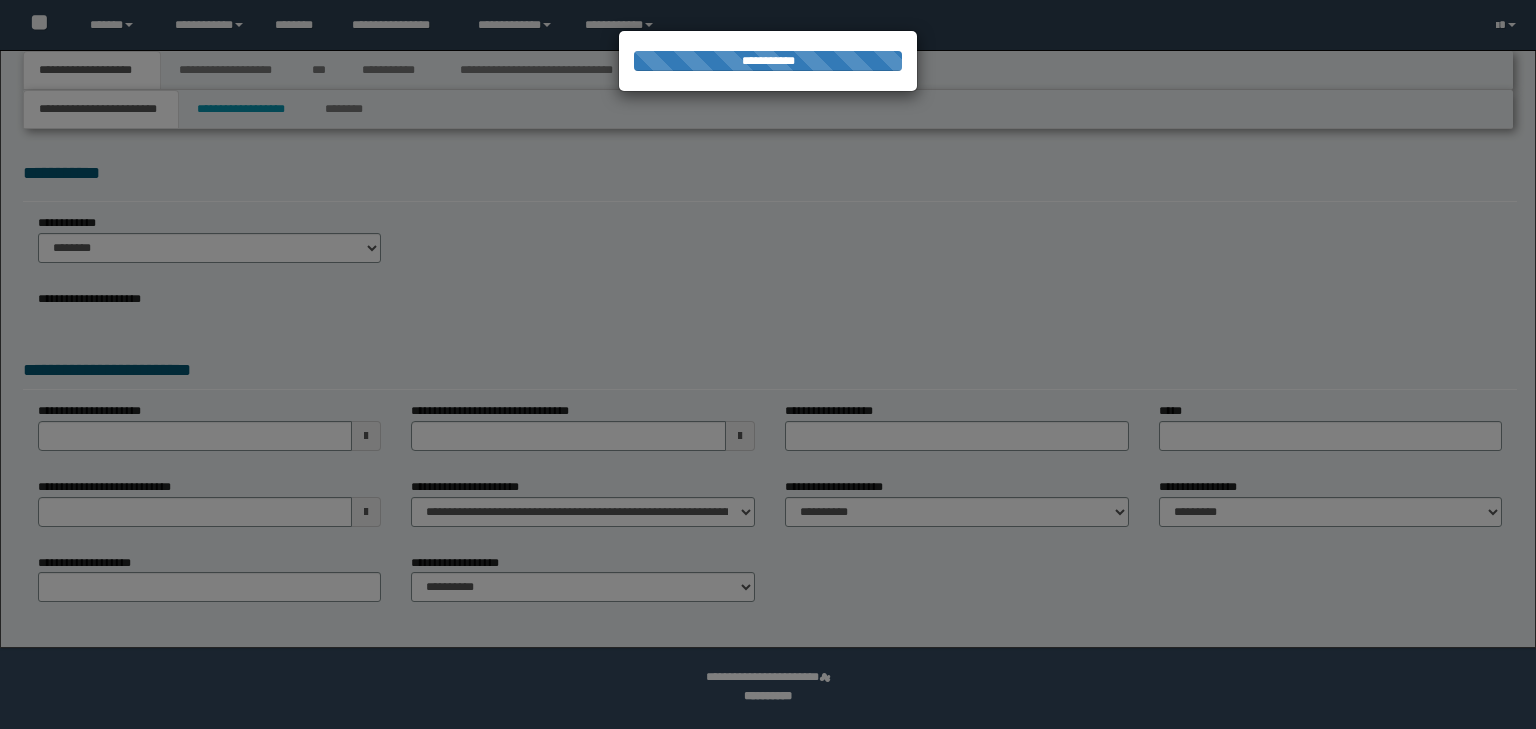 scroll, scrollTop: 0, scrollLeft: 0, axis: both 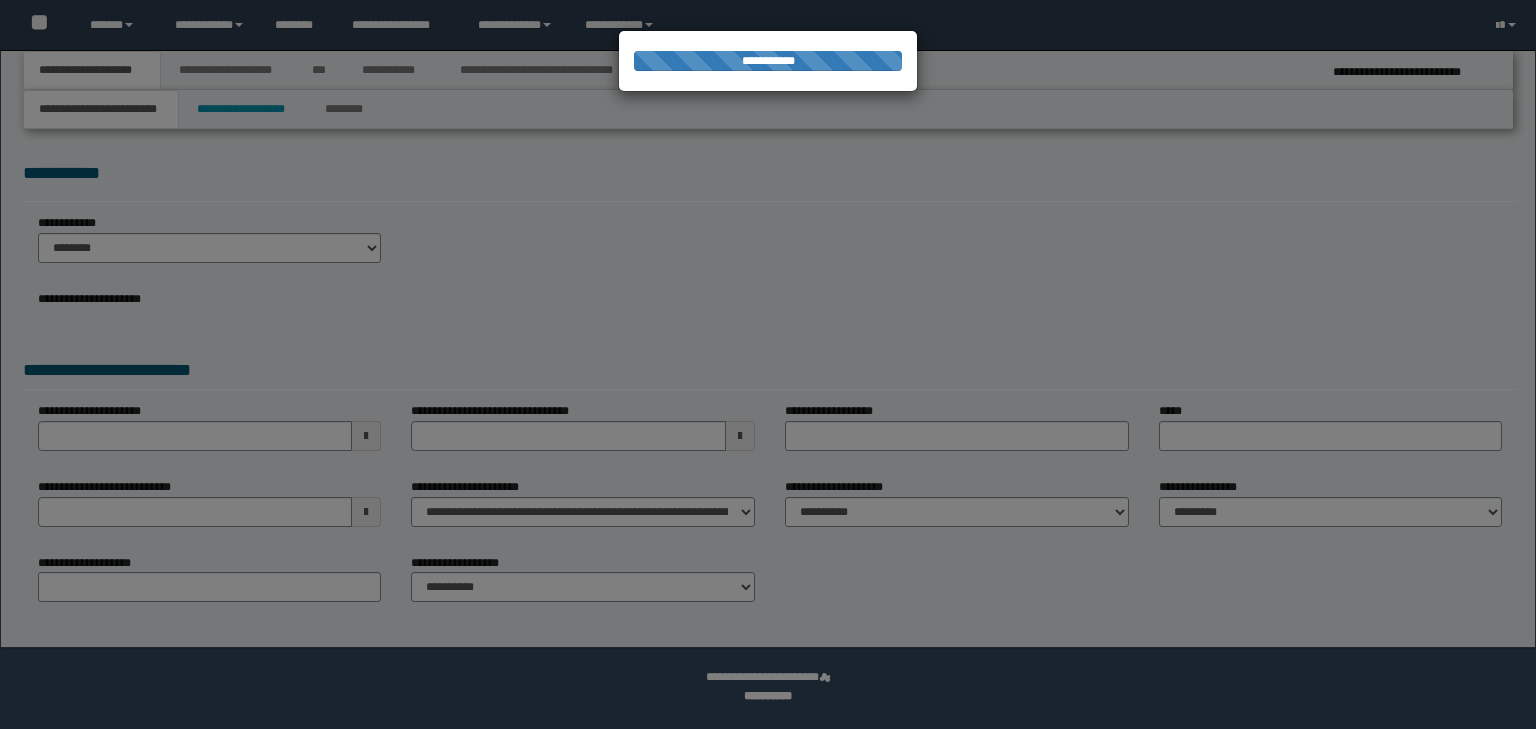select on "*" 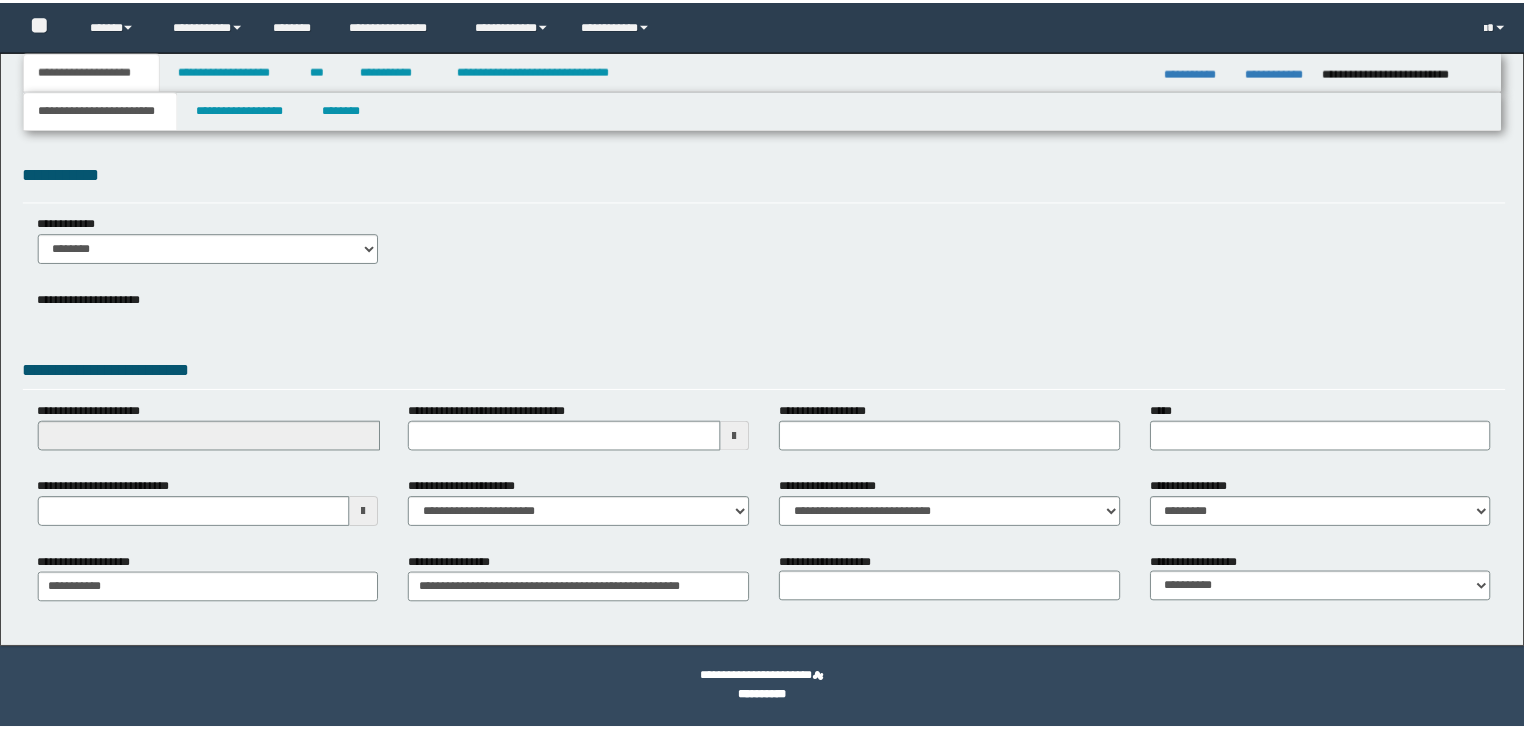 scroll, scrollTop: 0, scrollLeft: 0, axis: both 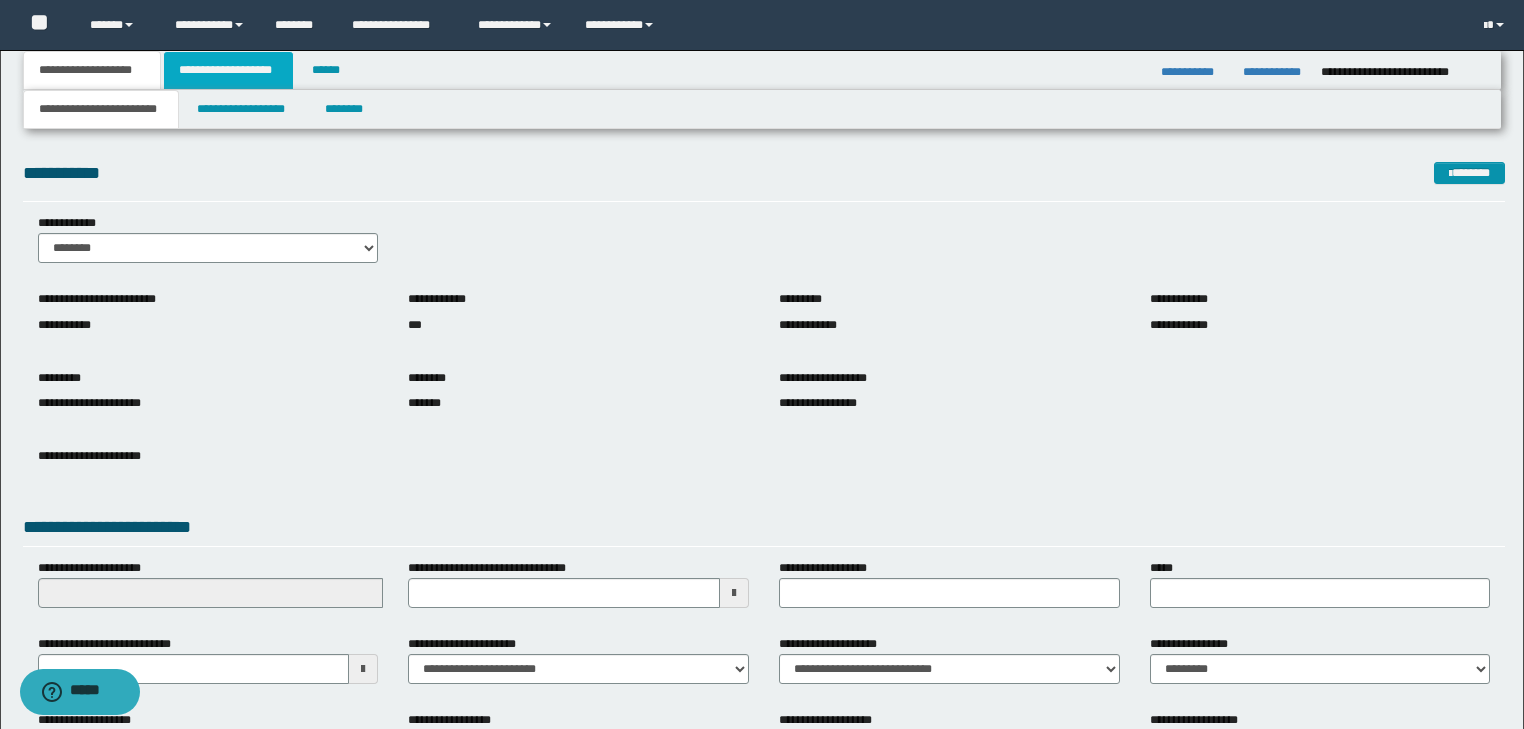 click on "**********" at bounding box center (228, 70) 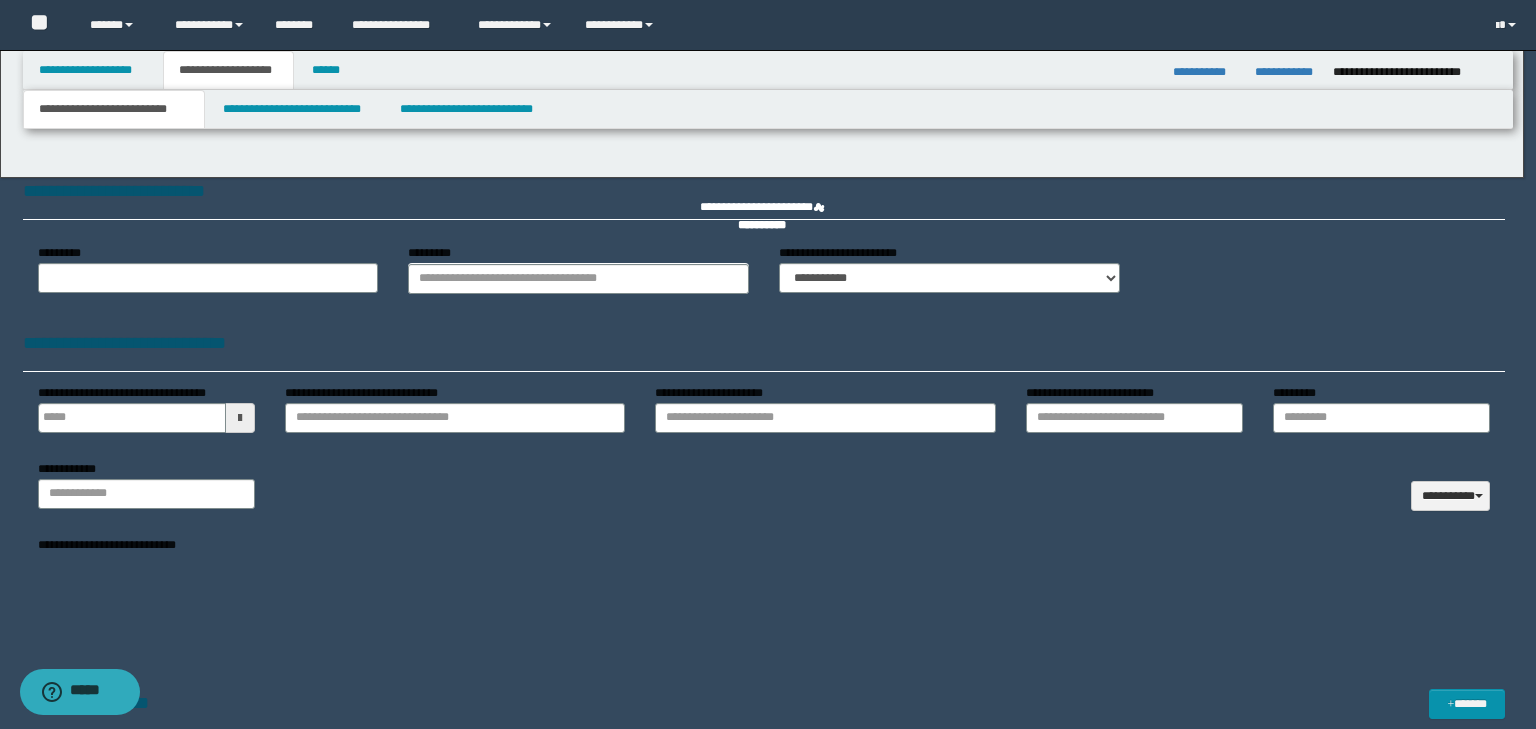 type 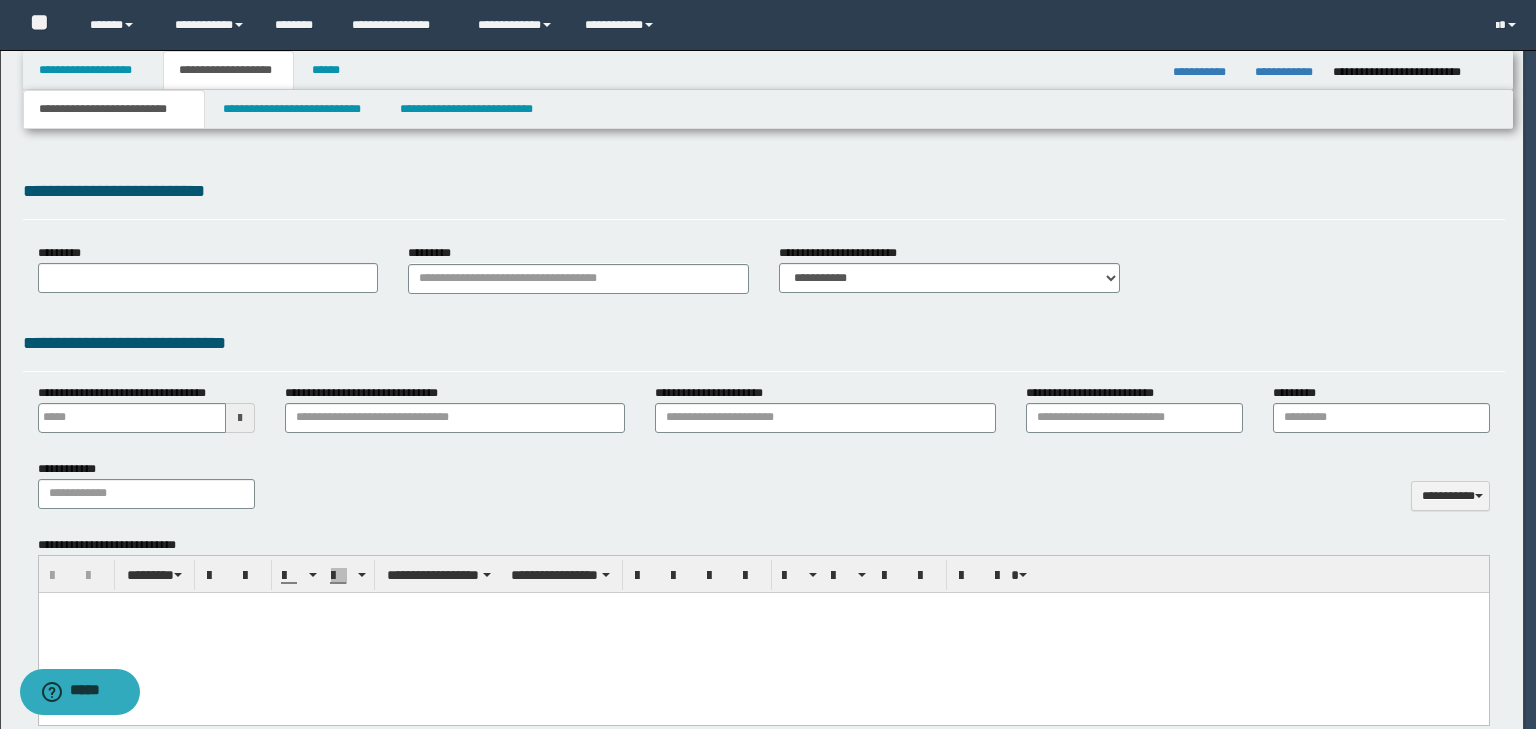 select on "*" 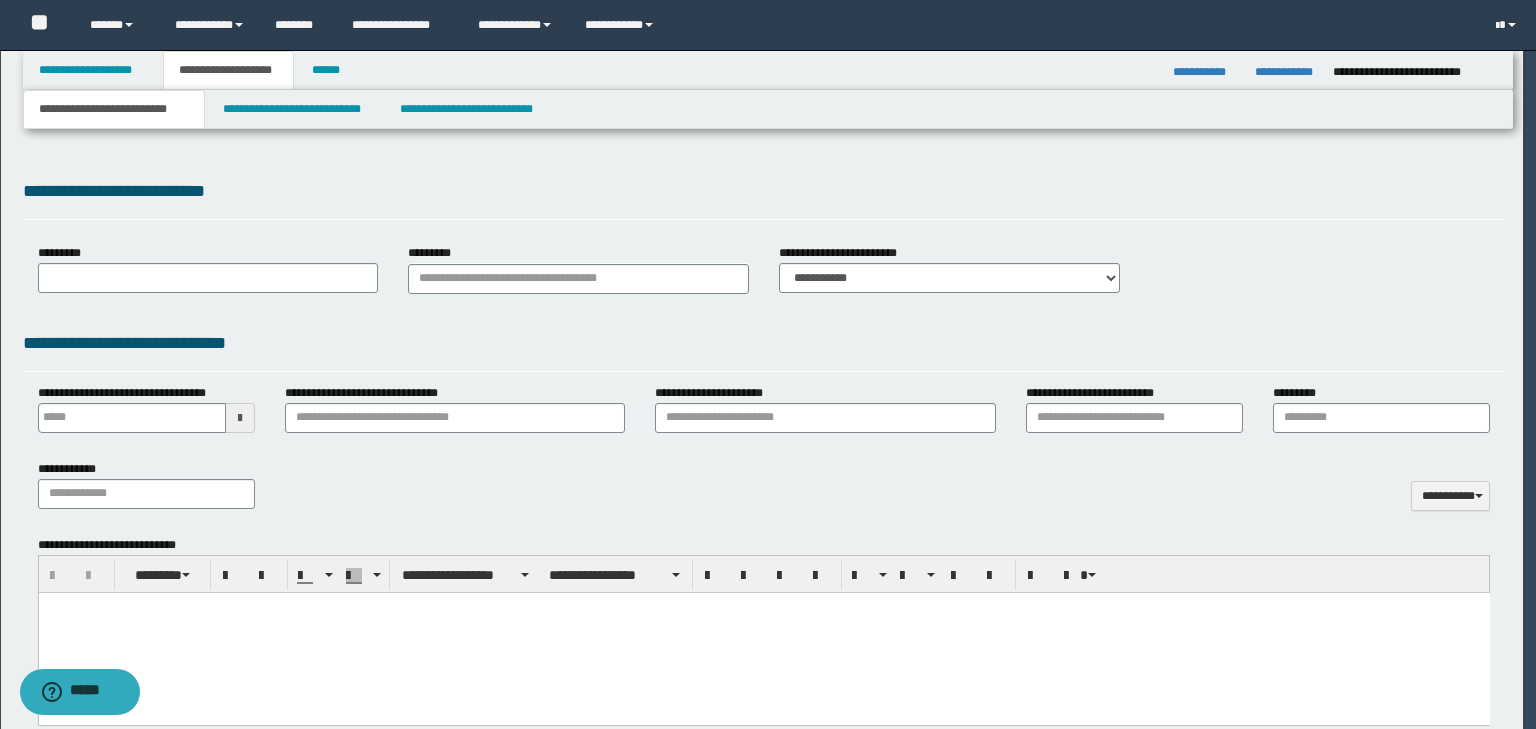 scroll, scrollTop: 0, scrollLeft: 0, axis: both 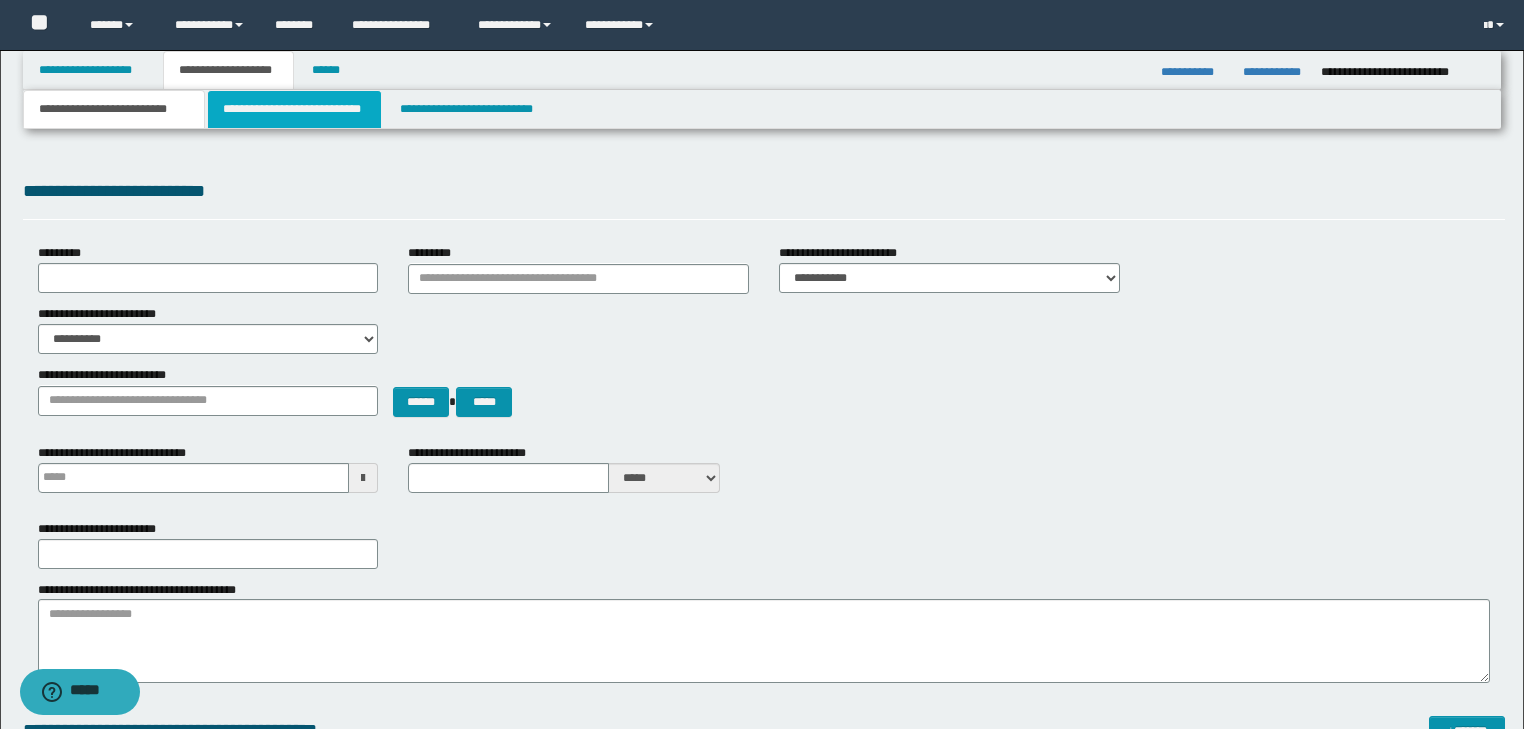 click on "**********" at bounding box center [294, 109] 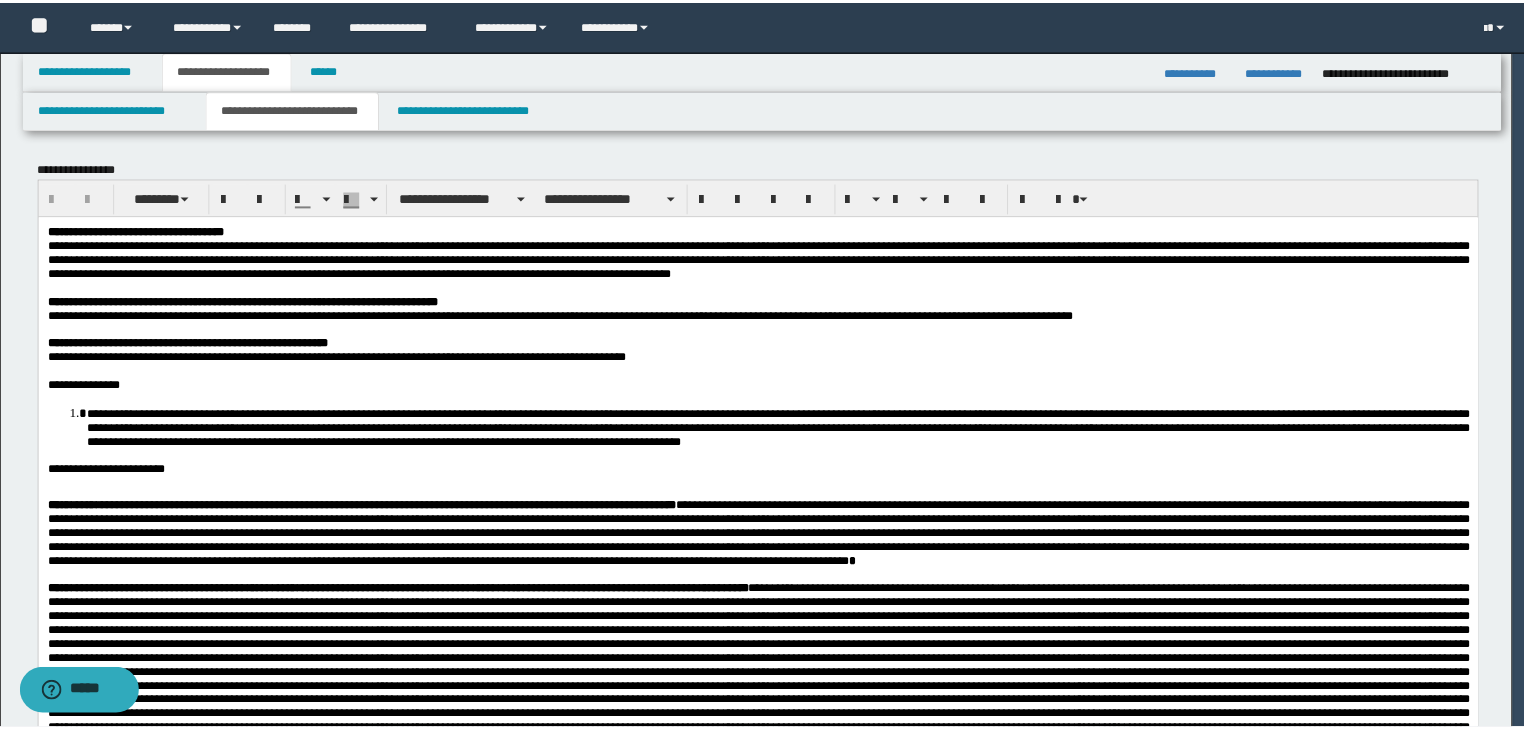 scroll, scrollTop: 0, scrollLeft: 0, axis: both 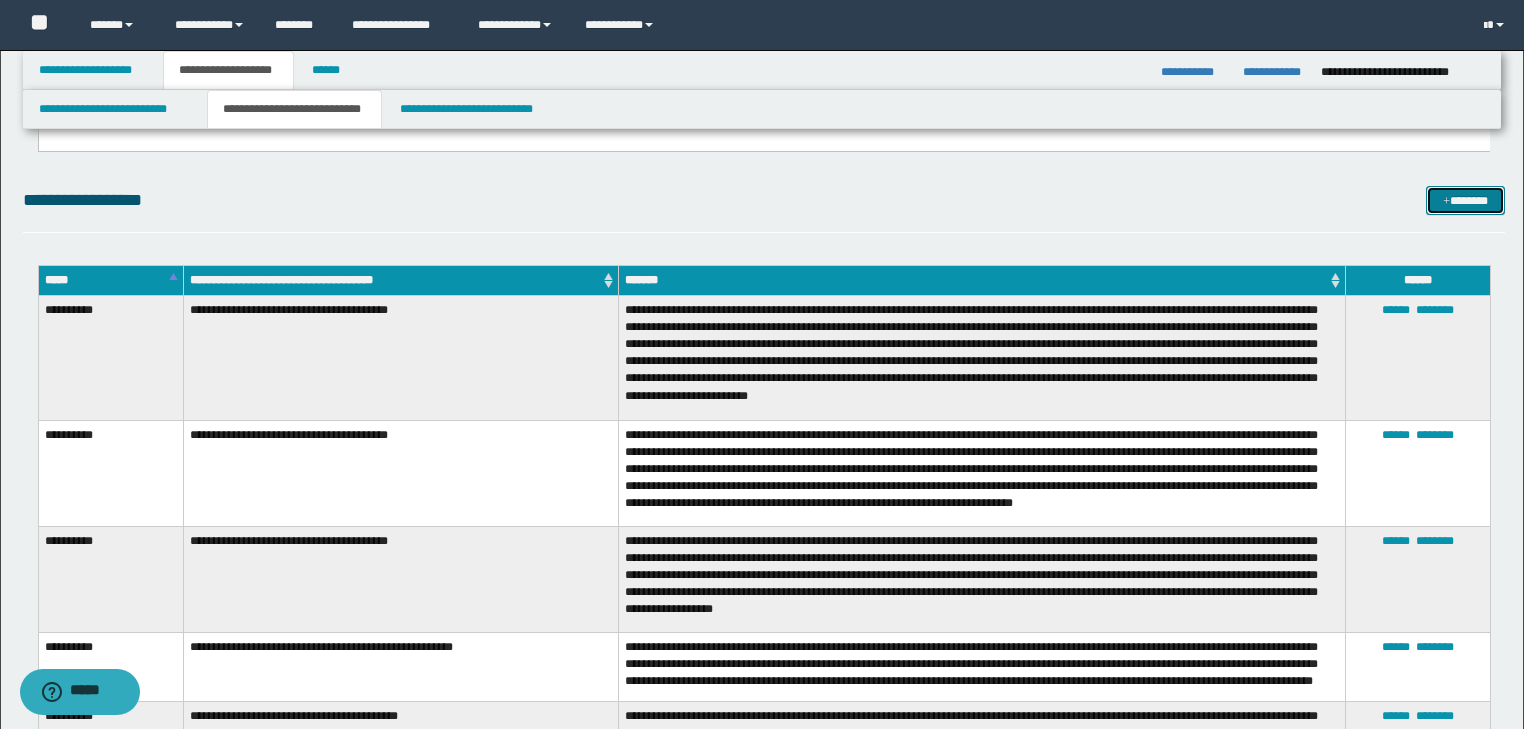 click on "*******" at bounding box center (1465, 201) 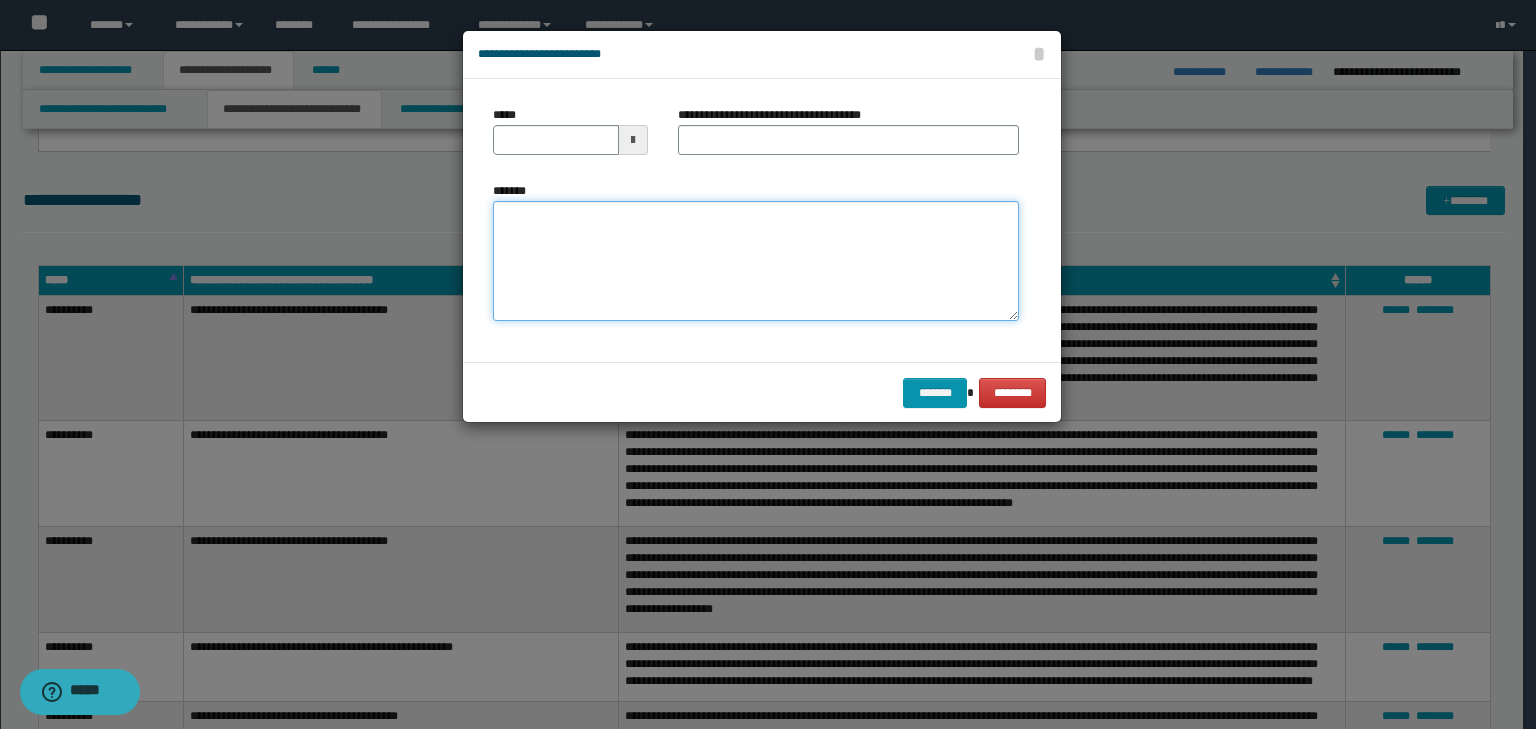 click on "*******" at bounding box center (756, 261) 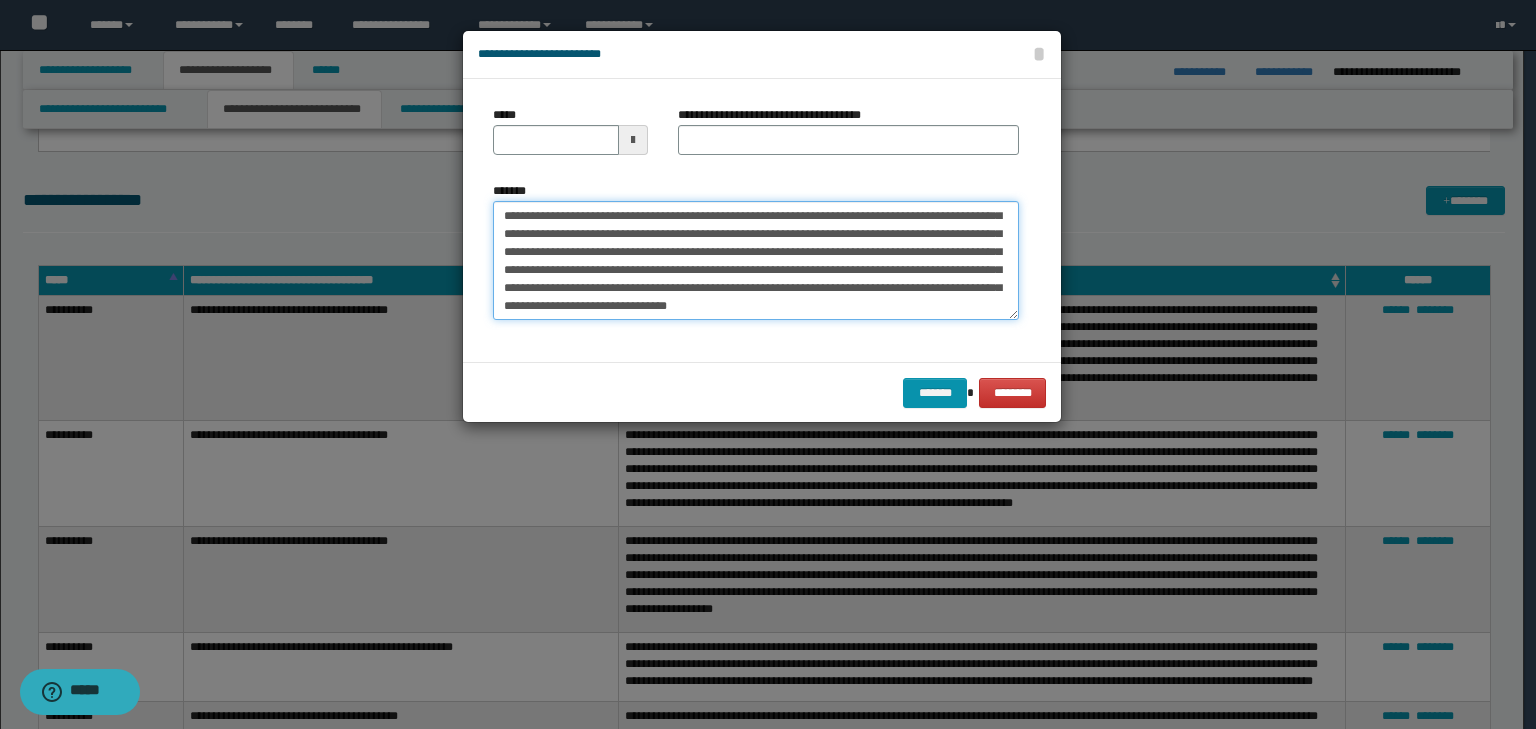 scroll, scrollTop: 0, scrollLeft: 0, axis: both 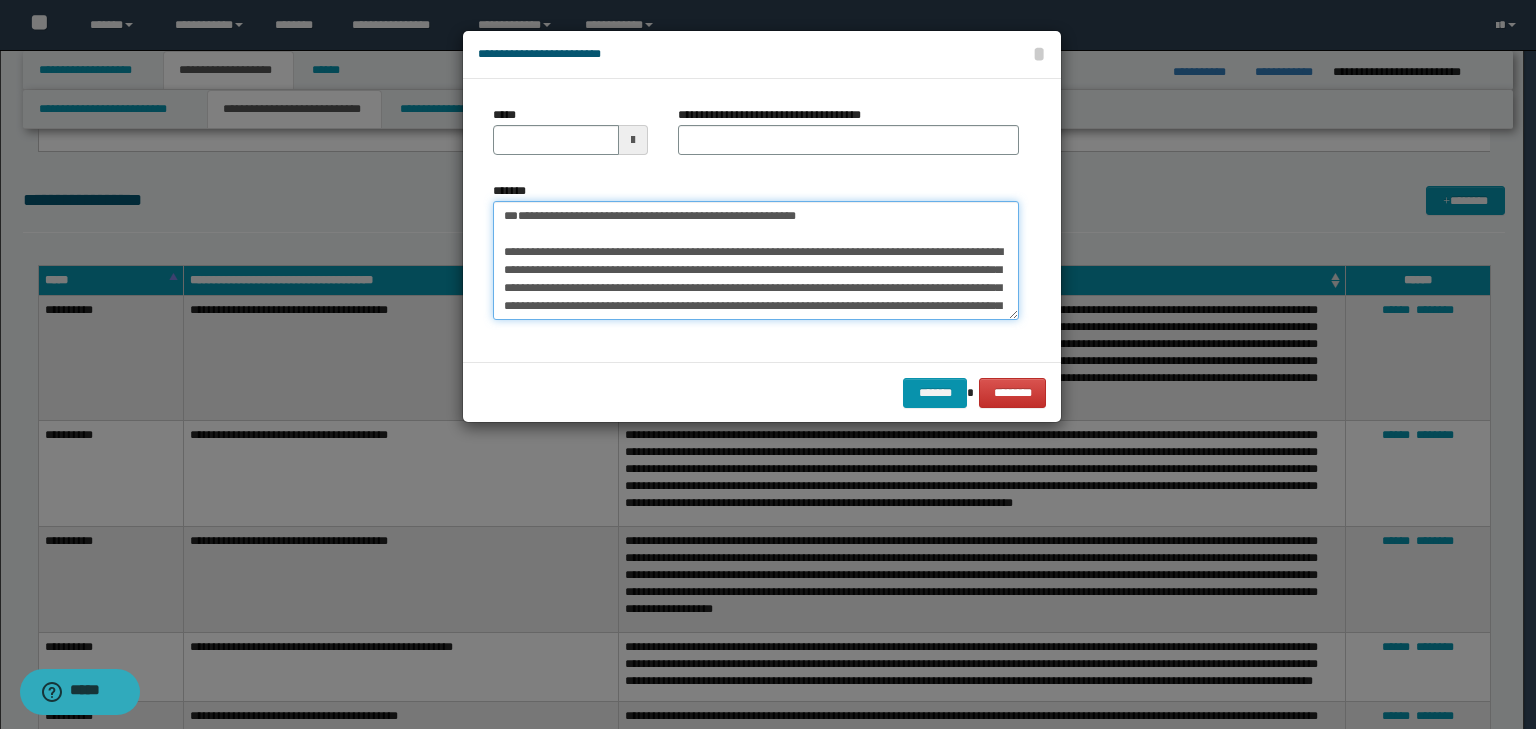 drag, startPoint x: 759, startPoint y: 254, endPoint x: 384, endPoint y: 203, distance: 378.45212 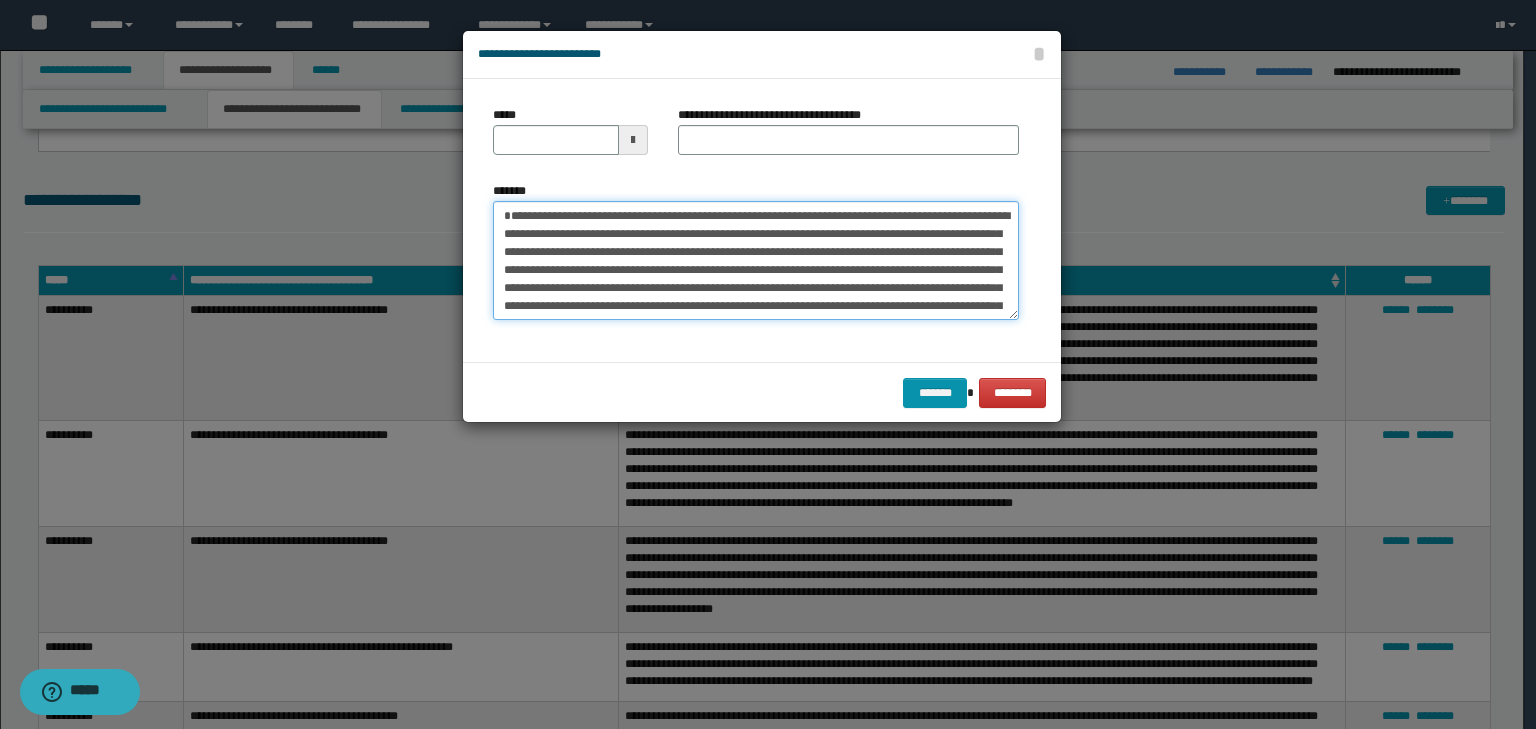 type on "**********" 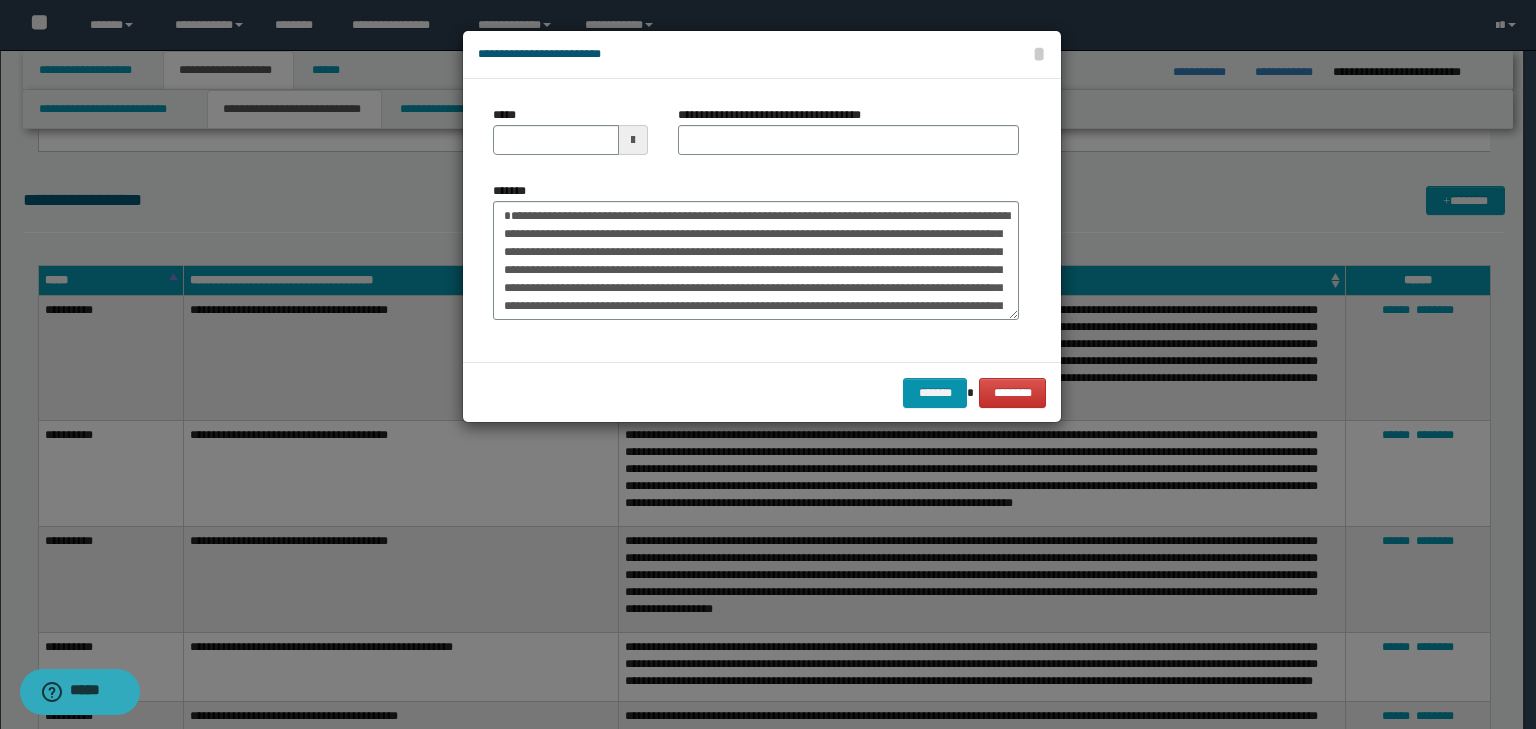 type on "**********" 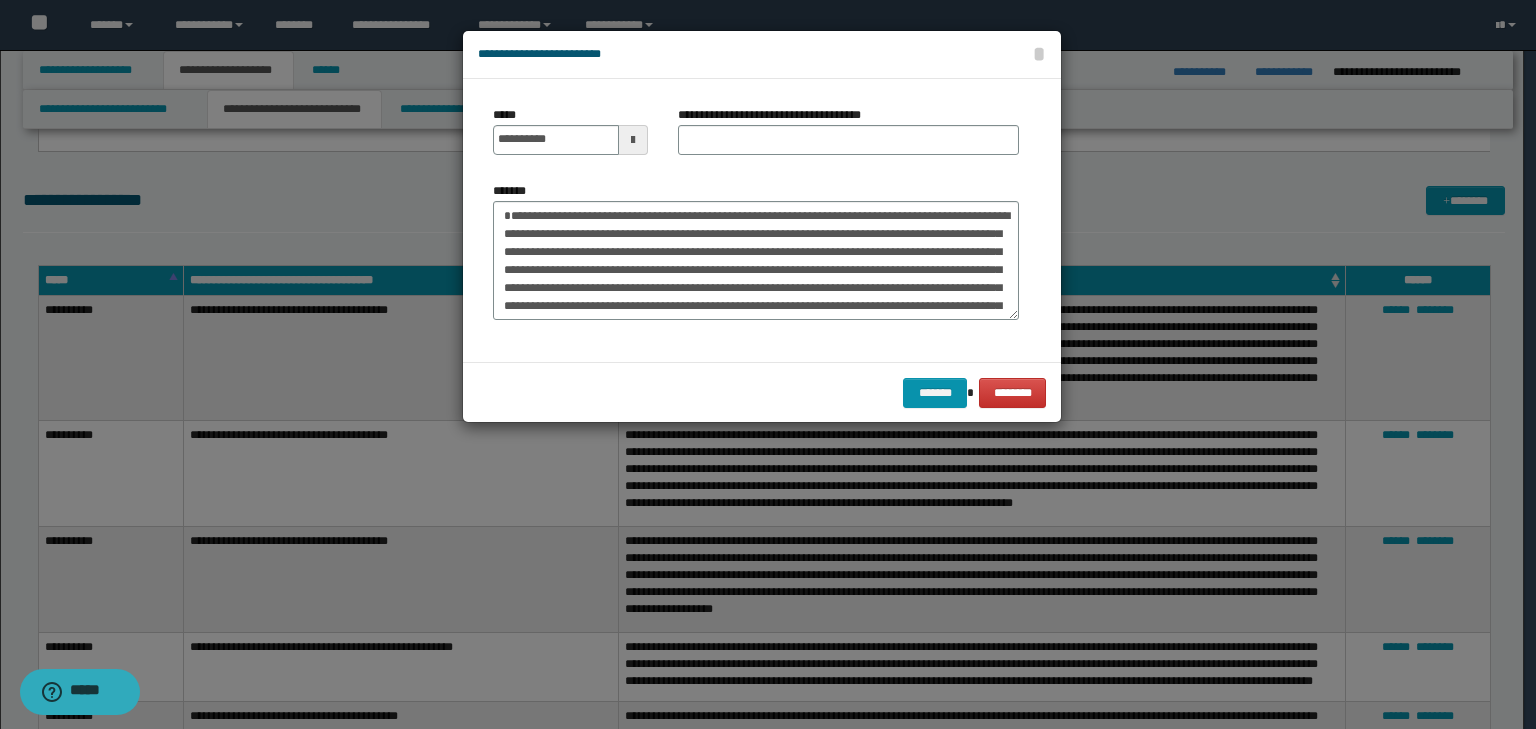 drag, startPoint x: 523, startPoint y: 159, endPoint x: 571, endPoint y: 138, distance: 52.392746 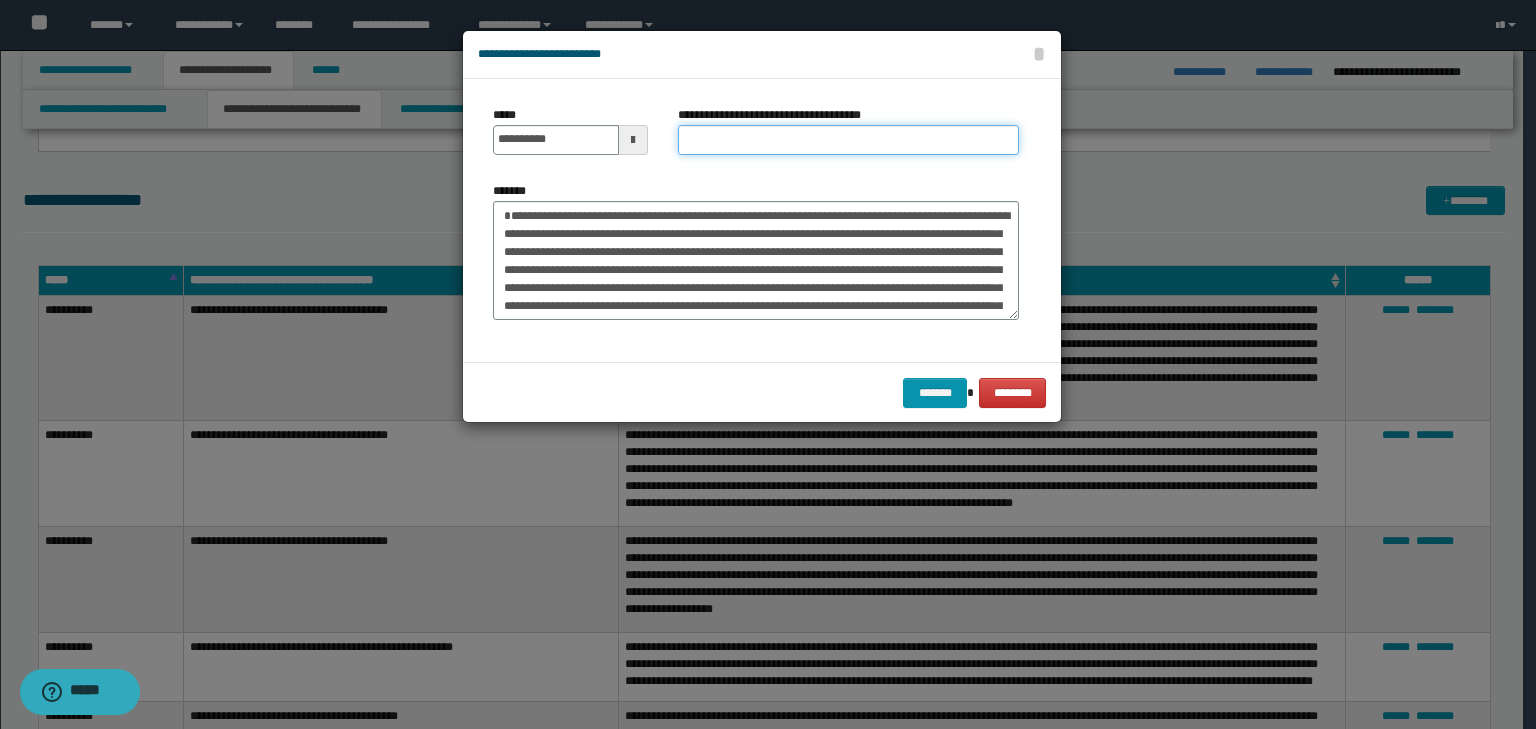 paste on "**********" 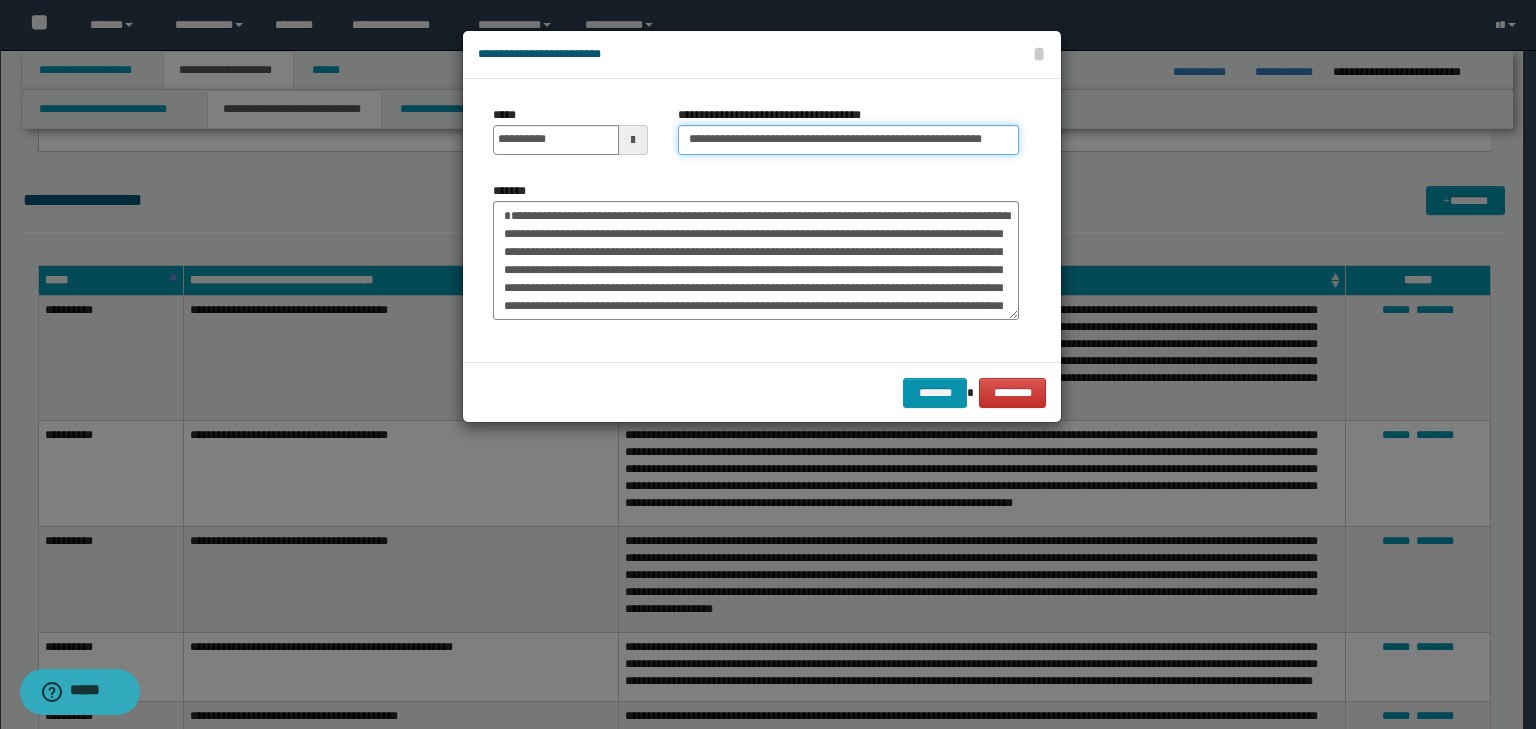 drag, startPoint x: 704, startPoint y: 131, endPoint x: 736, endPoint y: 131, distance: 32 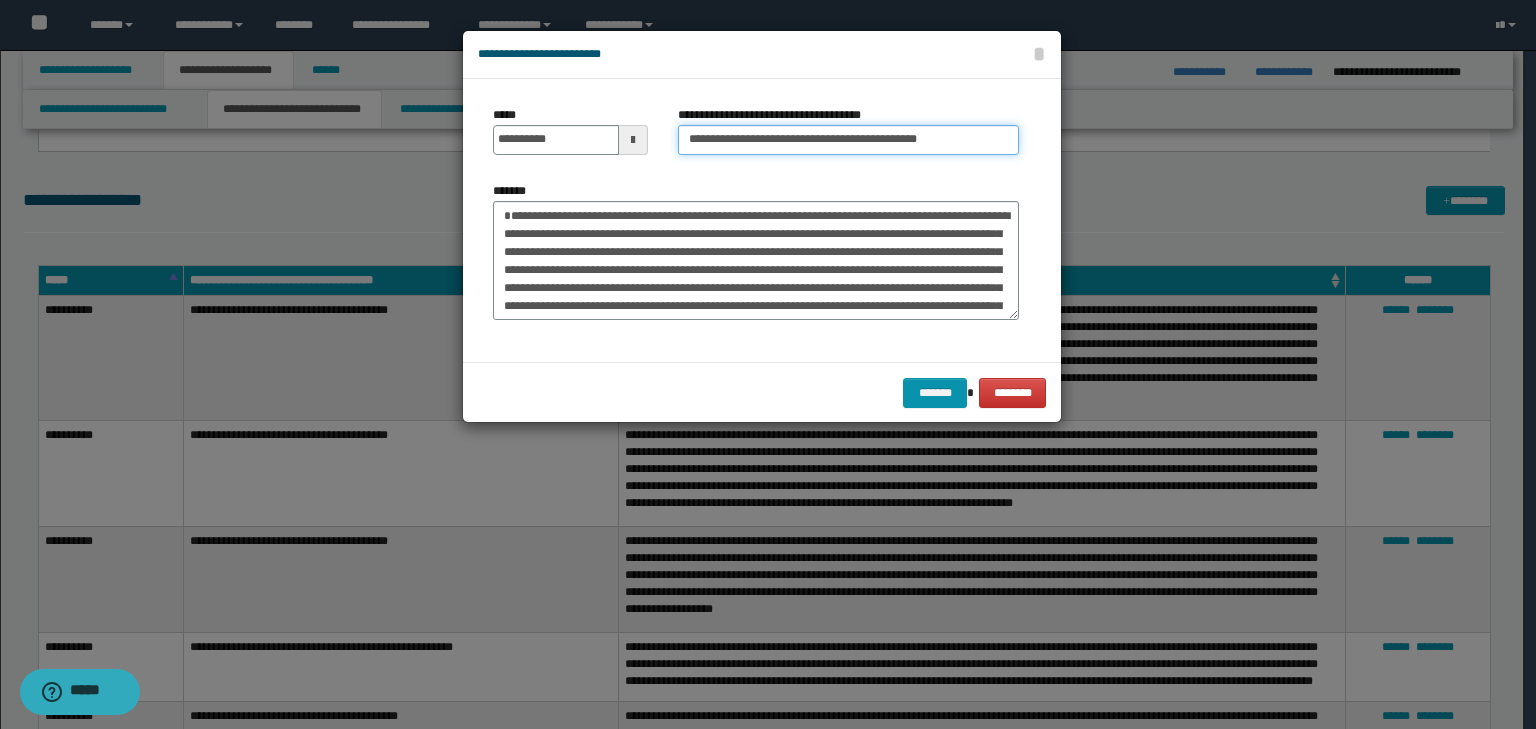 type on "**********" 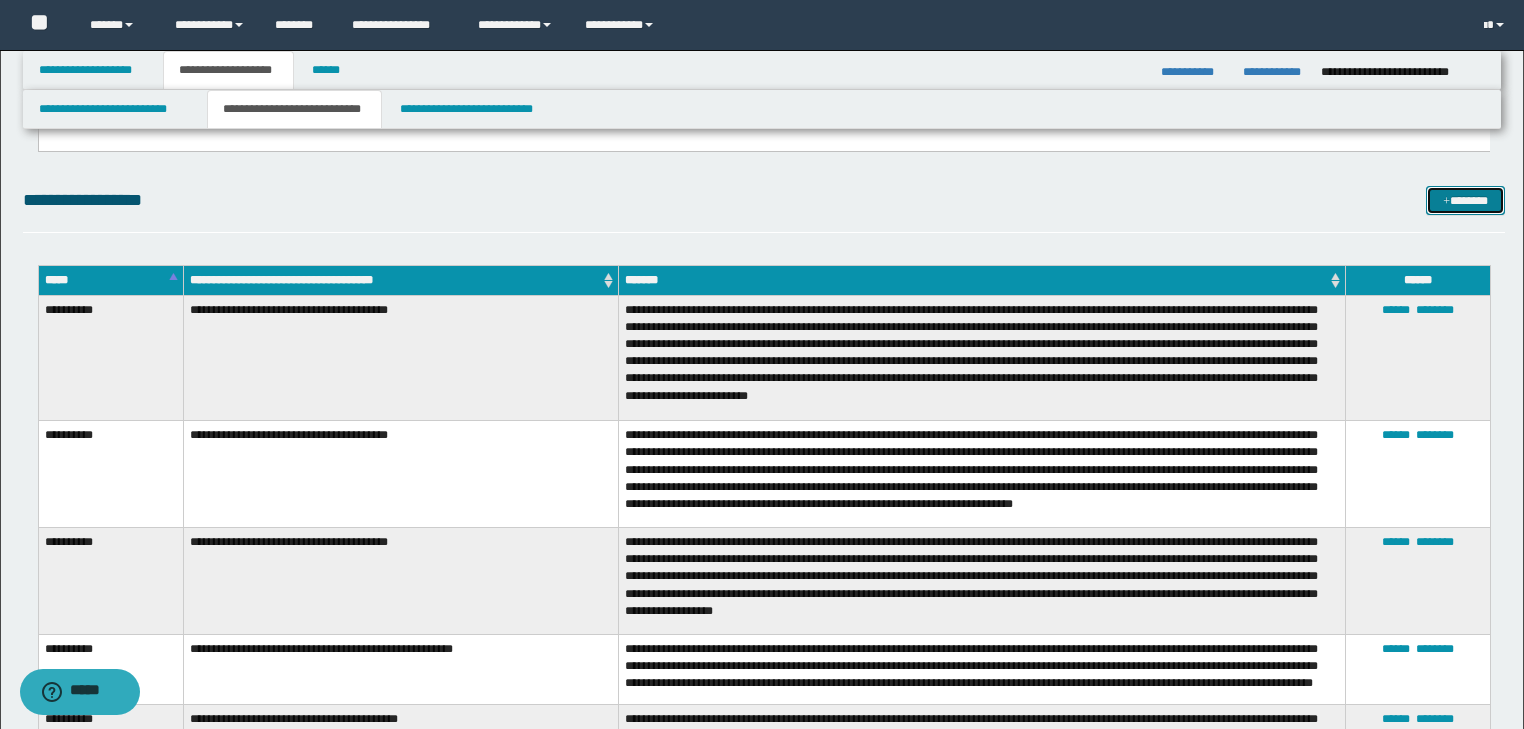 click on "*******" at bounding box center [1465, 201] 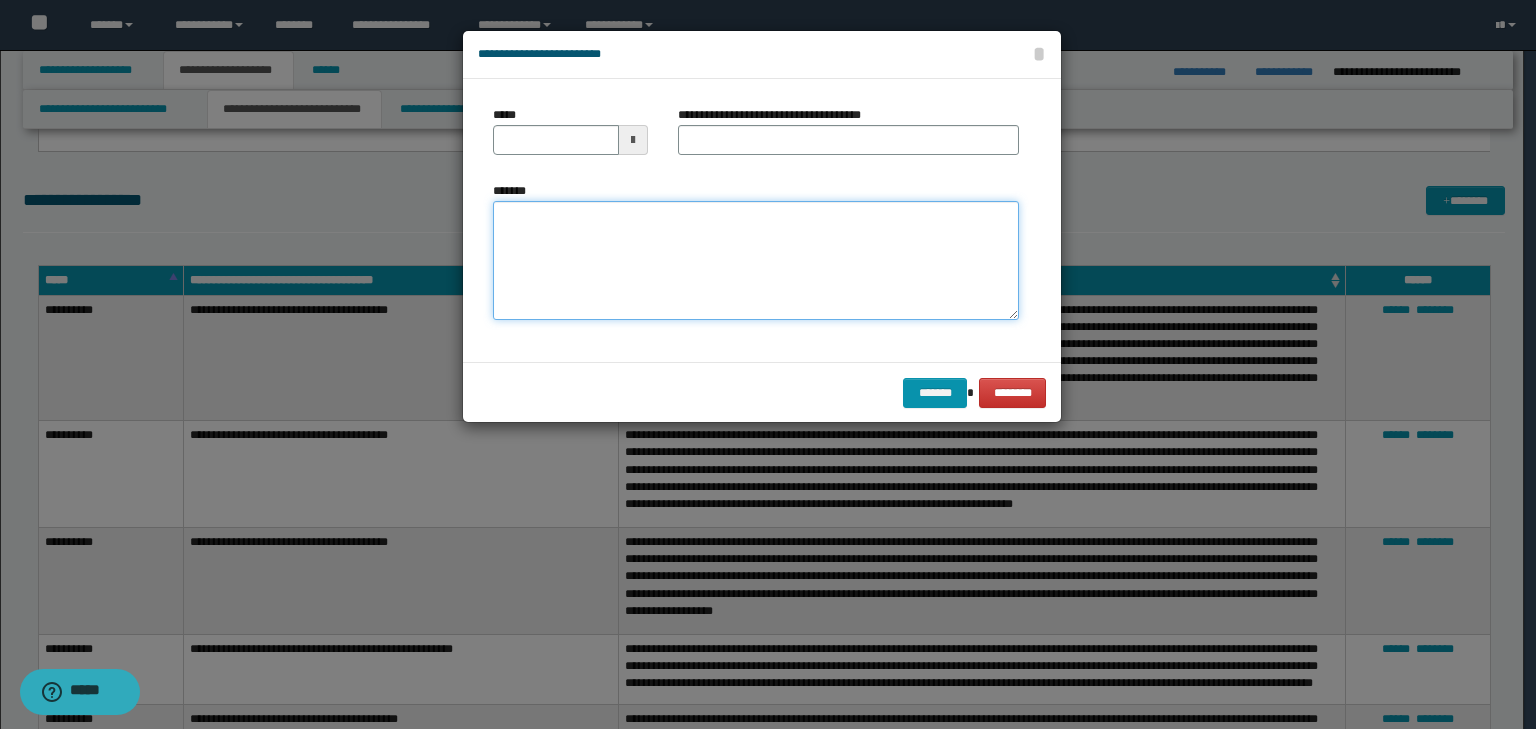 click on "*******" at bounding box center [756, 261] 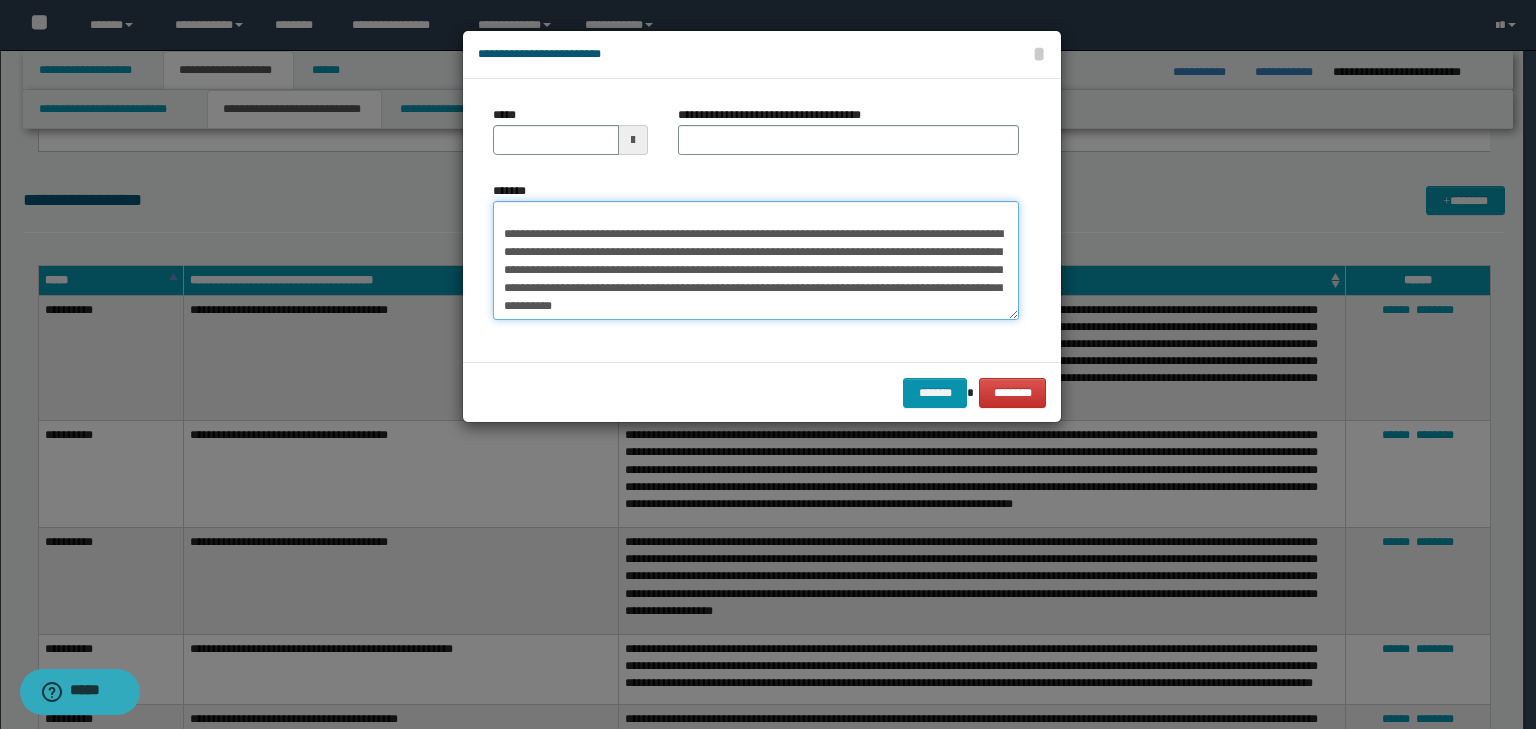 scroll, scrollTop: 0, scrollLeft: 0, axis: both 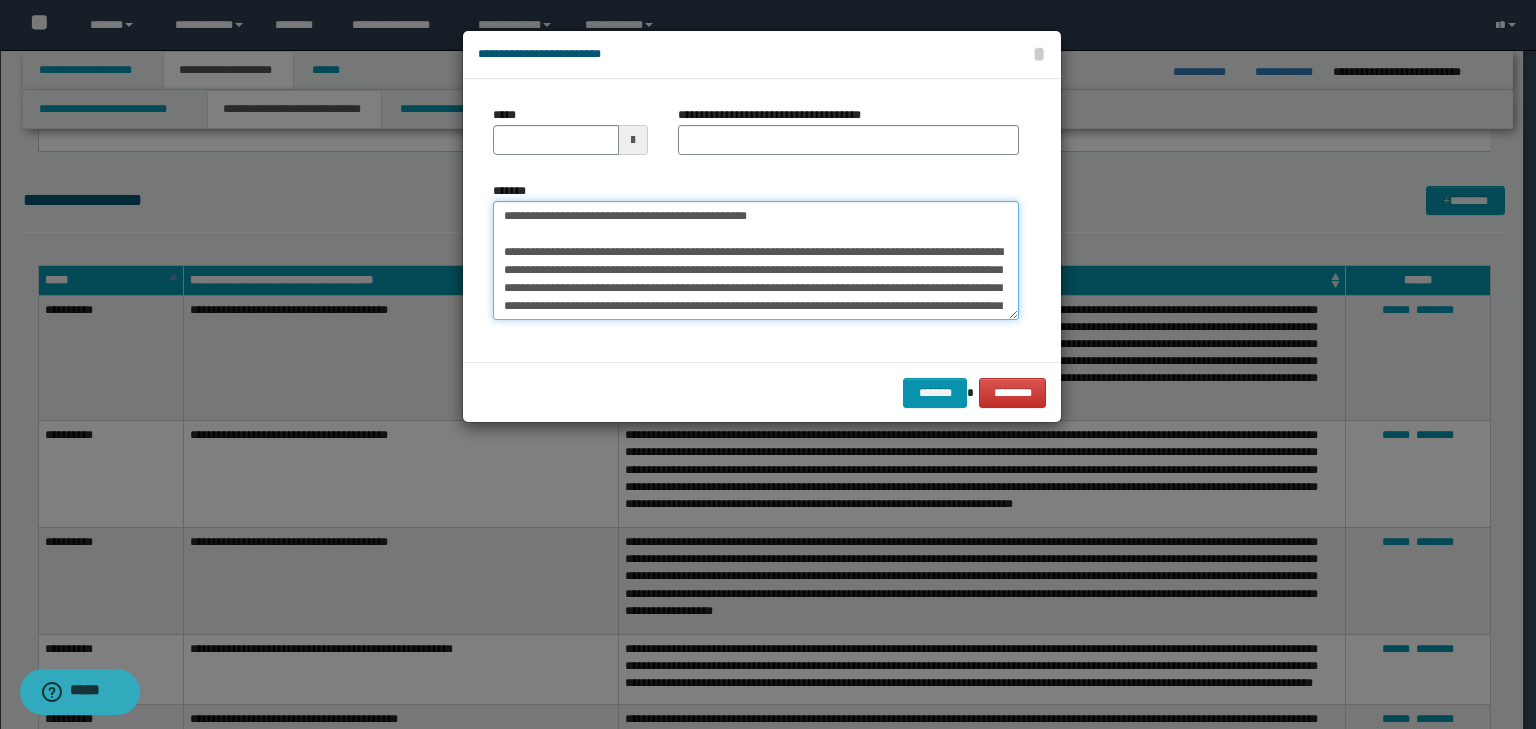 drag, startPoint x: 754, startPoint y: 223, endPoint x: 391, endPoint y: 173, distance: 366.42734 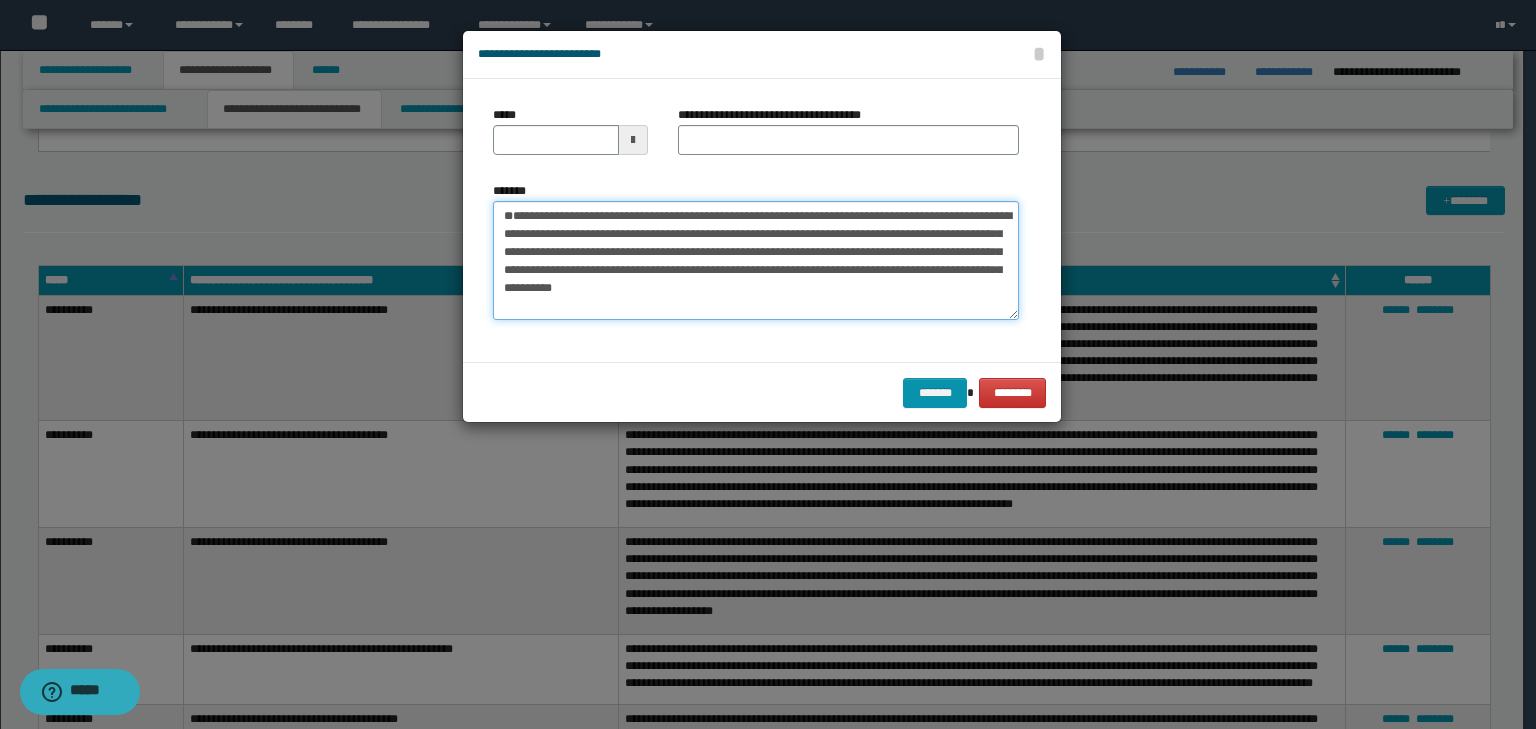 type 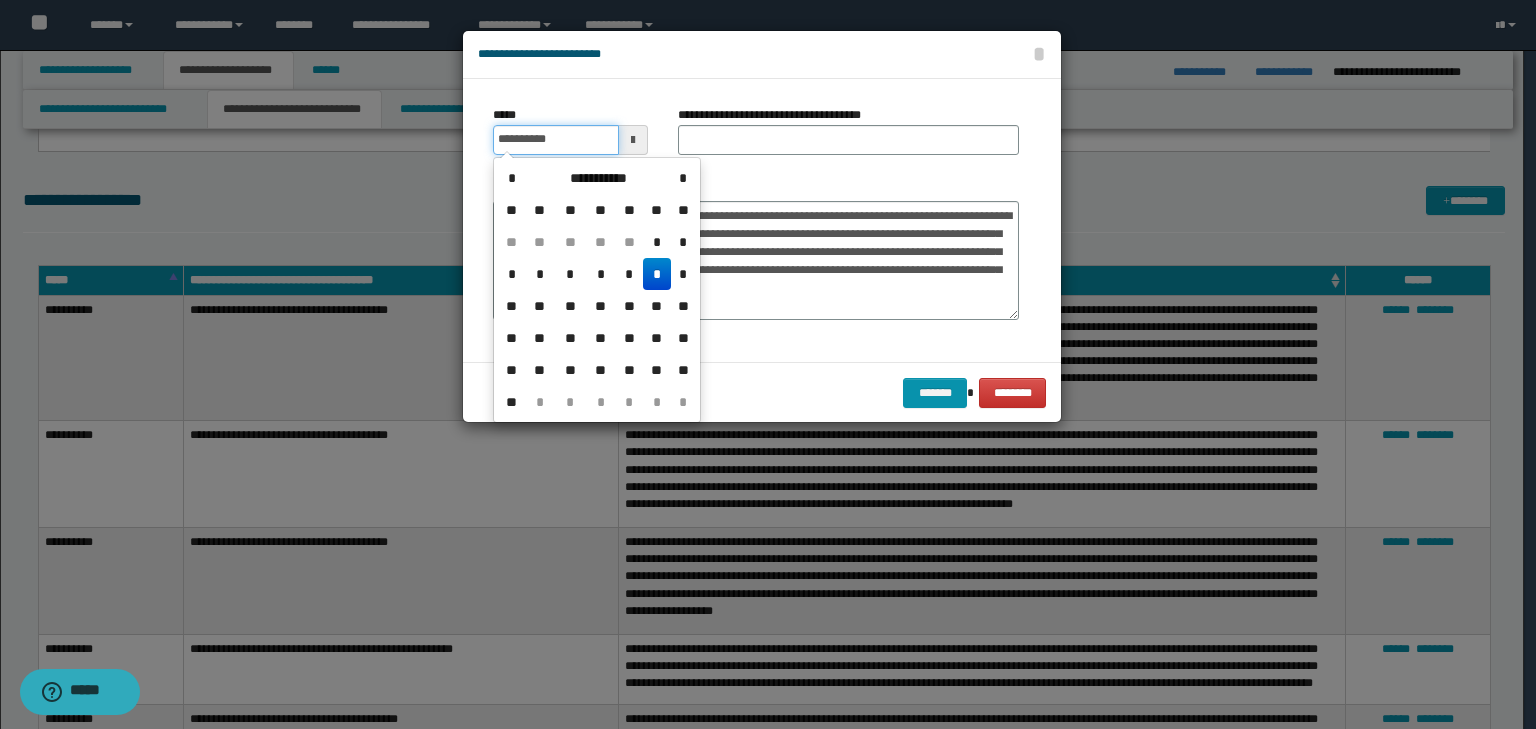 drag, startPoint x: 515, startPoint y: 131, endPoint x: 612, endPoint y: 127, distance: 97.082436 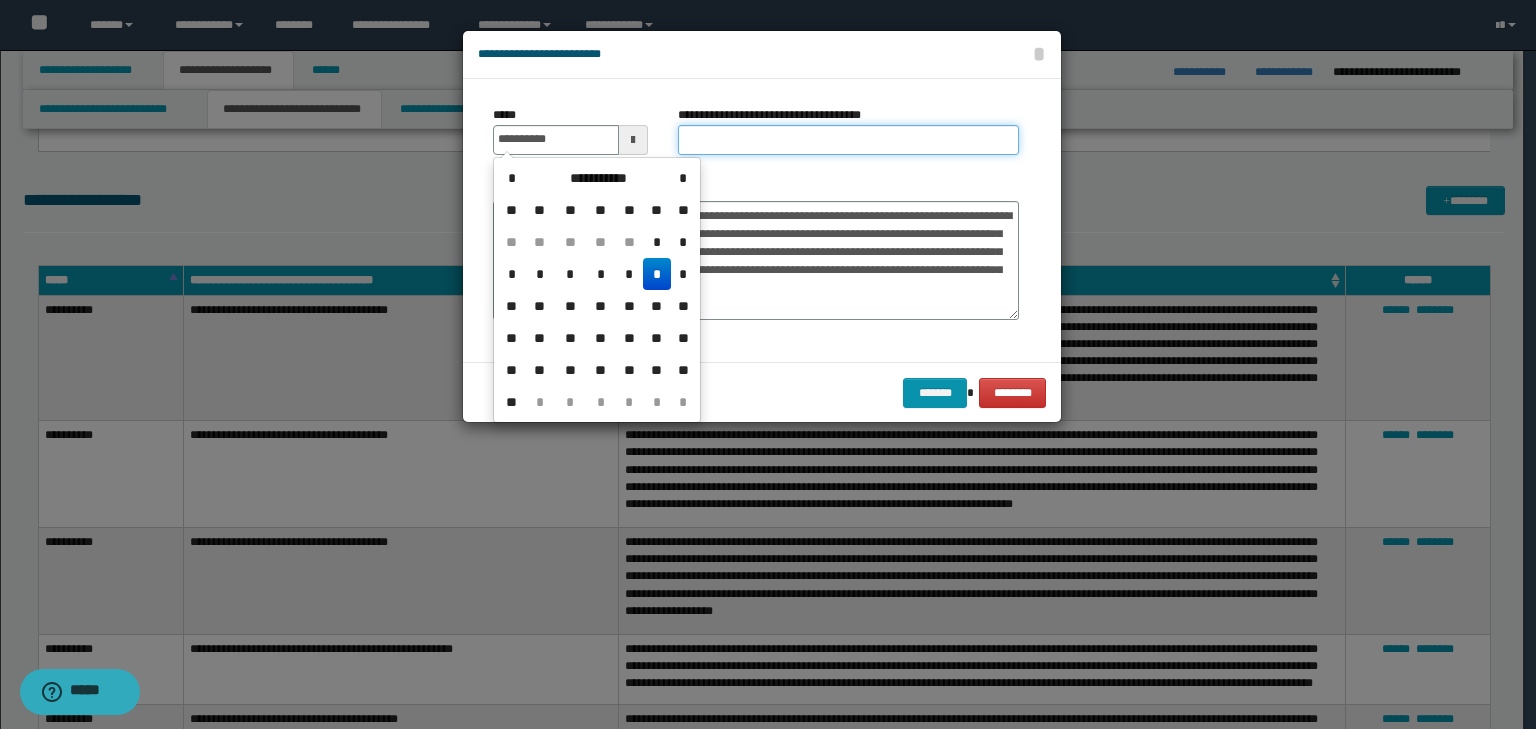 type on "**********" 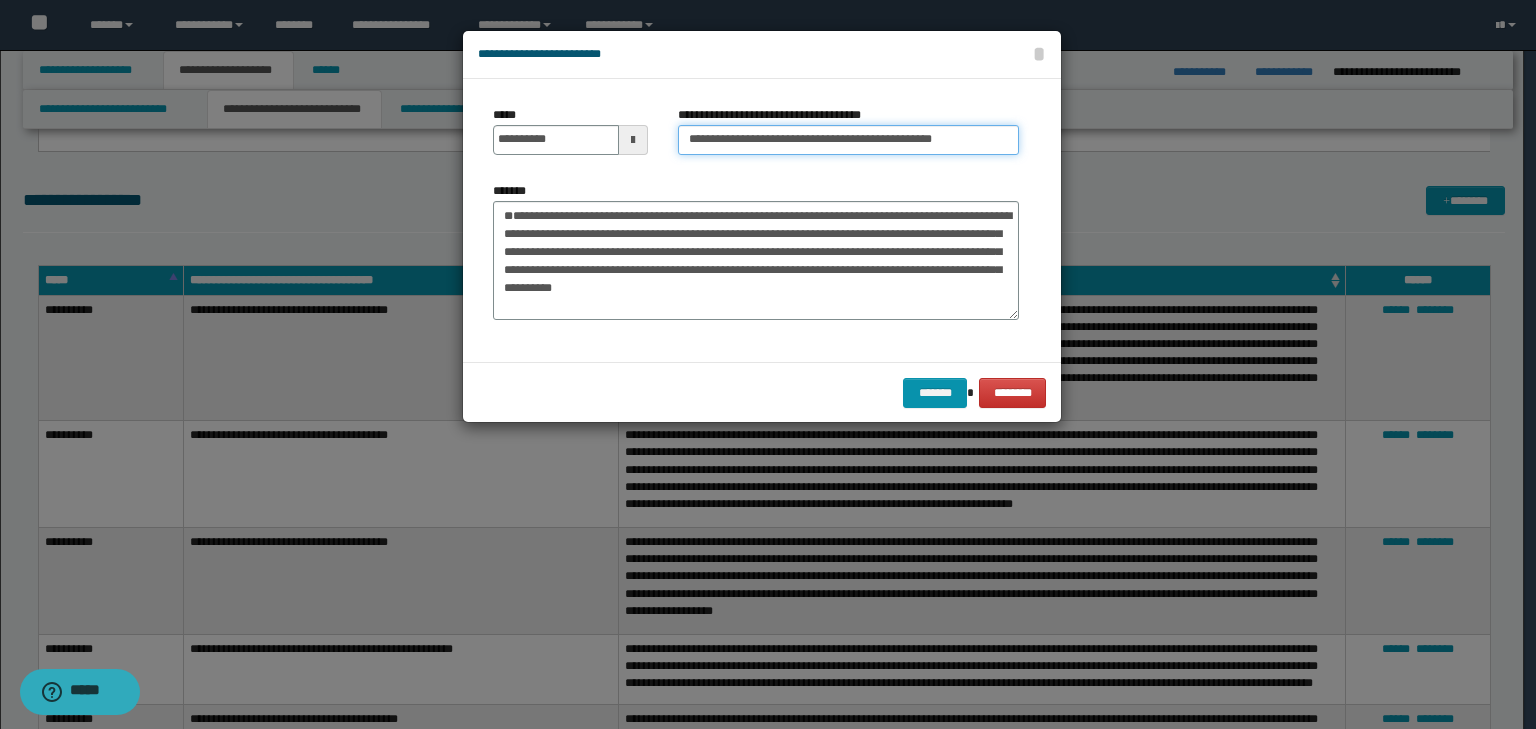 drag, startPoint x: 749, startPoint y: 140, endPoint x: 761, endPoint y: 140, distance: 12 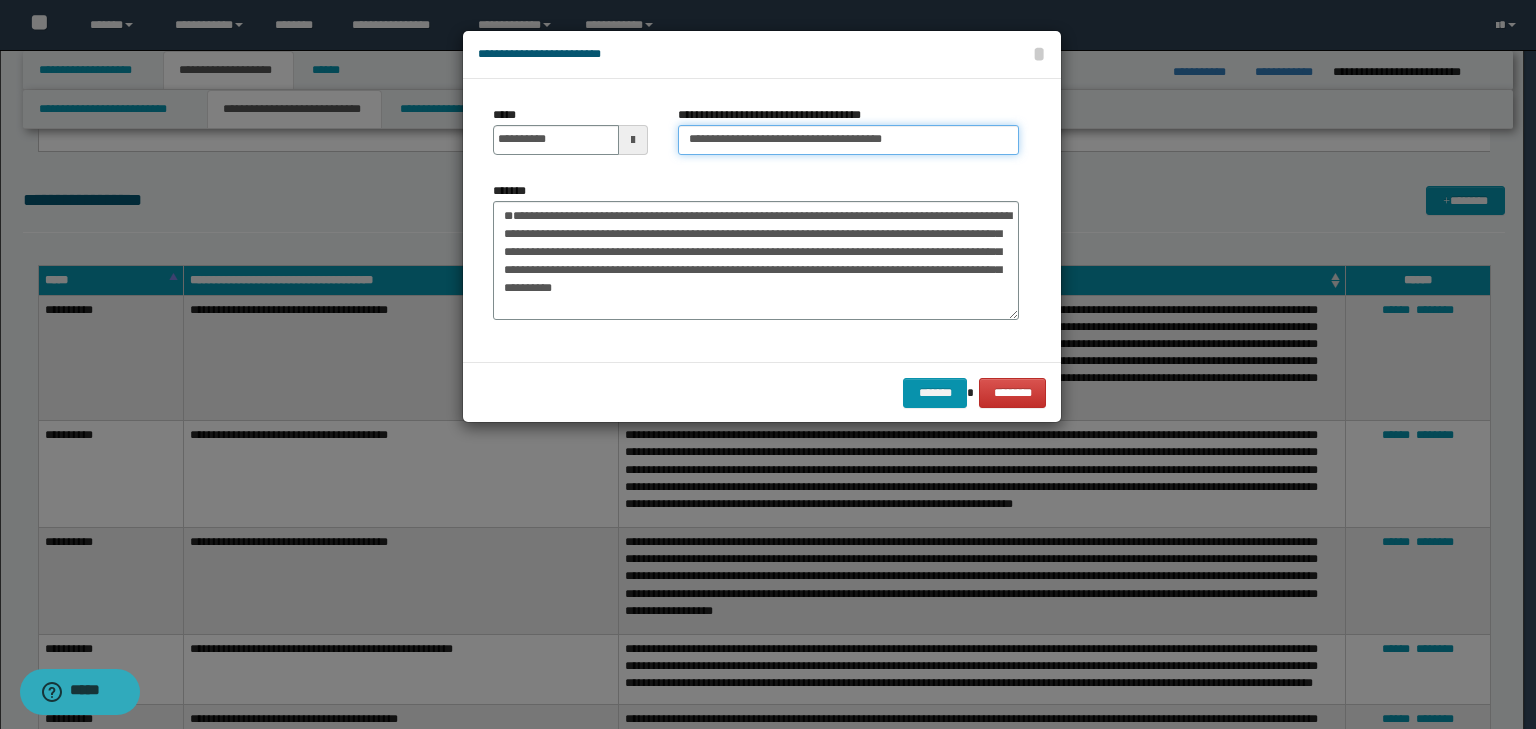 type on "**********" 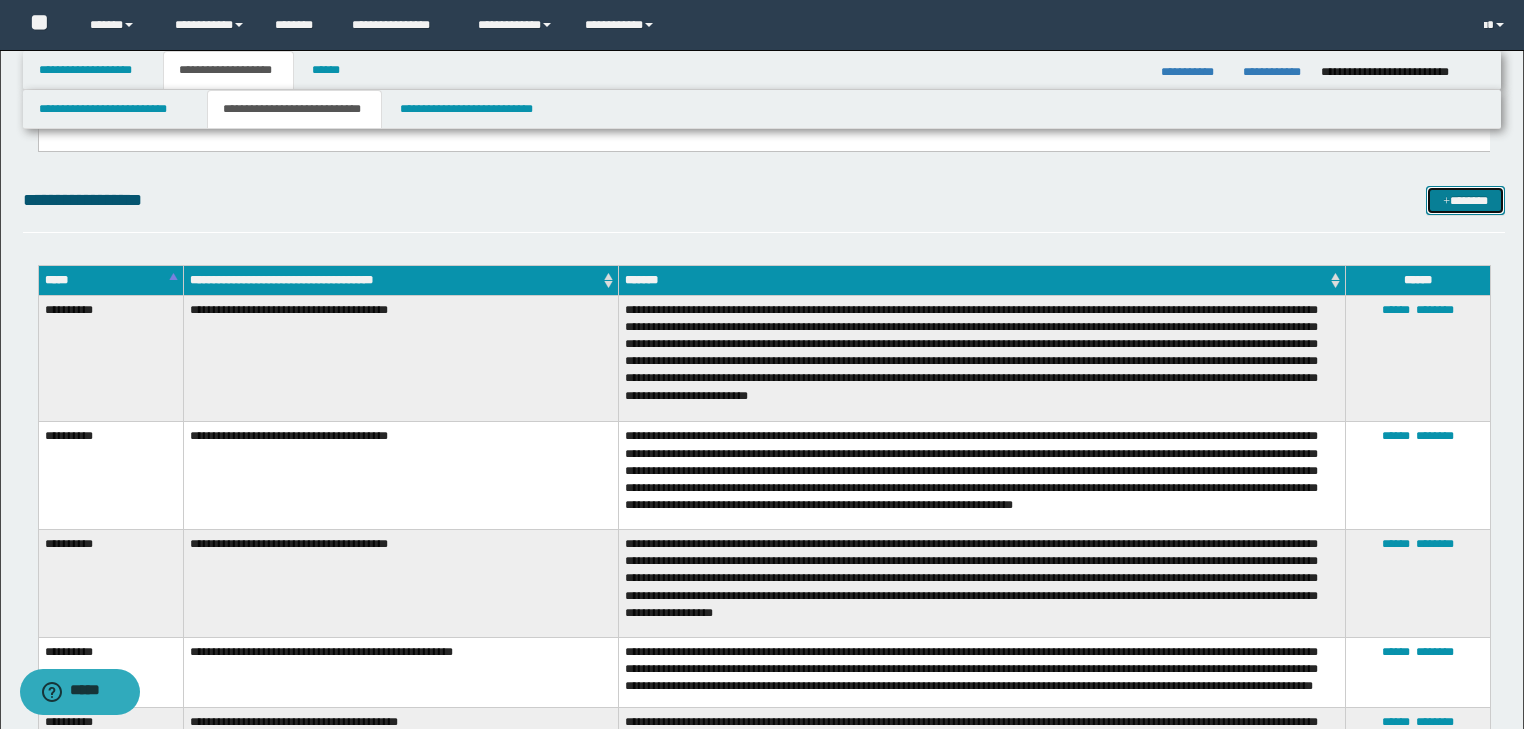 click on "*******" at bounding box center [1465, 201] 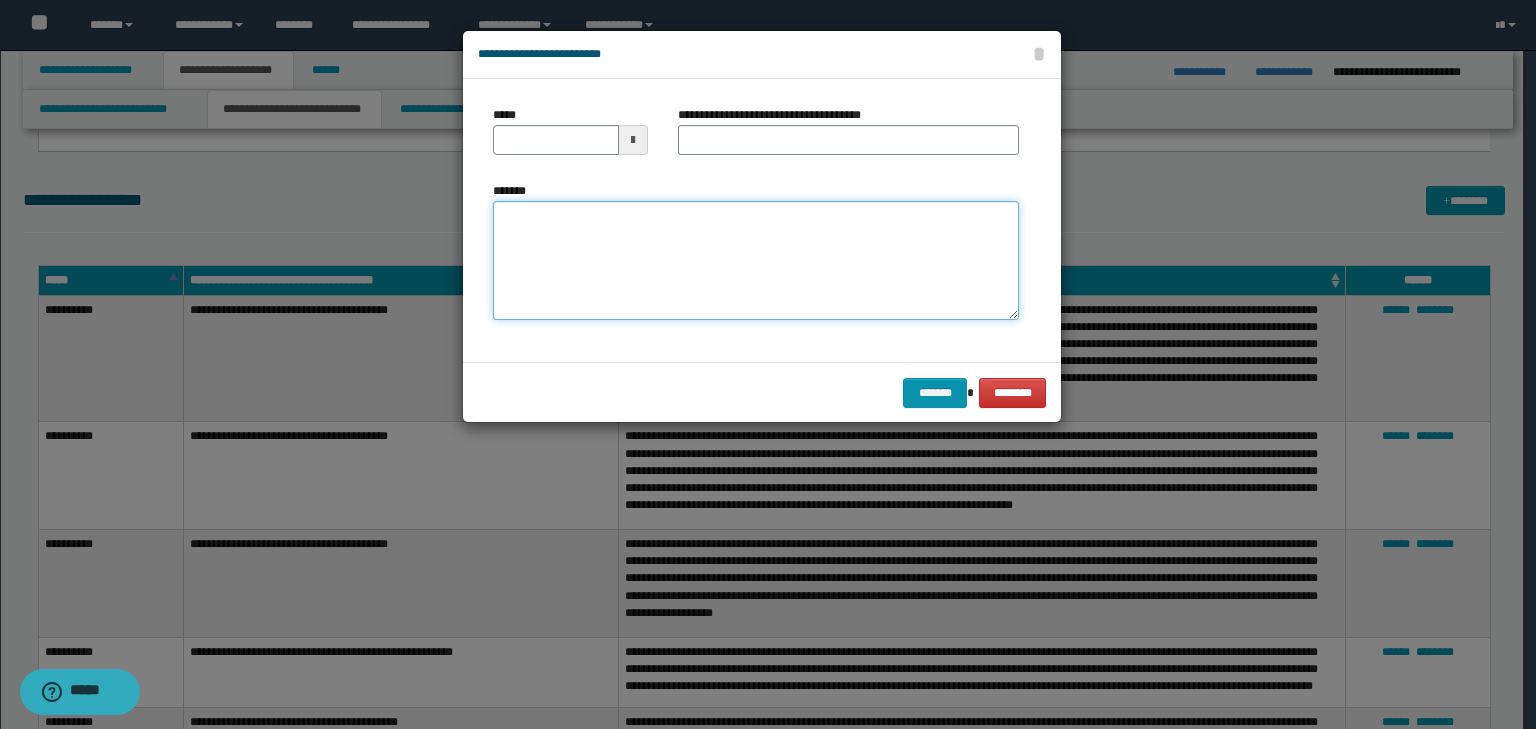 click on "*******" at bounding box center (756, 261) 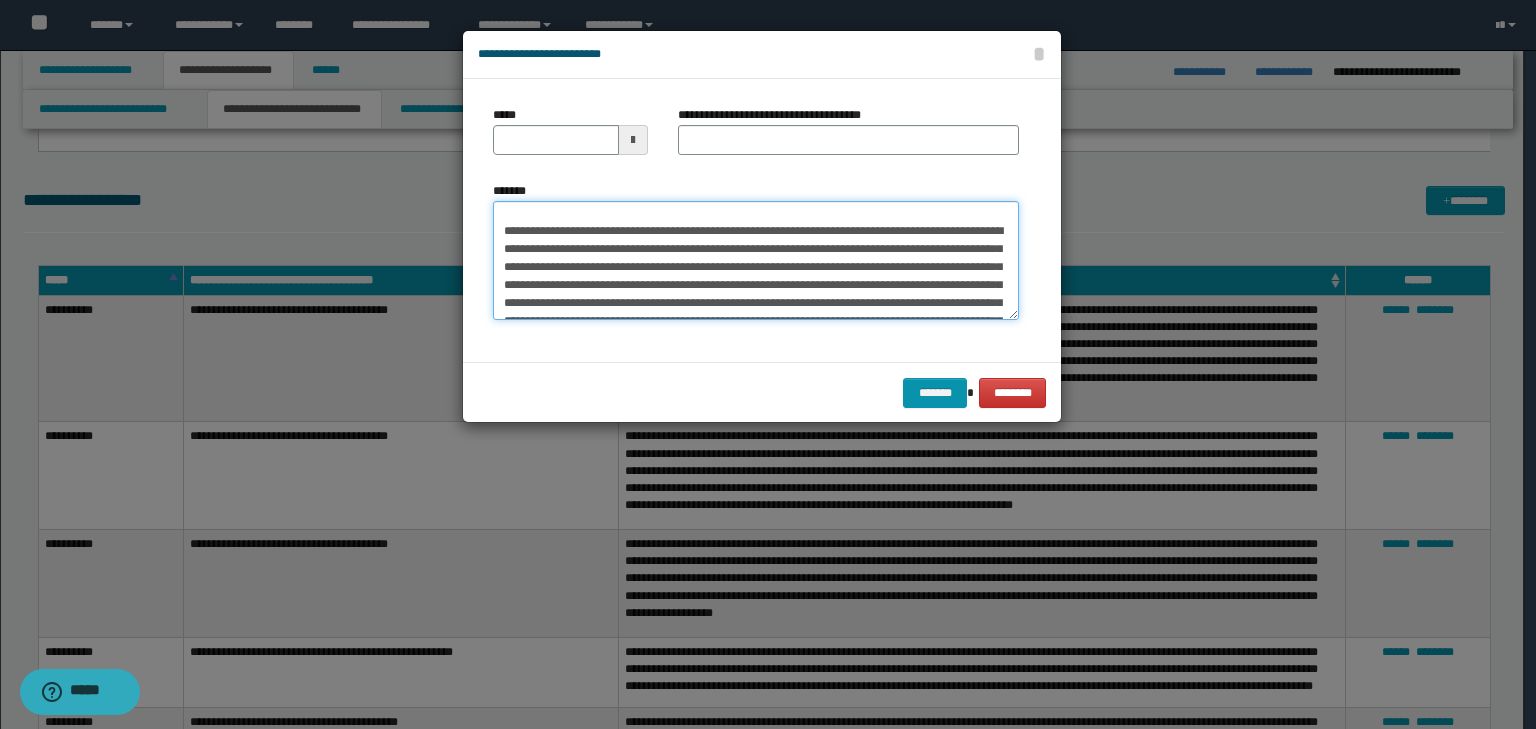 scroll, scrollTop: 0, scrollLeft: 0, axis: both 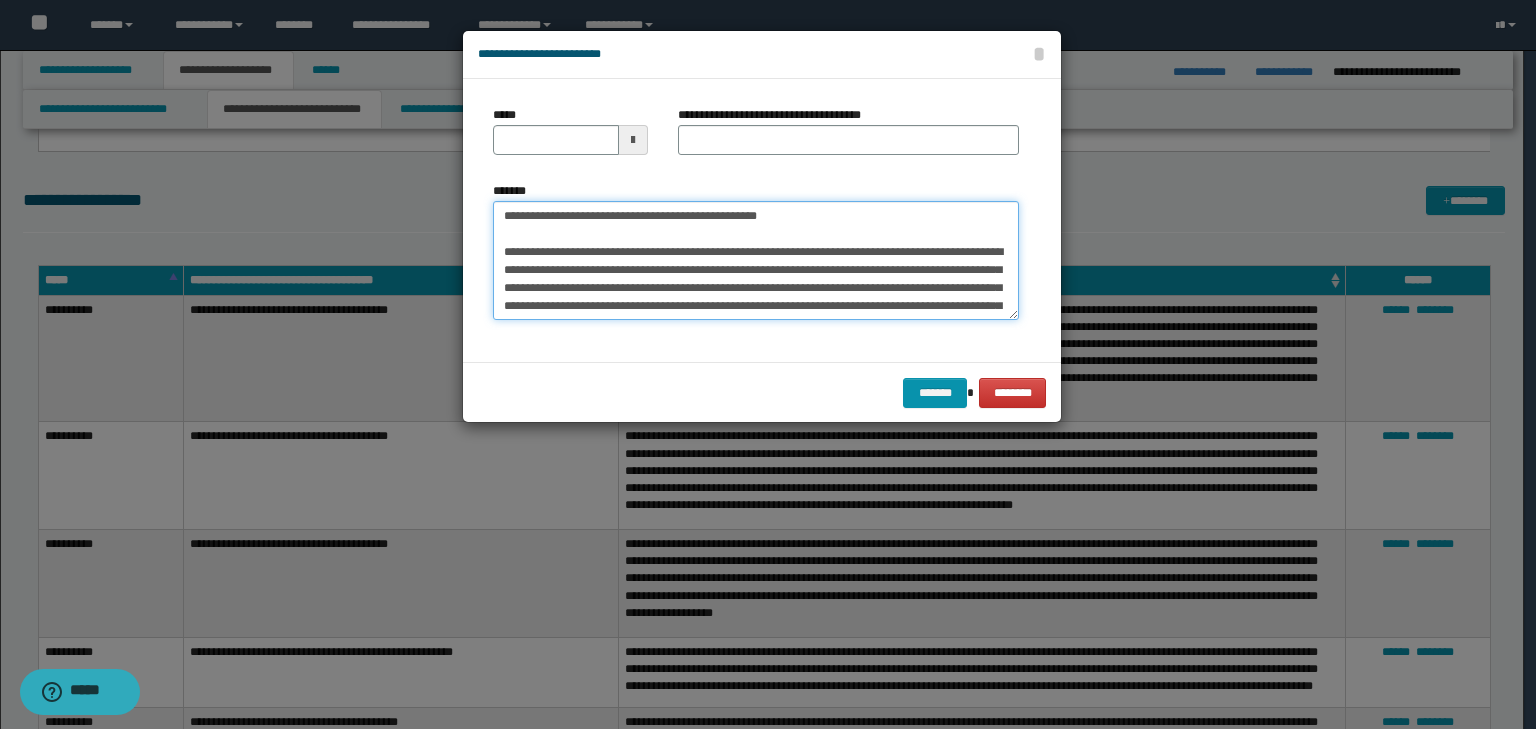 drag, startPoint x: 819, startPoint y: 210, endPoint x: 404, endPoint y: 171, distance: 416.8285 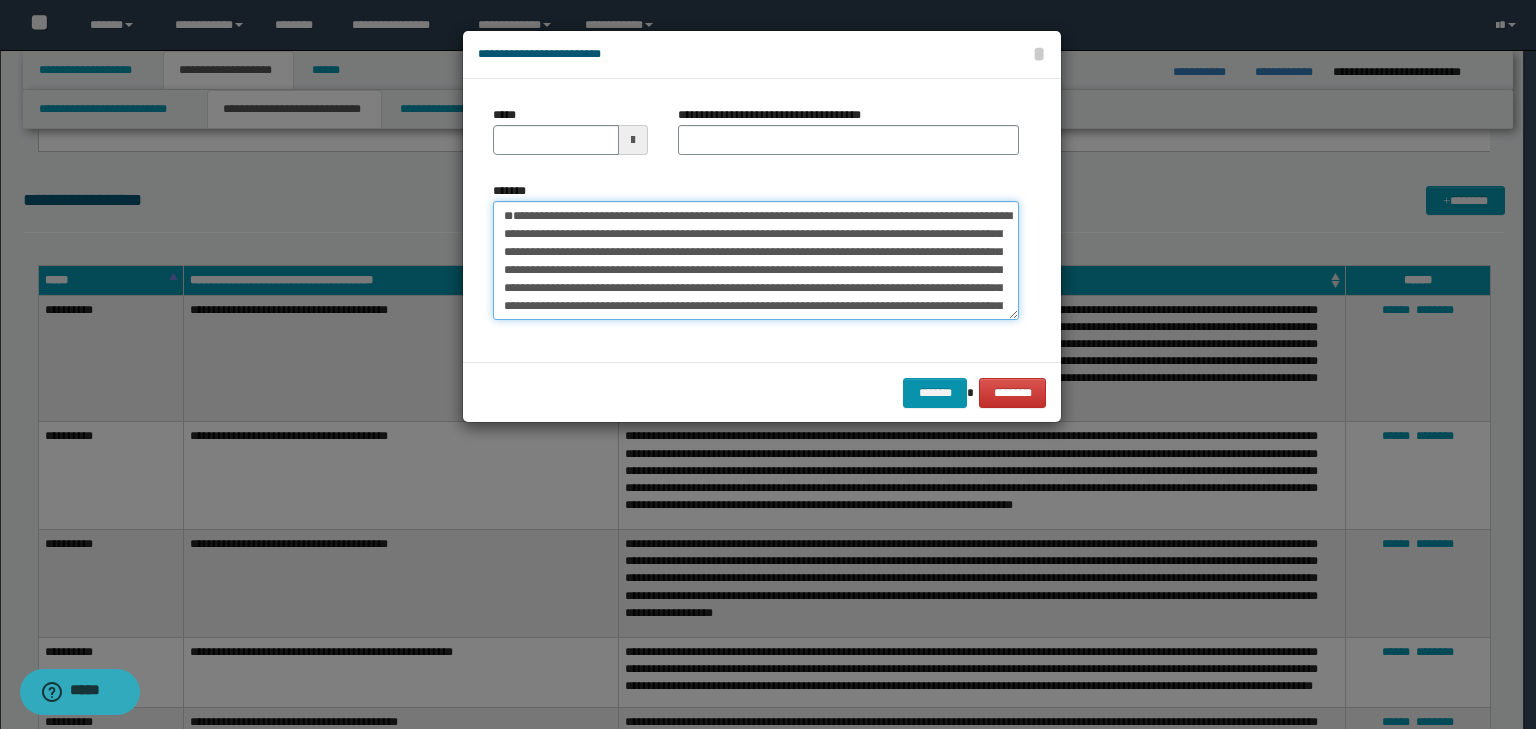 type 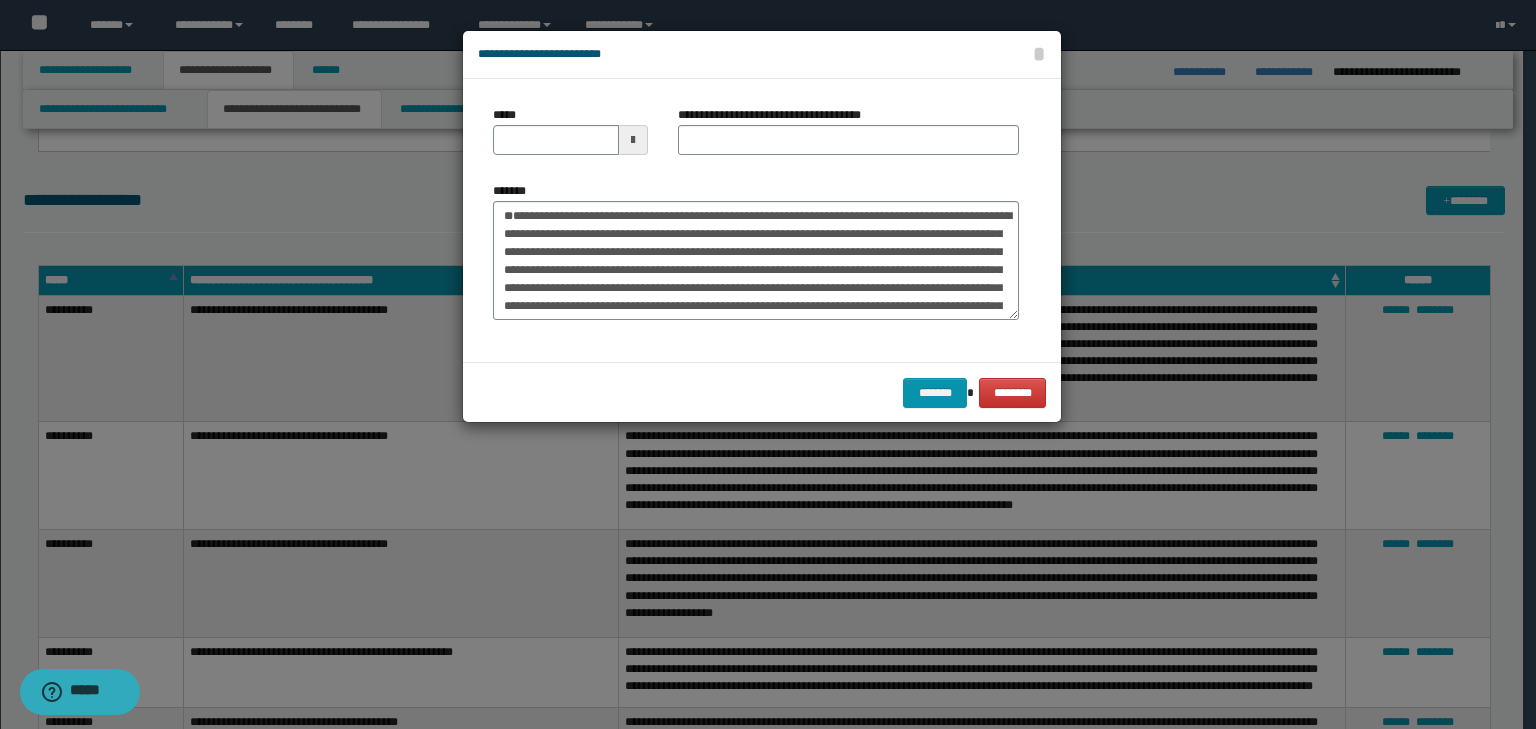 drag, startPoint x: 548, startPoint y: 122, endPoint x: 631, endPoint y: 139, distance: 84.723076 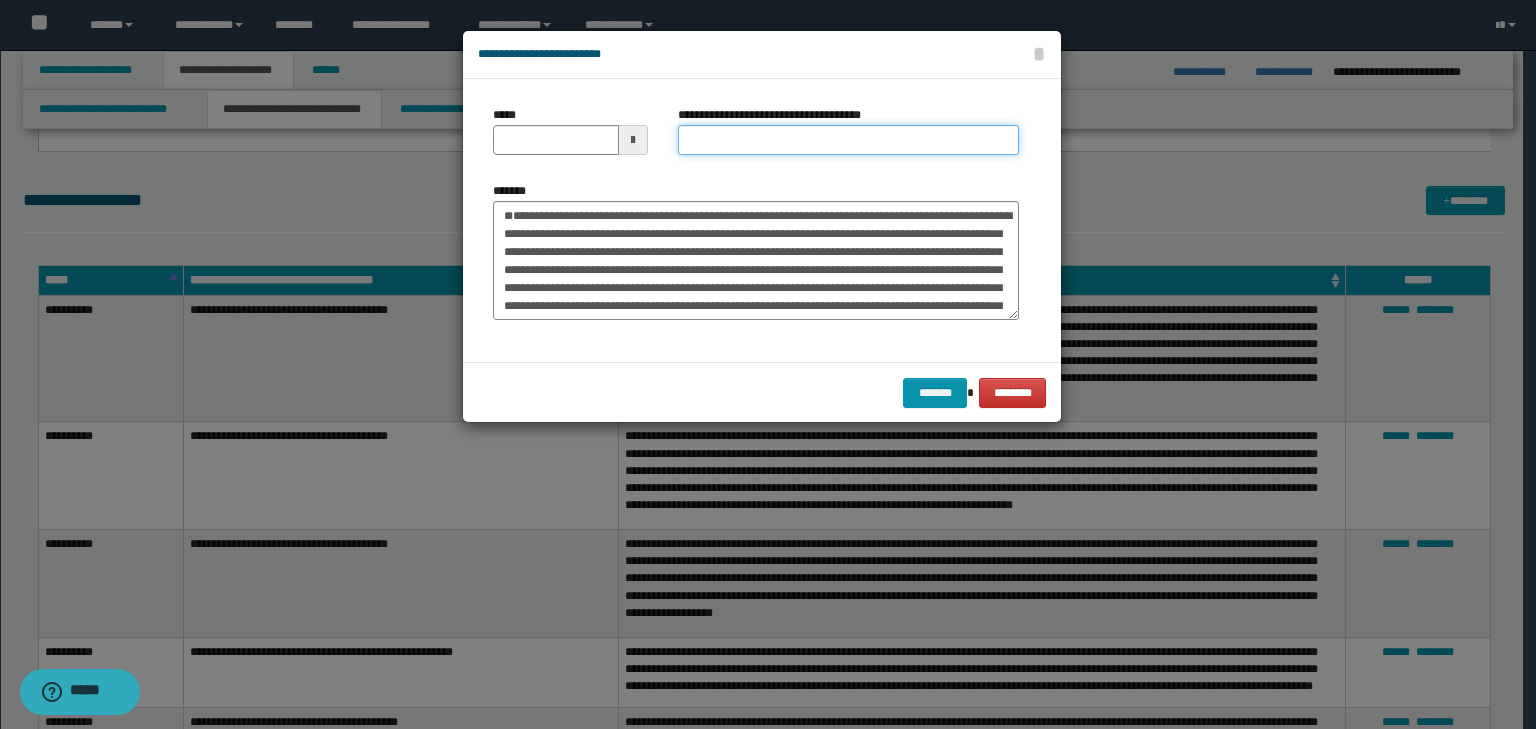 paste on "**********" 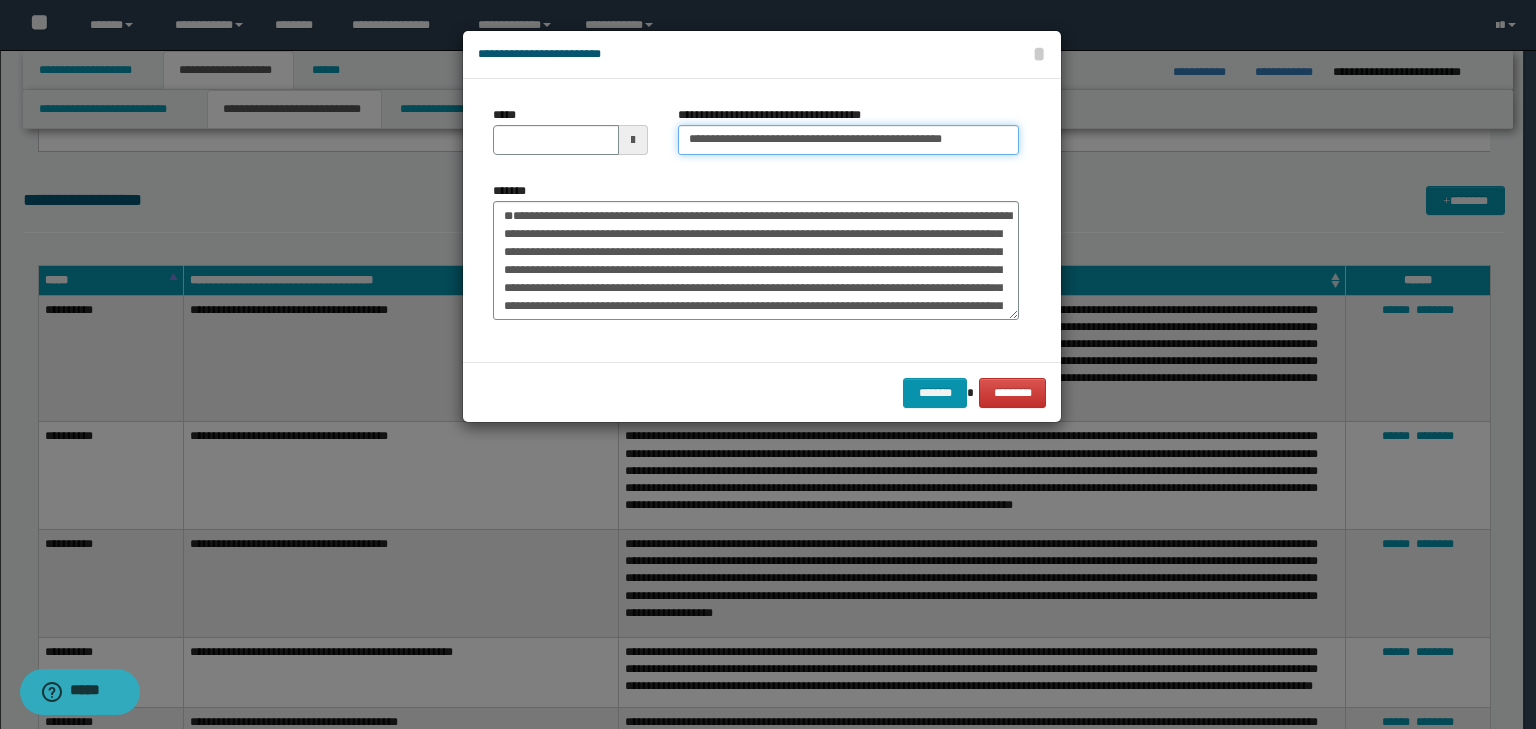 click on "**********" at bounding box center (848, 140) 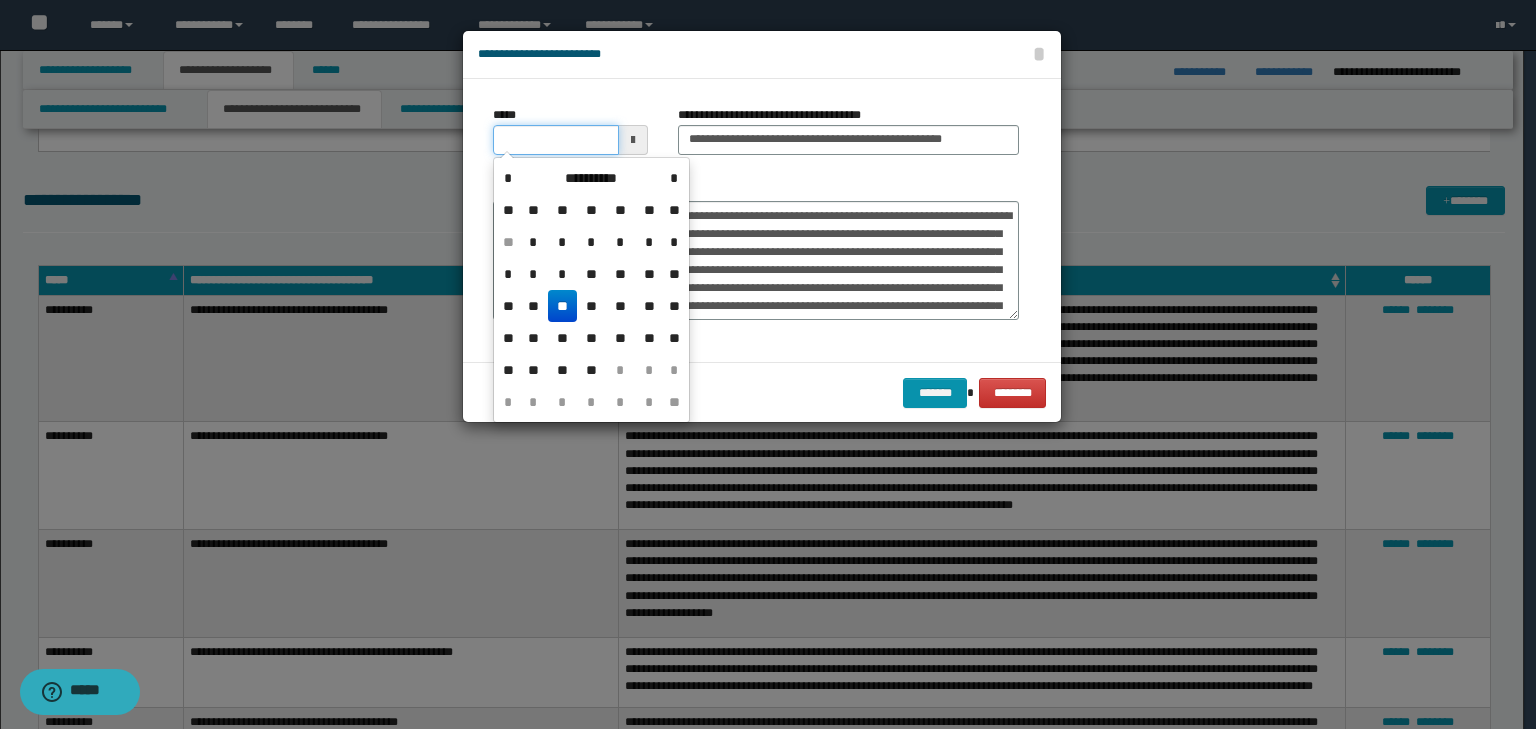 click on "*****" at bounding box center (556, 140) 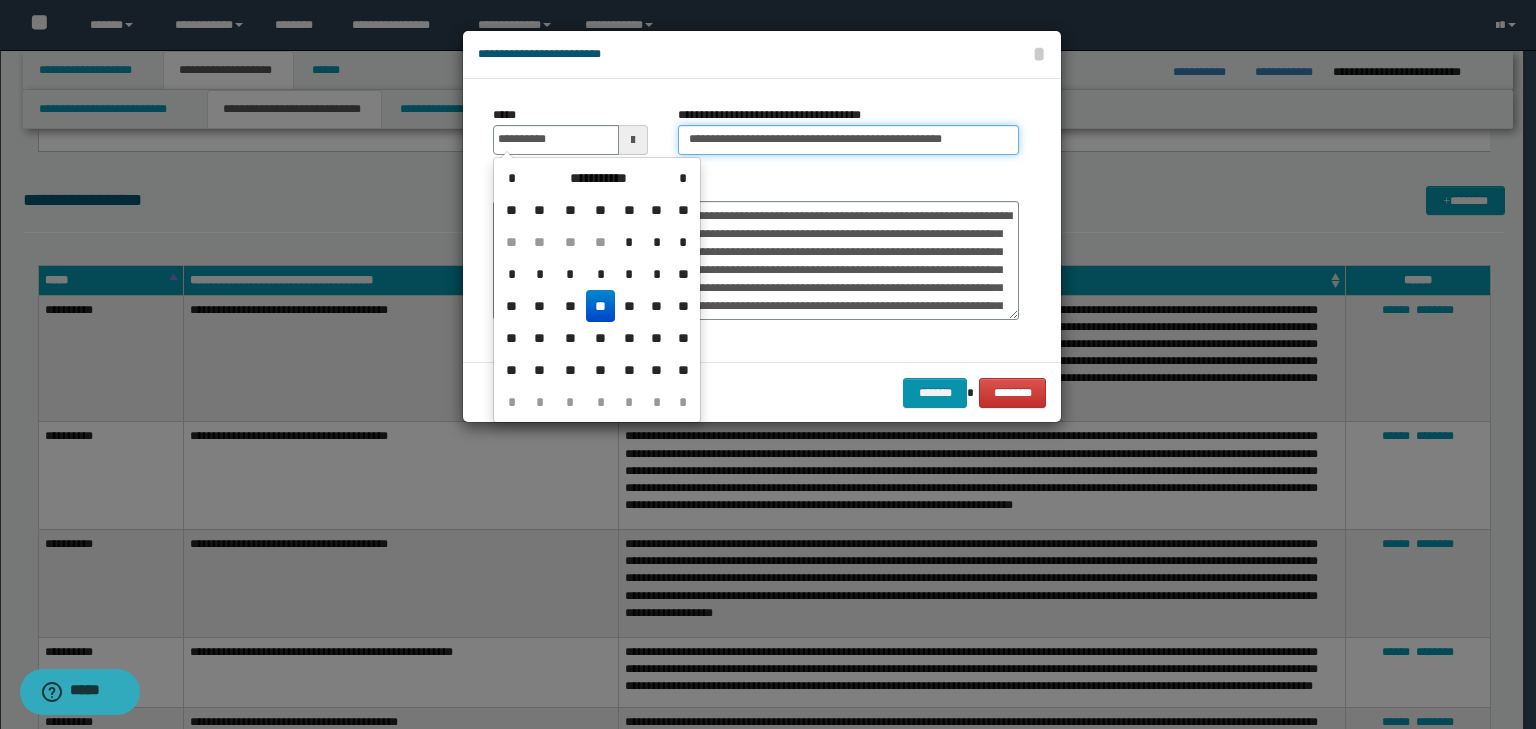 type on "**********" 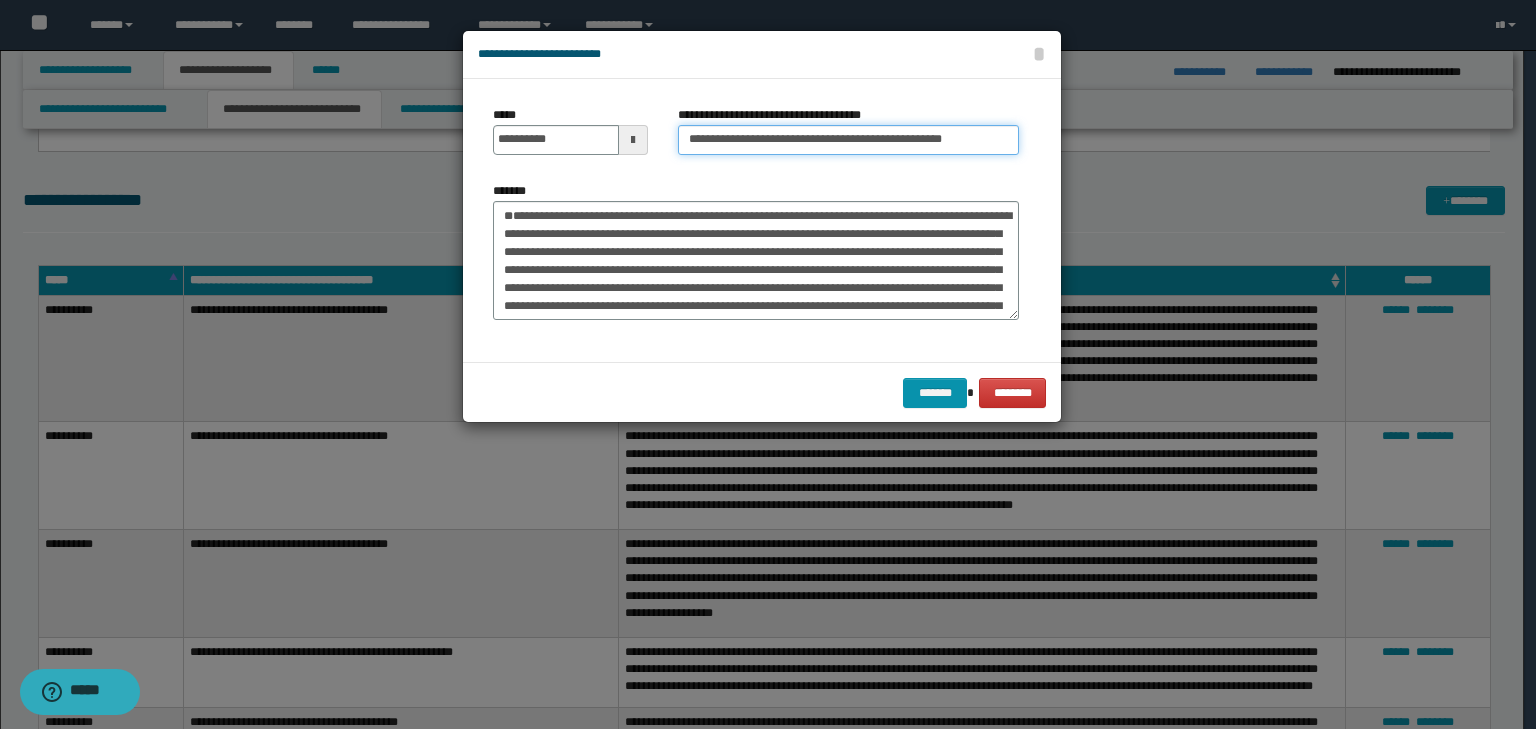 drag, startPoint x: 753, startPoint y: 138, endPoint x: 374, endPoint y: 122, distance: 379.3376 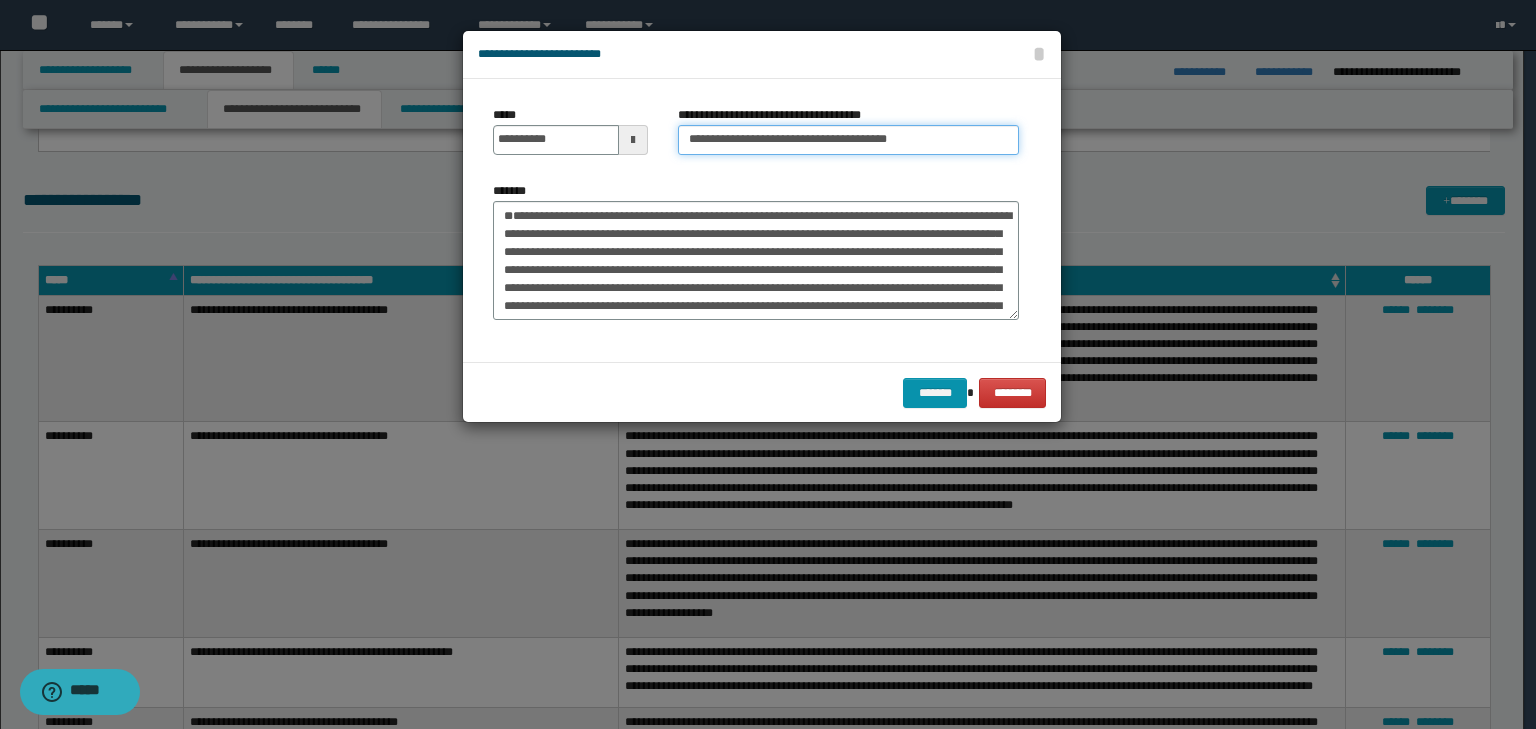 type on "**********" 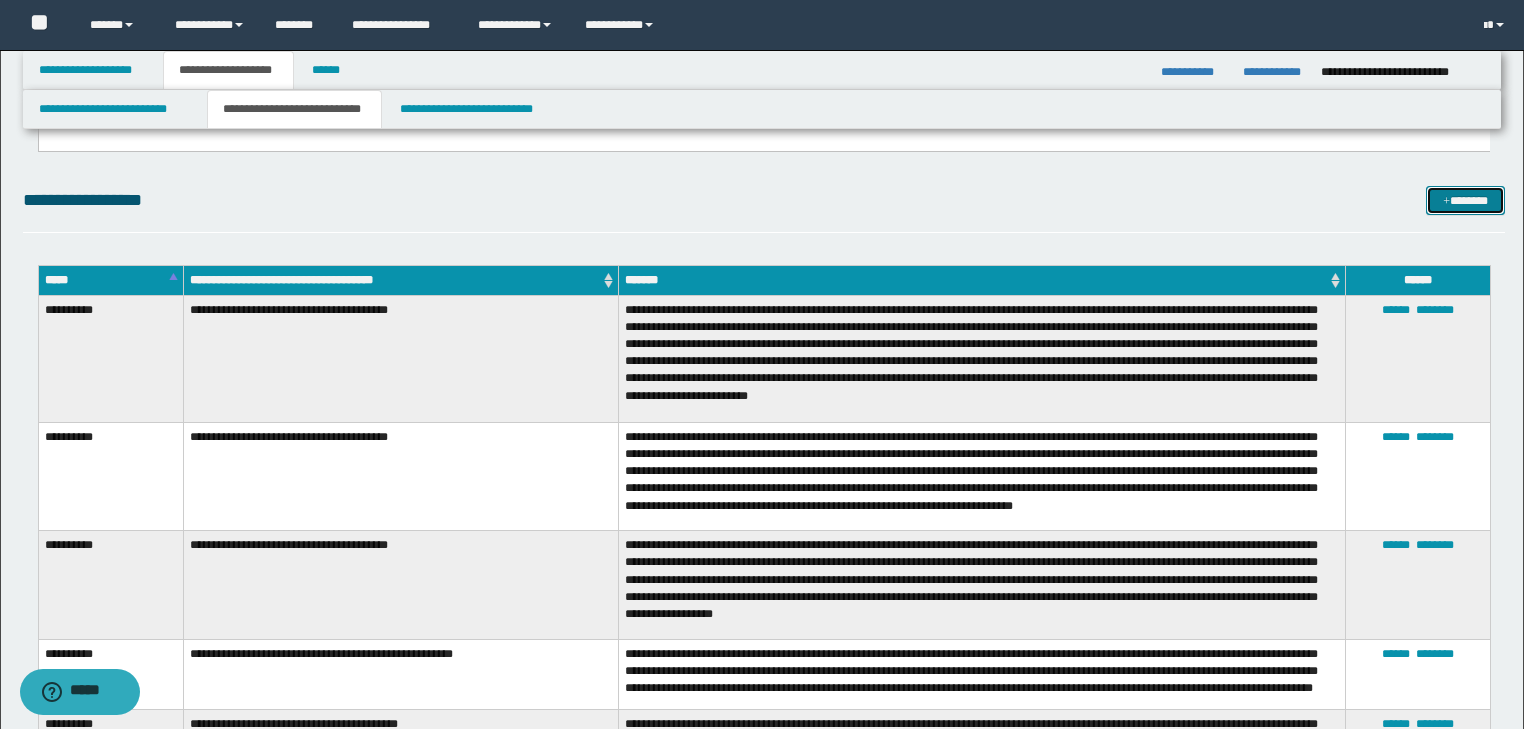 click on "*******" at bounding box center [1465, 201] 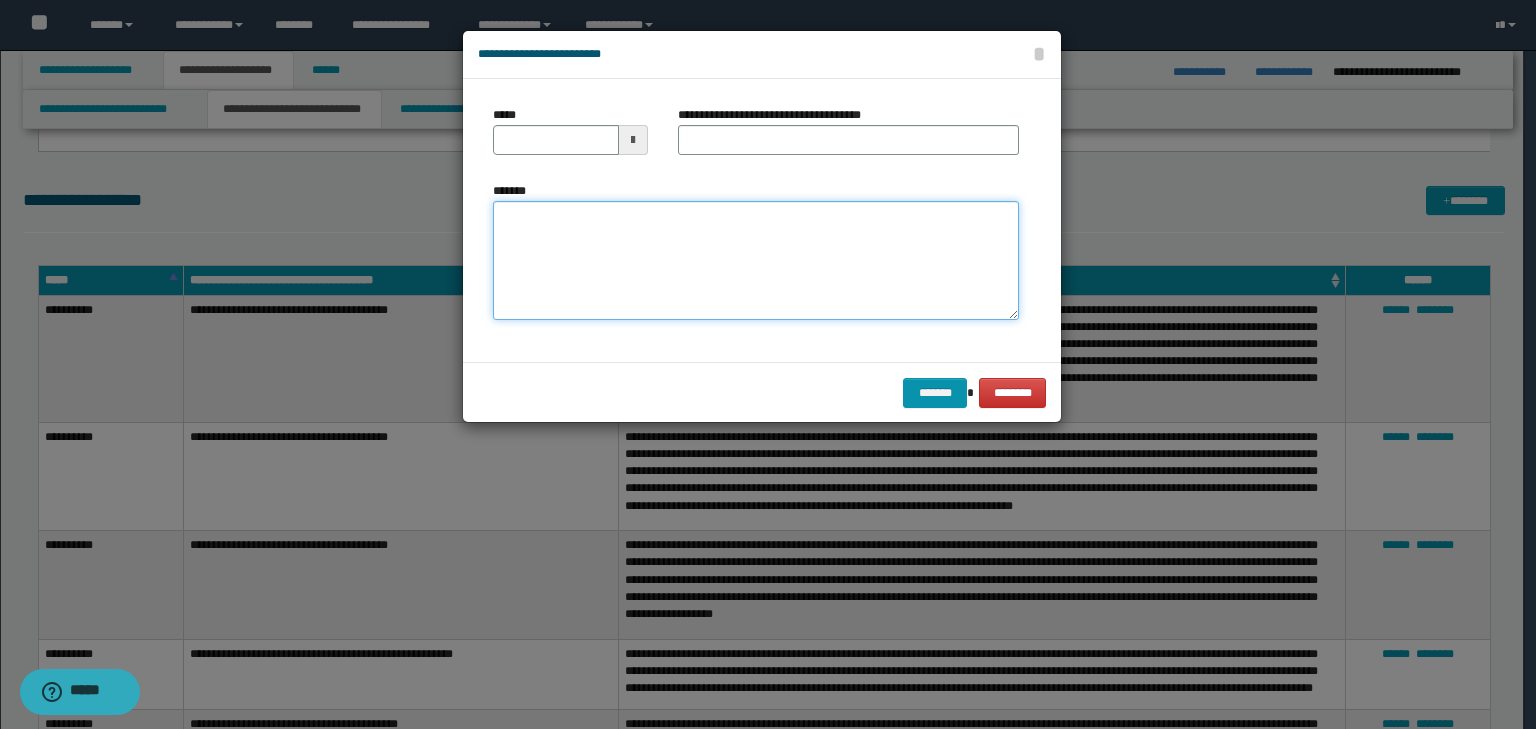 click on "*******" at bounding box center [756, 261] 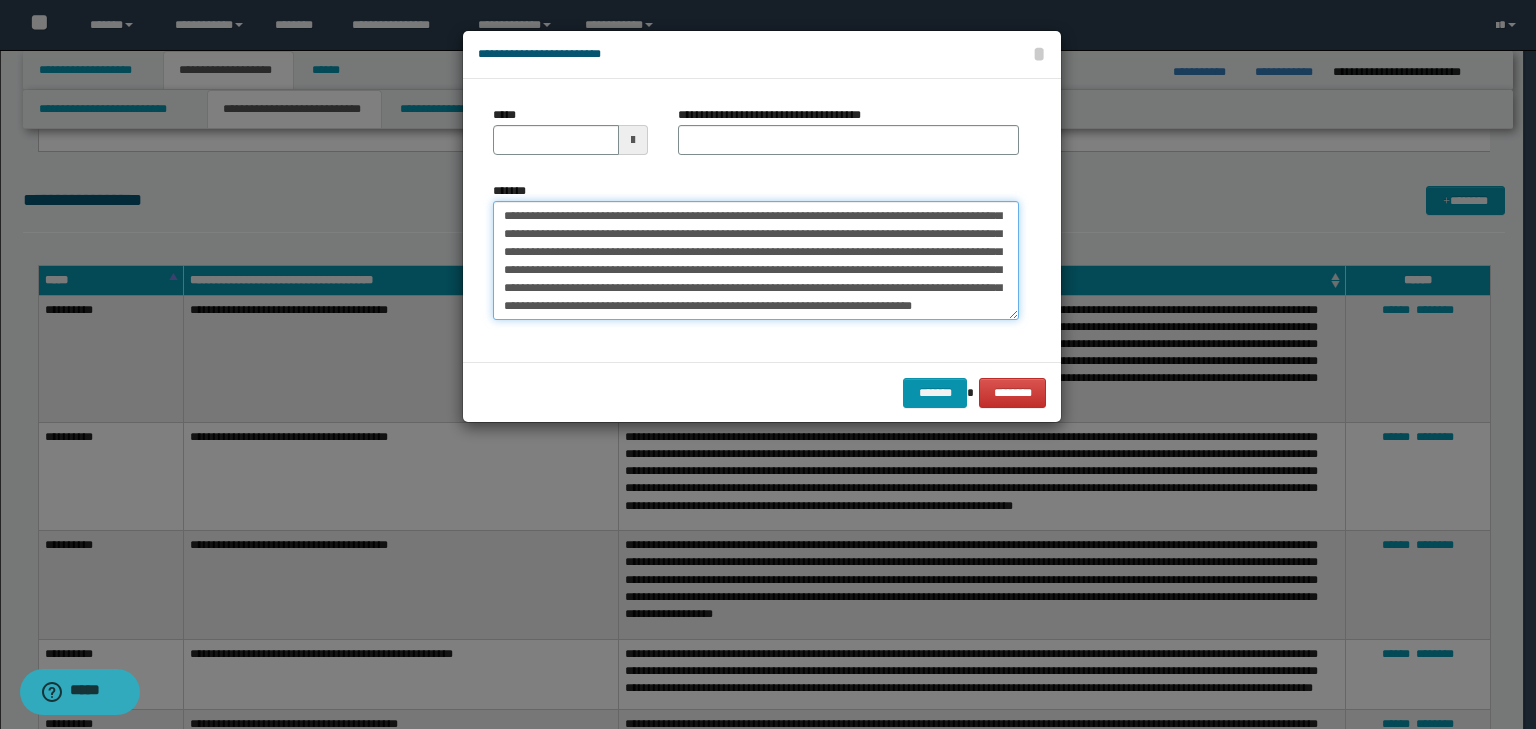 scroll, scrollTop: 0, scrollLeft: 0, axis: both 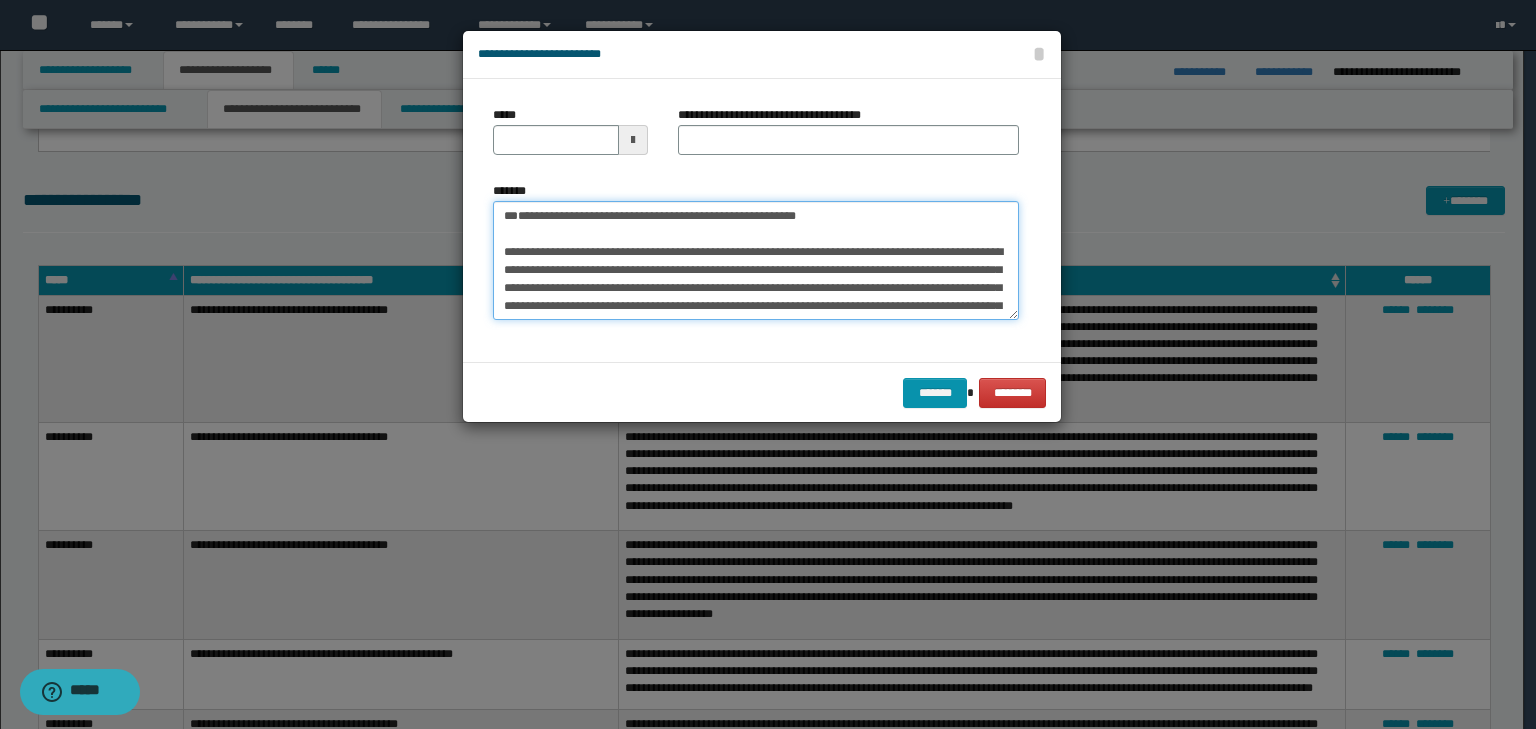 drag, startPoint x: 639, startPoint y: 228, endPoint x: 472, endPoint y: 184, distance: 172.69916 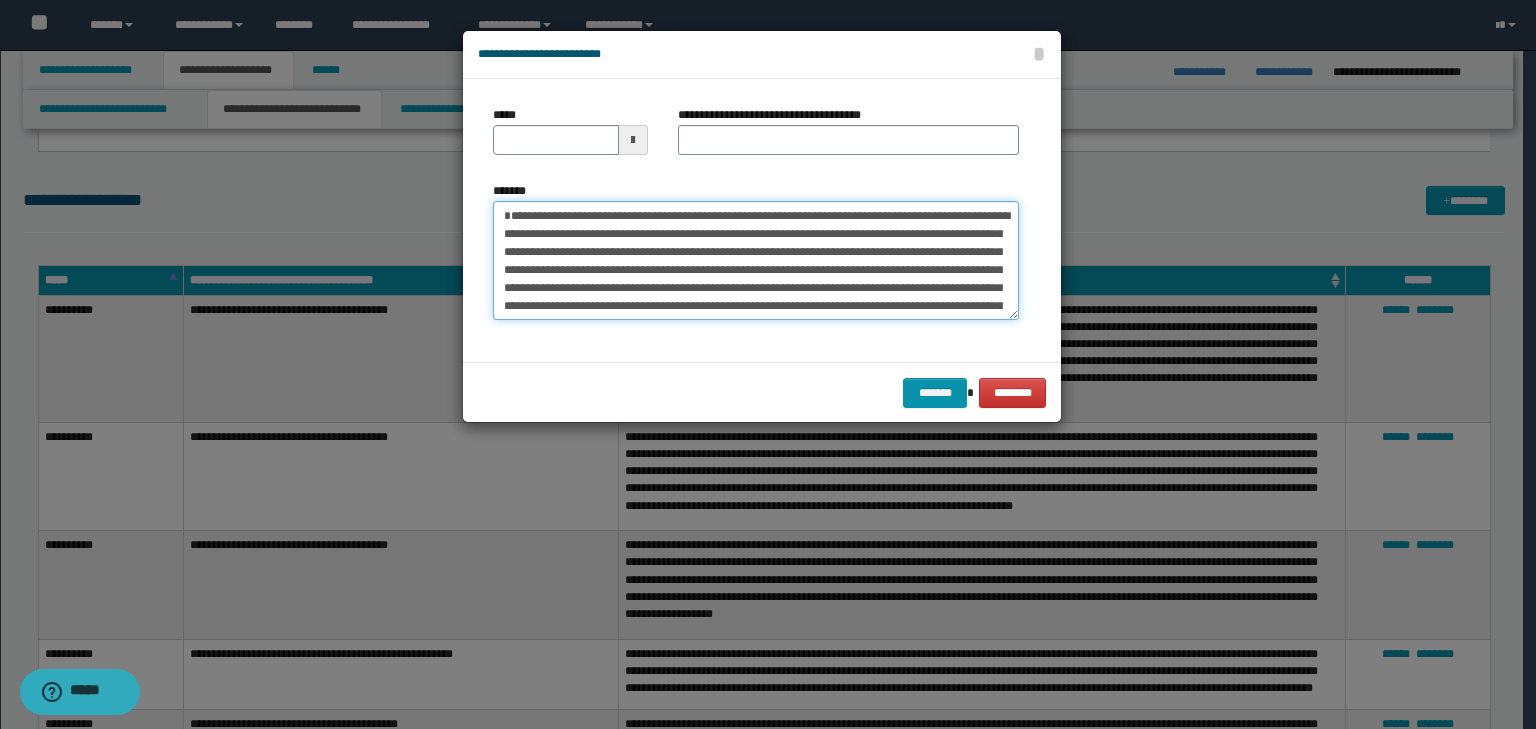type 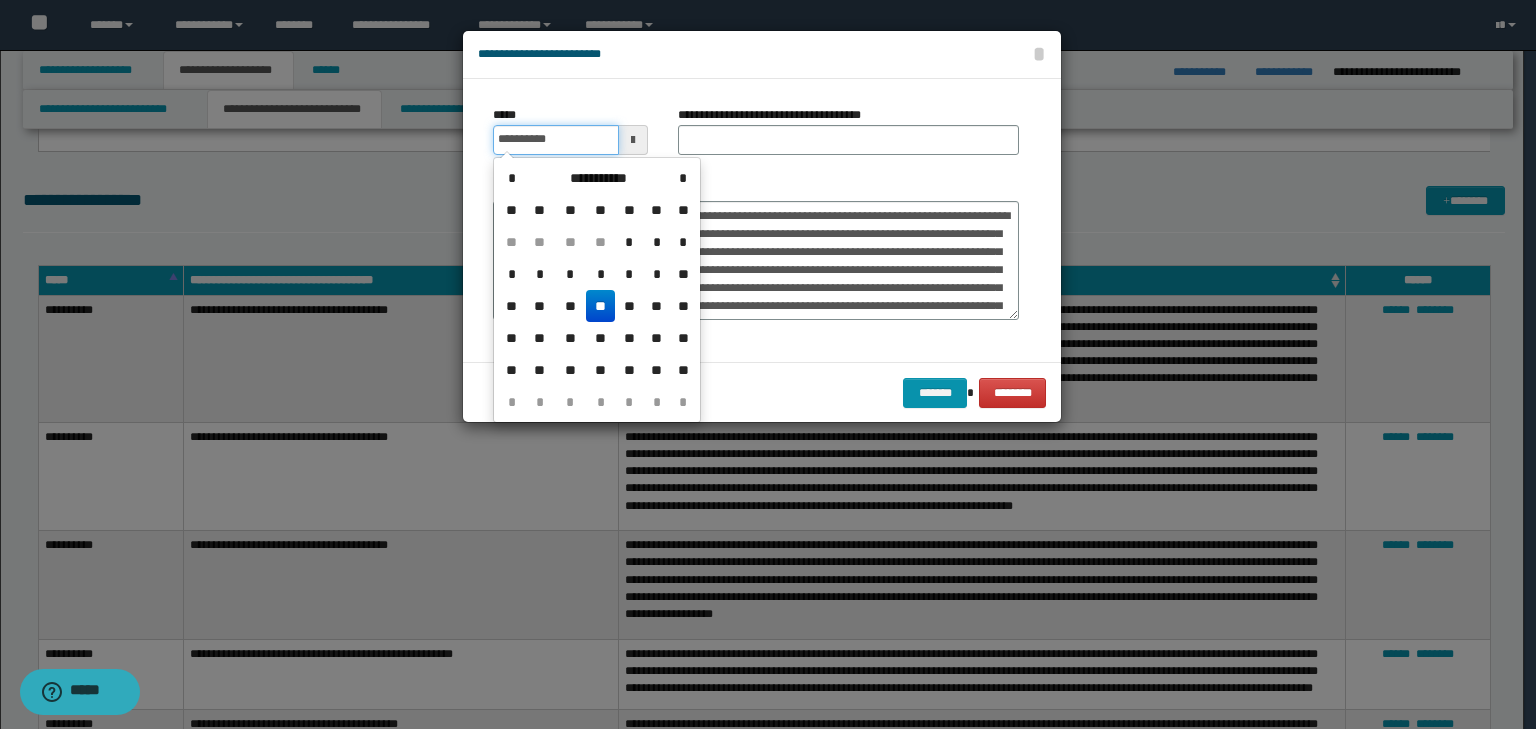 drag, startPoint x: 538, startPoint y: 144, endPoint x: 570, endPoint y: 128, distance: 35.77709 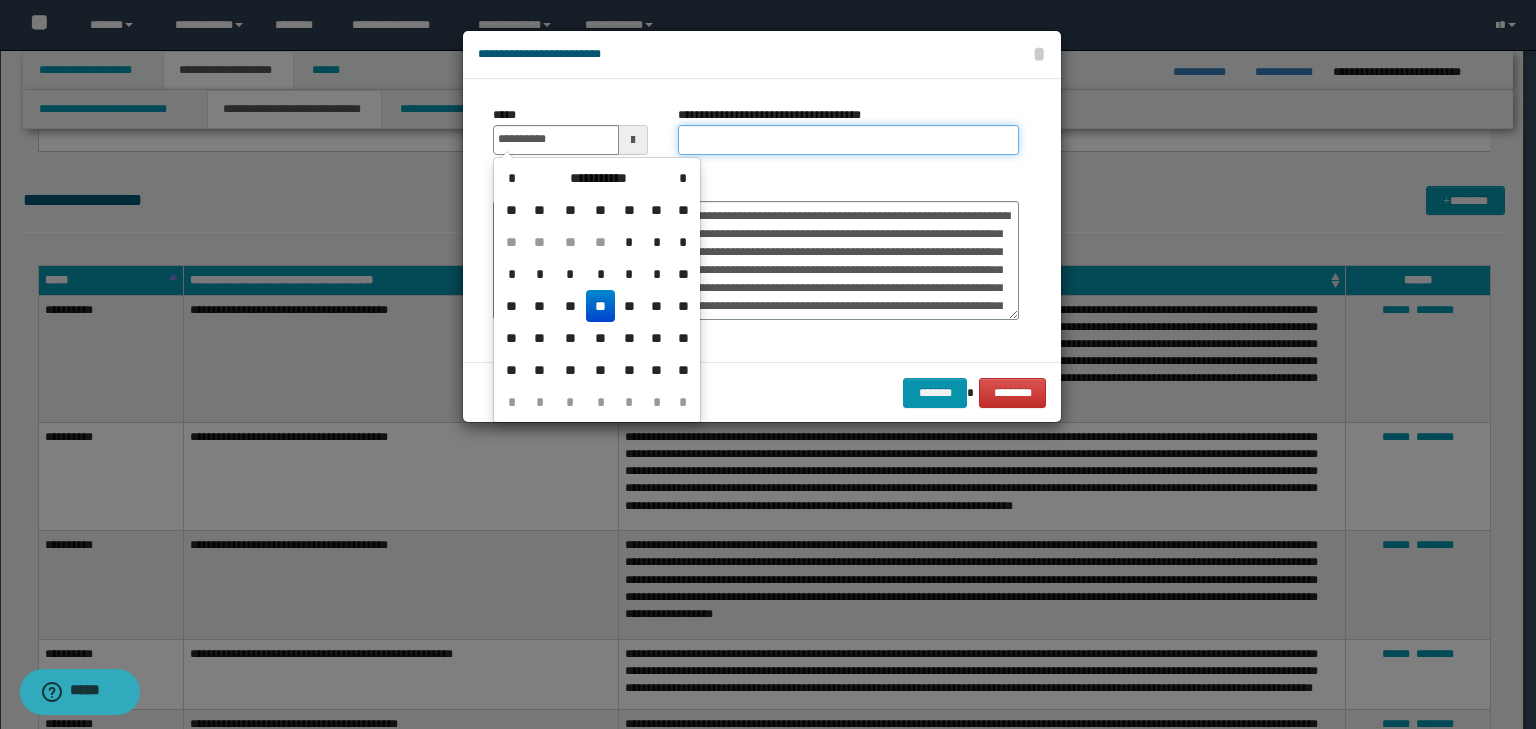 type on "**********" 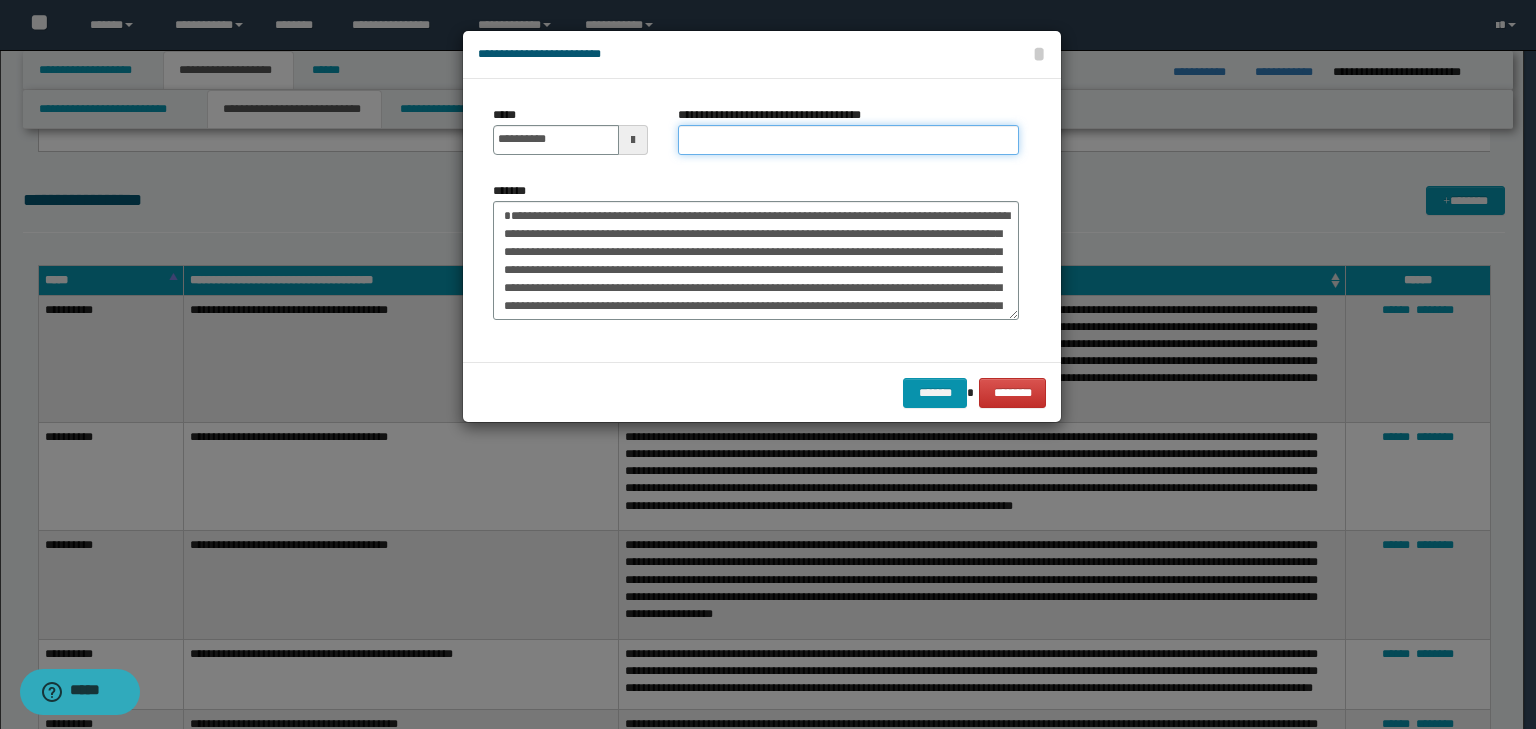 paste on "**********" 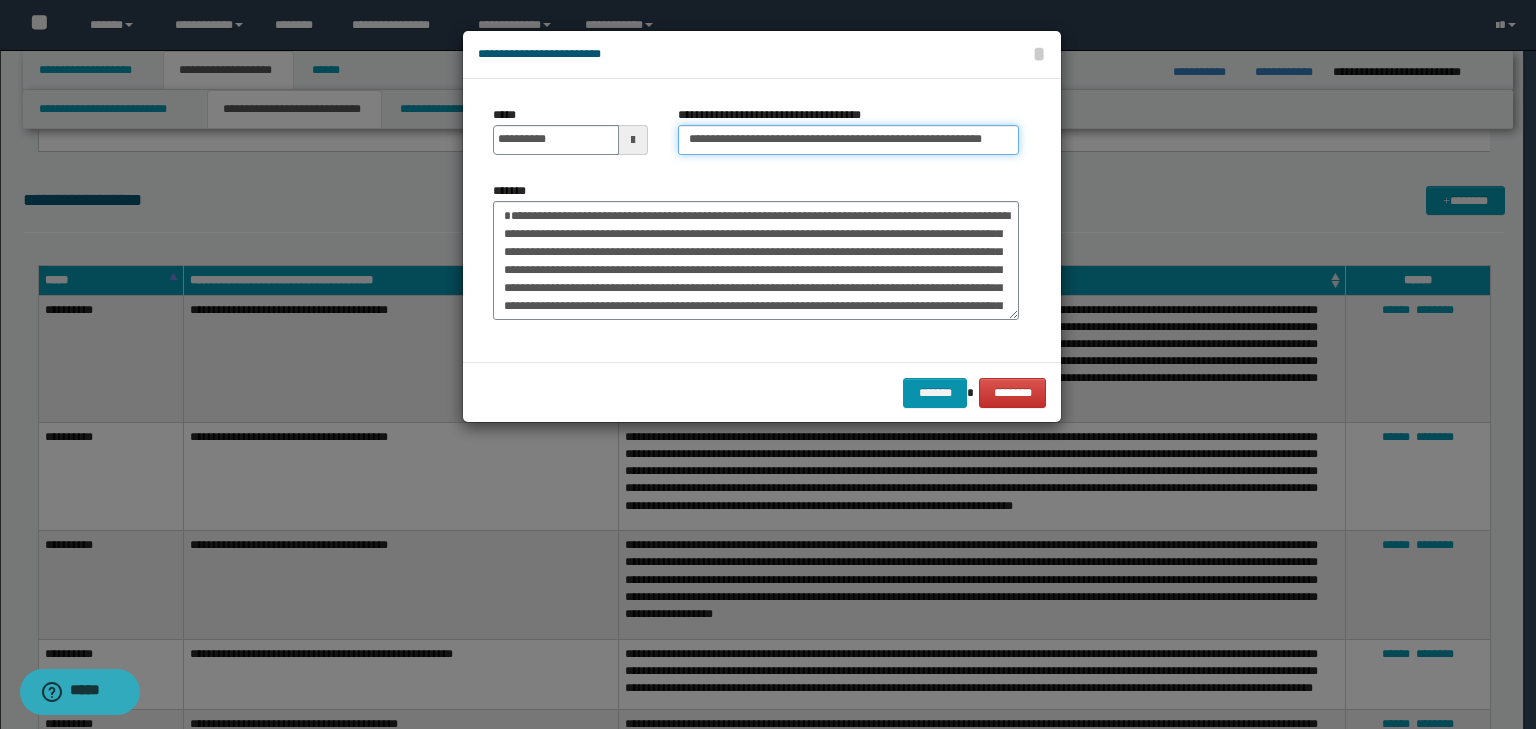 drag, startPoint x: 732, startPoint y: 136, endPoint x: 760, endPoint y: 147, distance: 30.083218 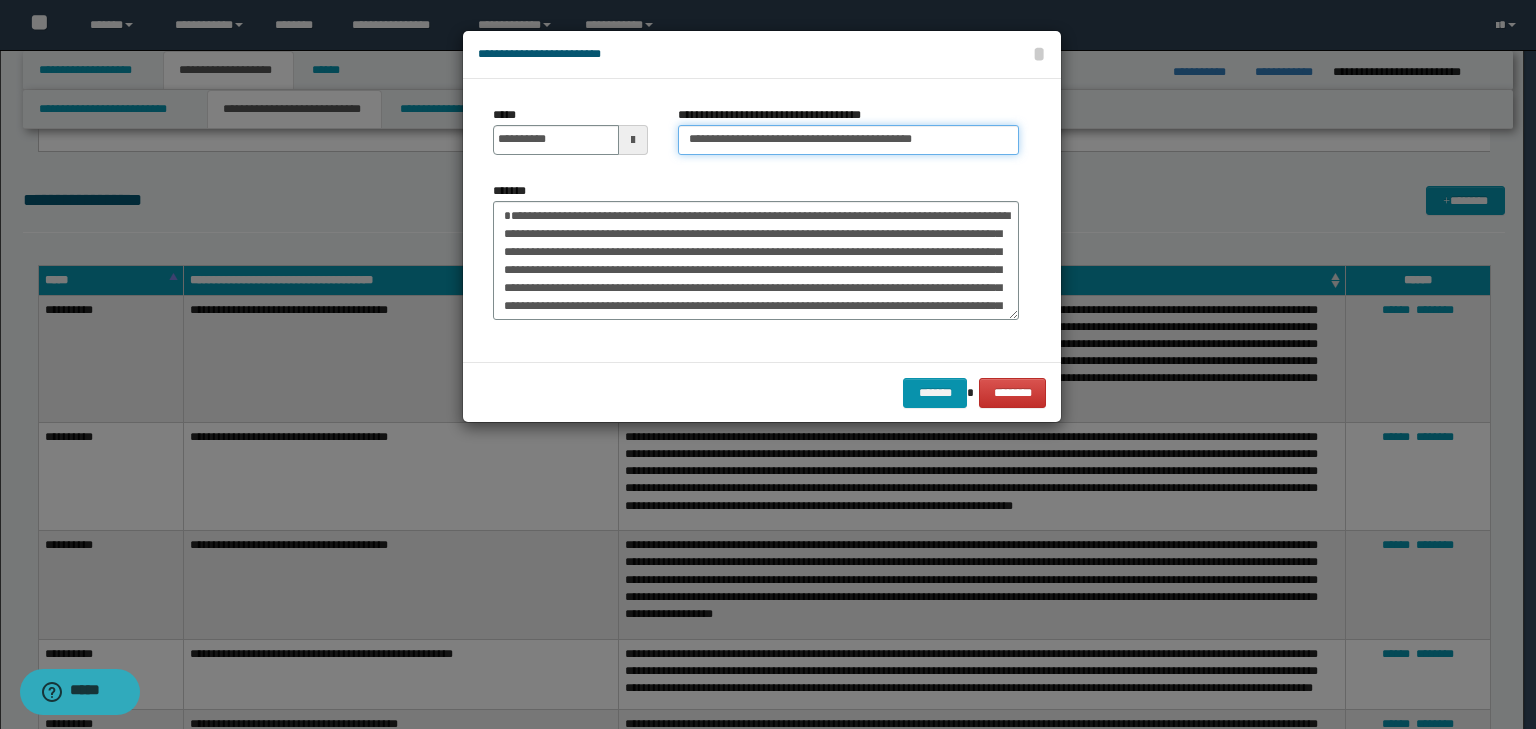 type on "**********" 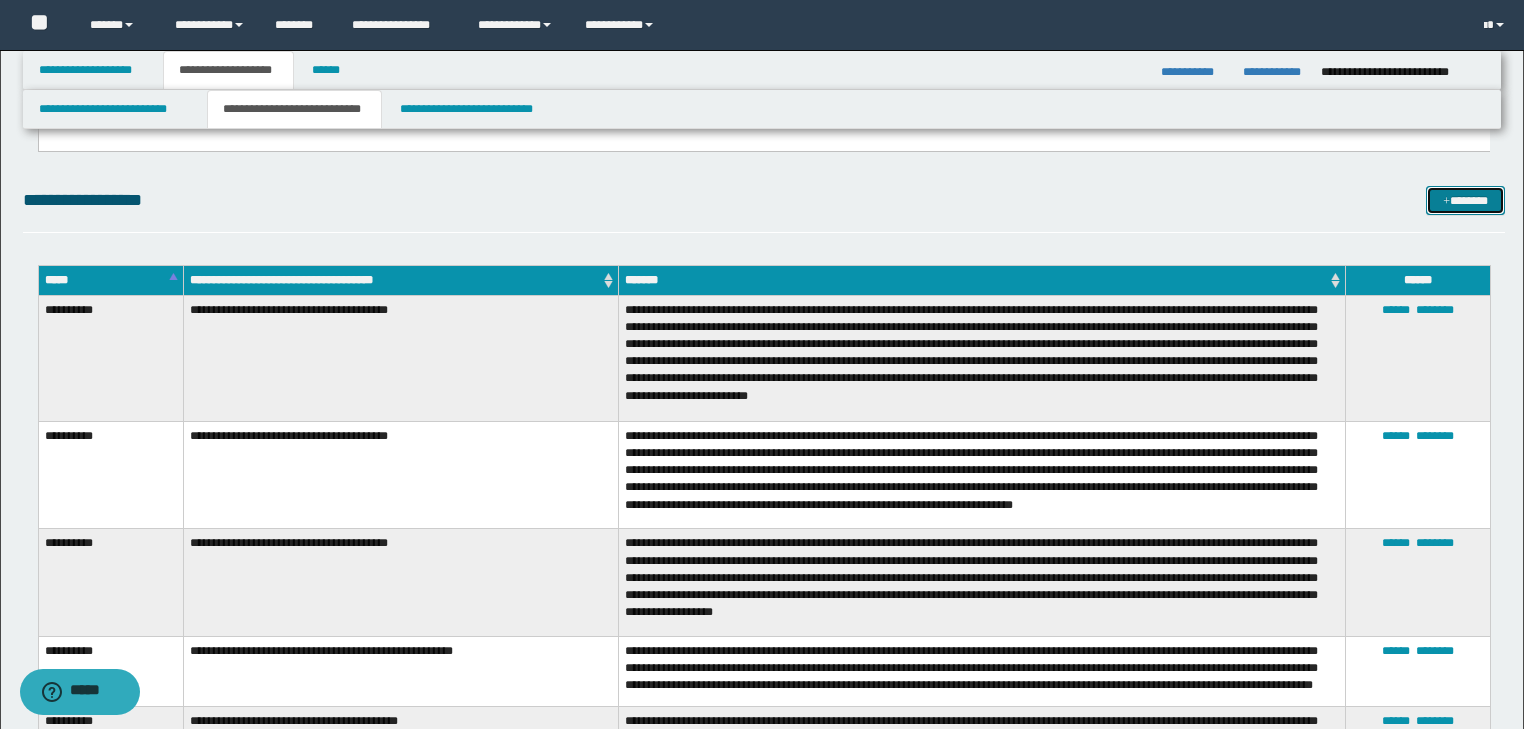click on "*******" at bounding box center (1465, 201) 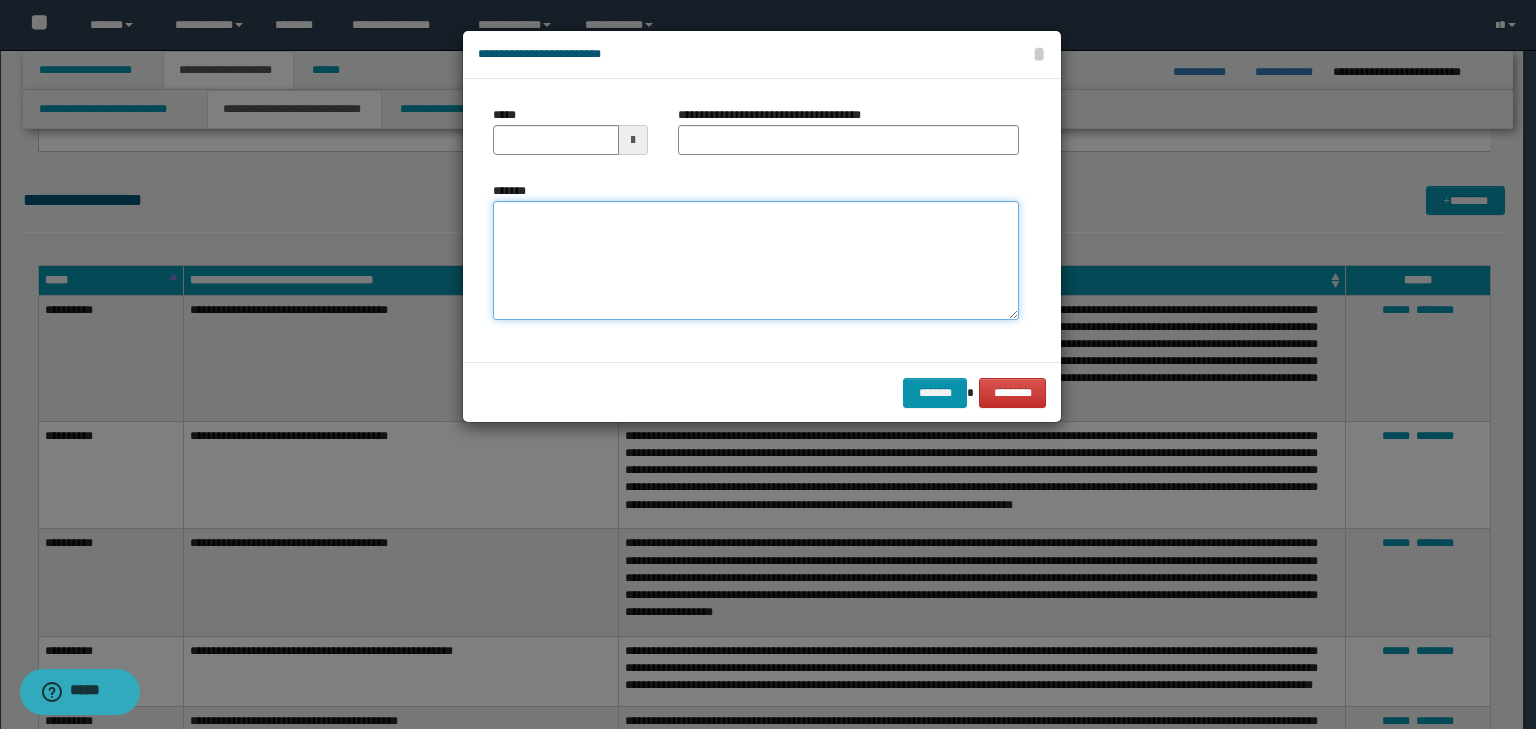 click on "*******" at bounding box center [756, 261] 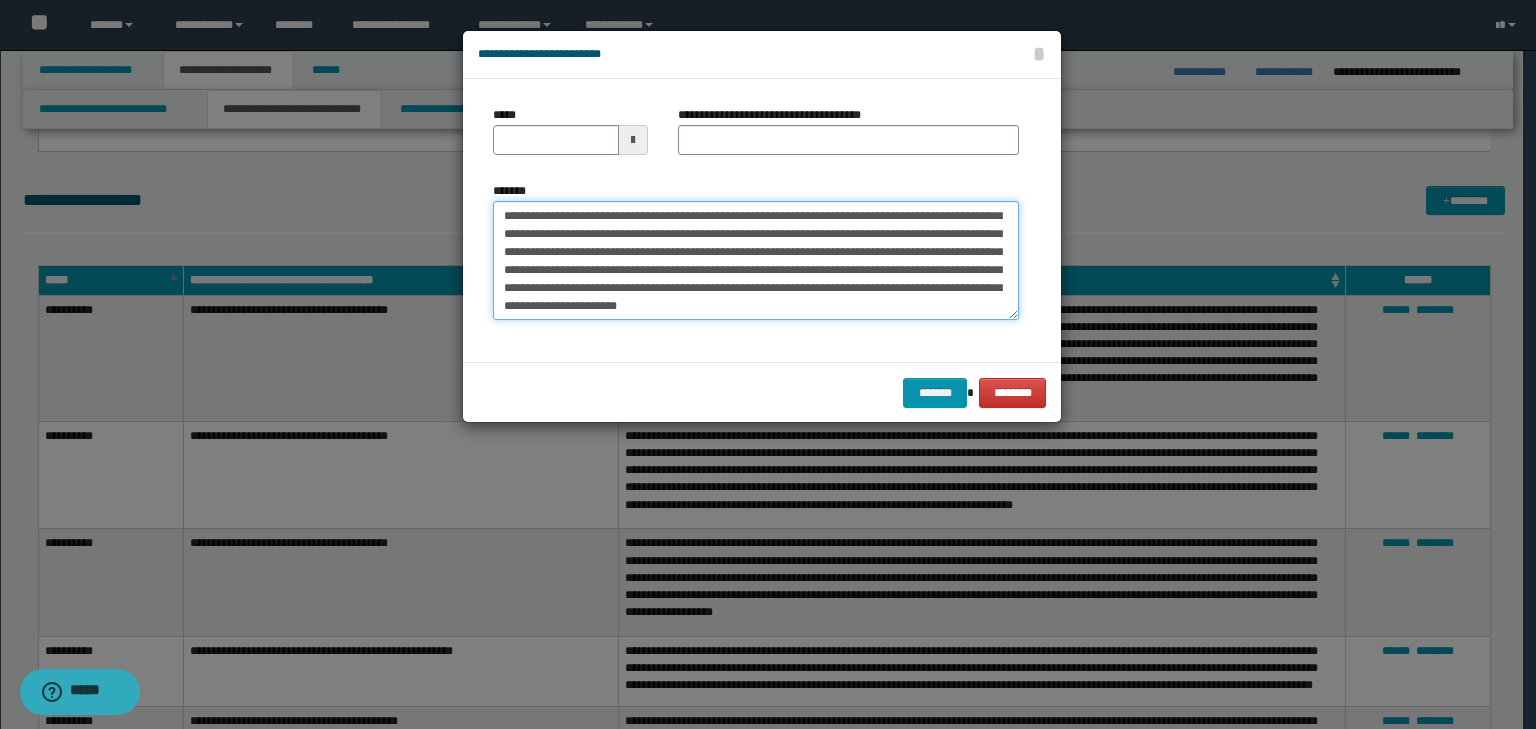 scroll, scrollTop: 0, scrollLeft: 0, axis: both 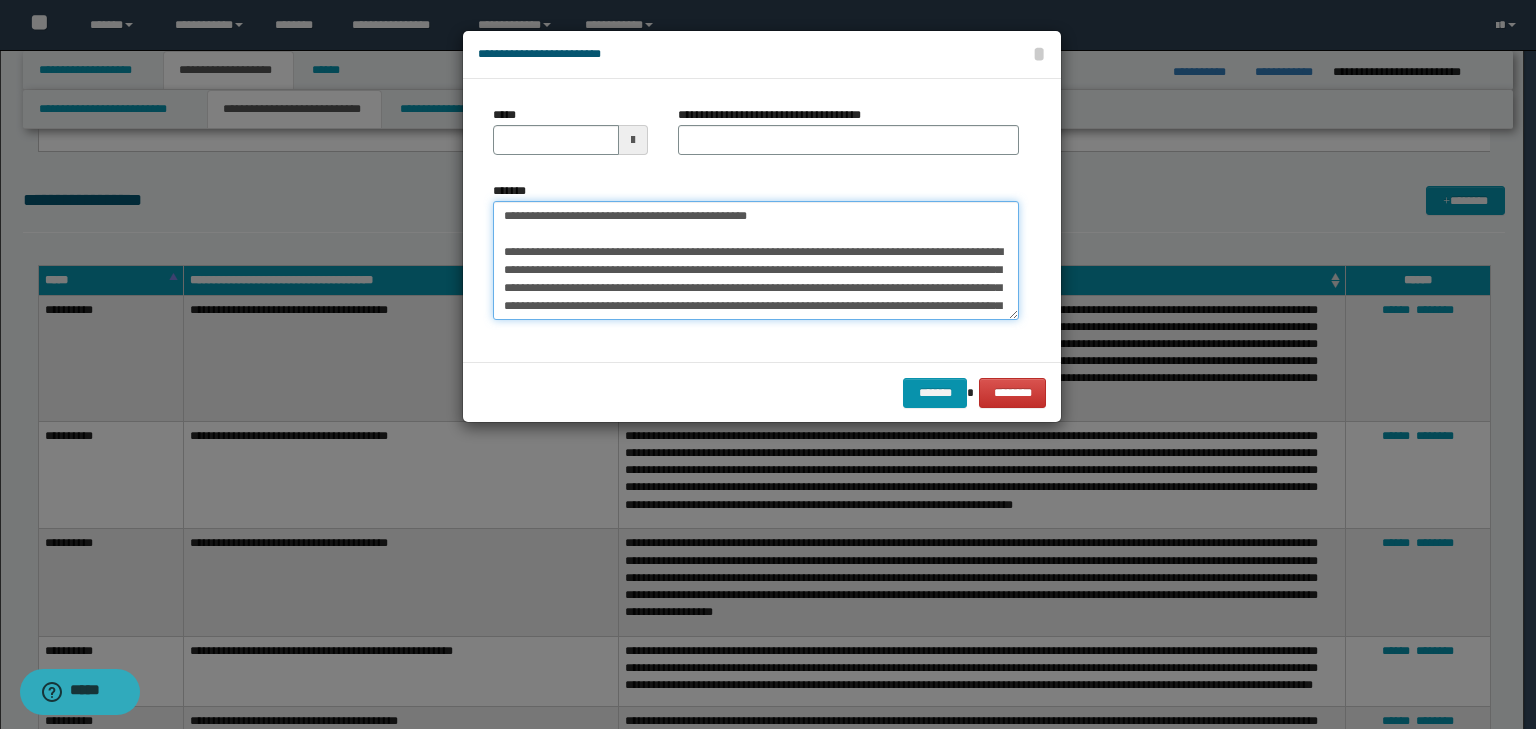 drag, startPoint x: 709, startPoint y: 218, endPoint x: 333, endPoint y: 180, distance: 377.91534 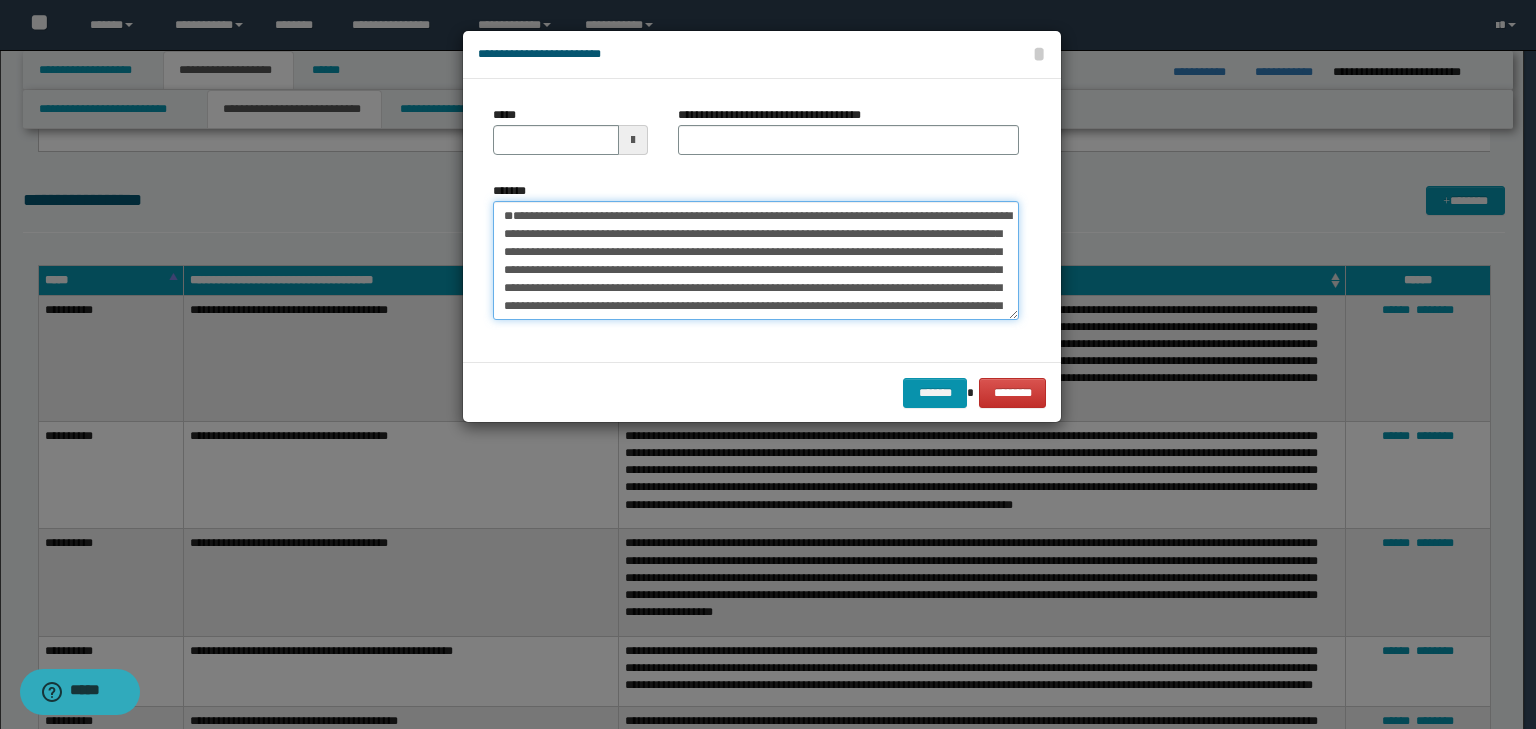 type 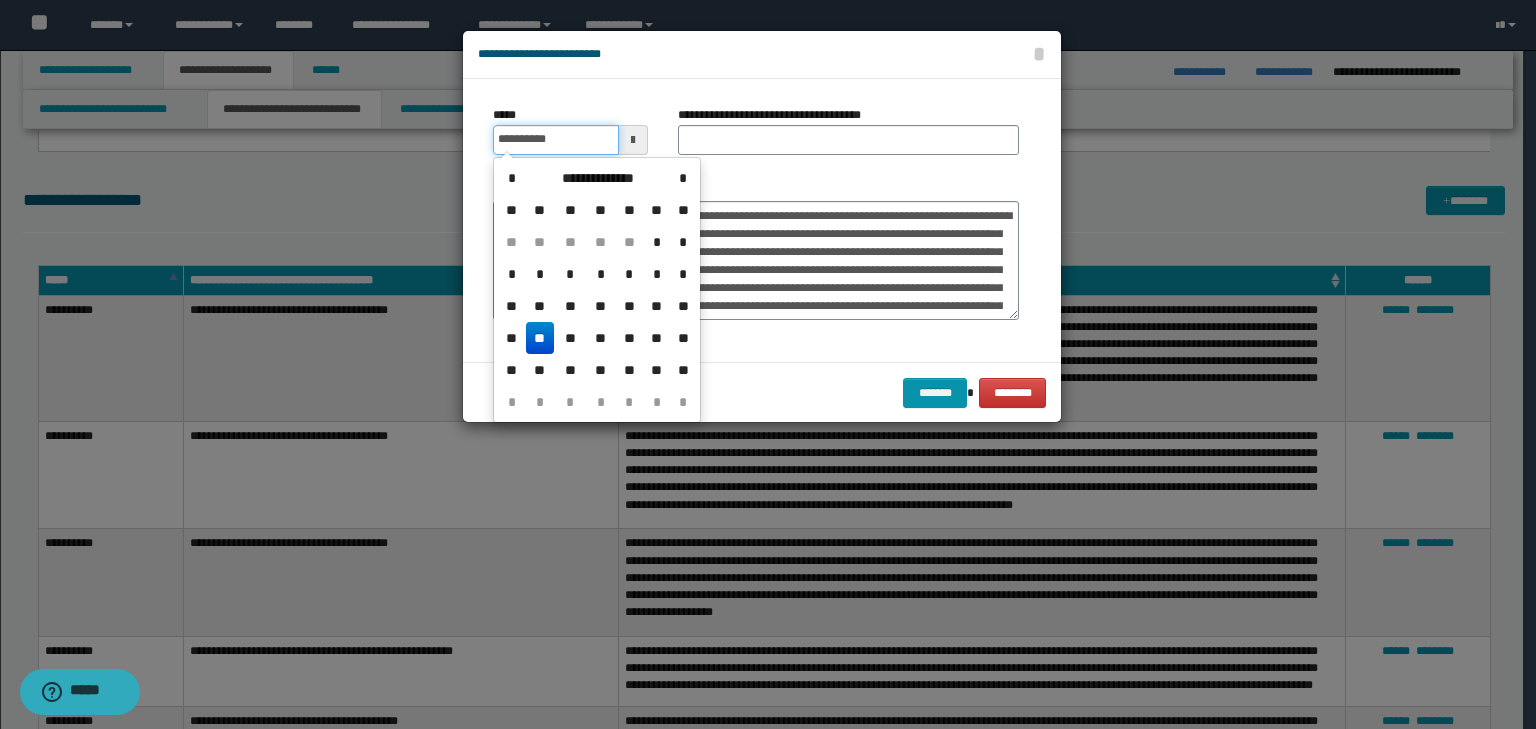 drag, startPoint x: 548, startPoint y: 141, endPoint x: 735, endPoint y: 144, distance: 187.02406 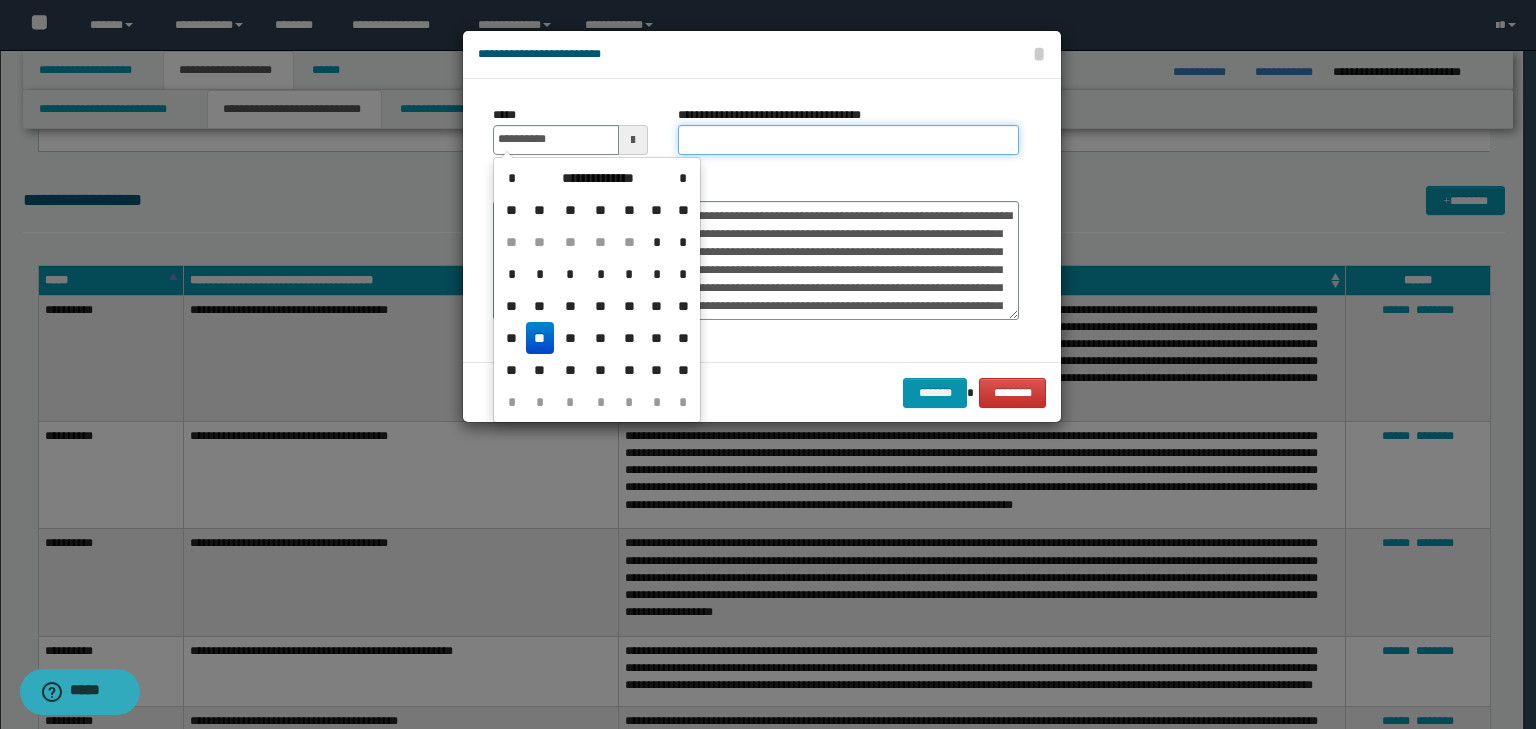 paste on "**********" 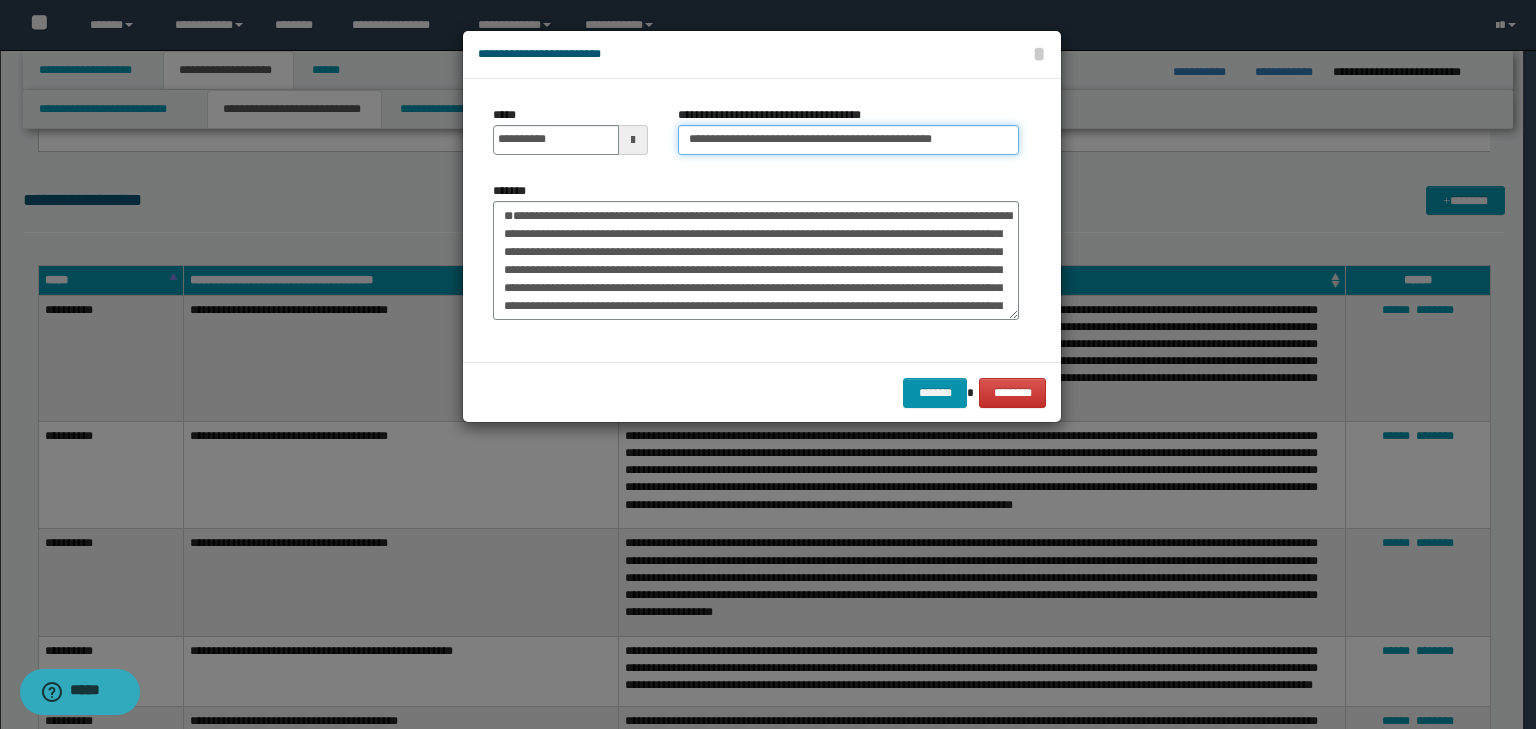 click on "**********" at bounding box center [848, 140] 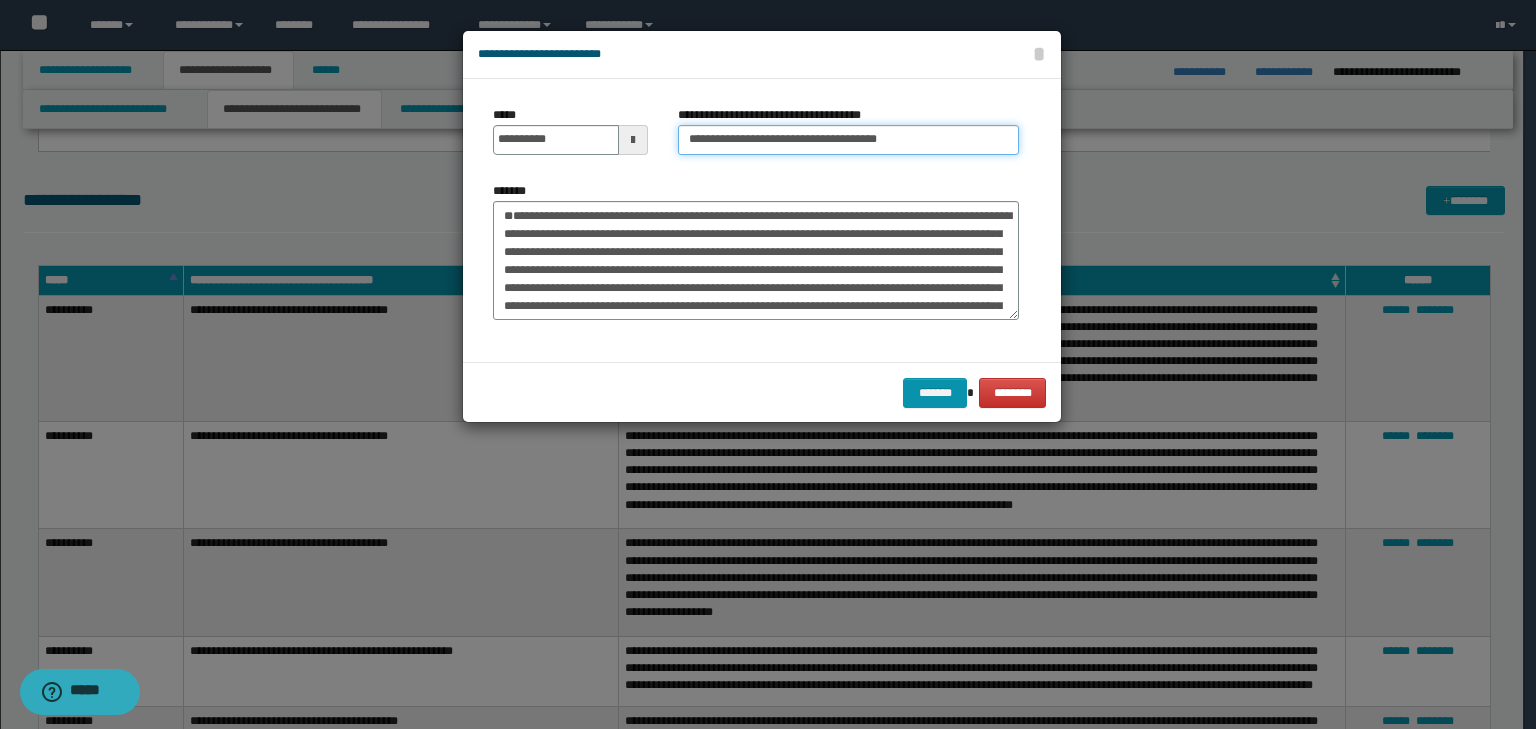 type on "**********" 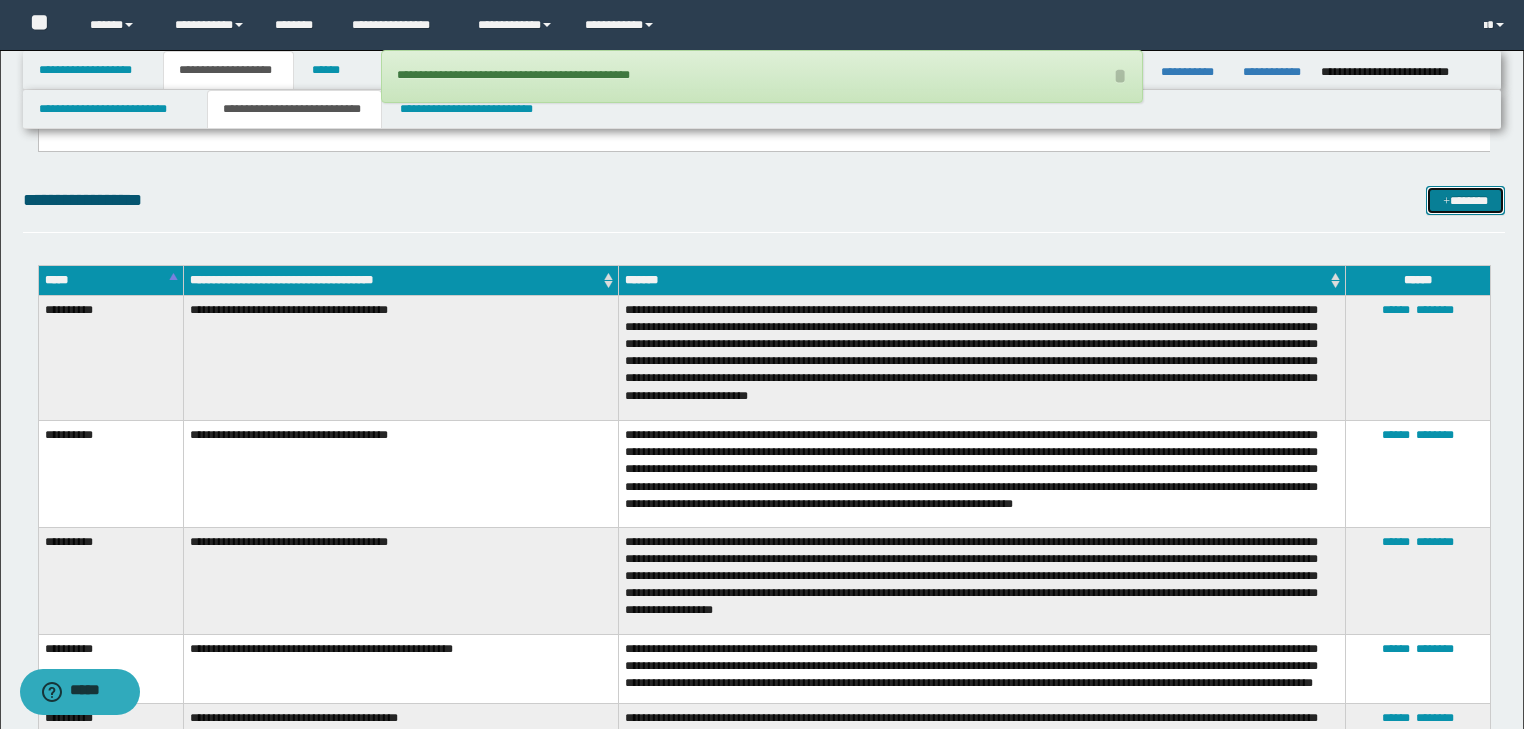 click on "*******" at bounding box center (1465, 201) 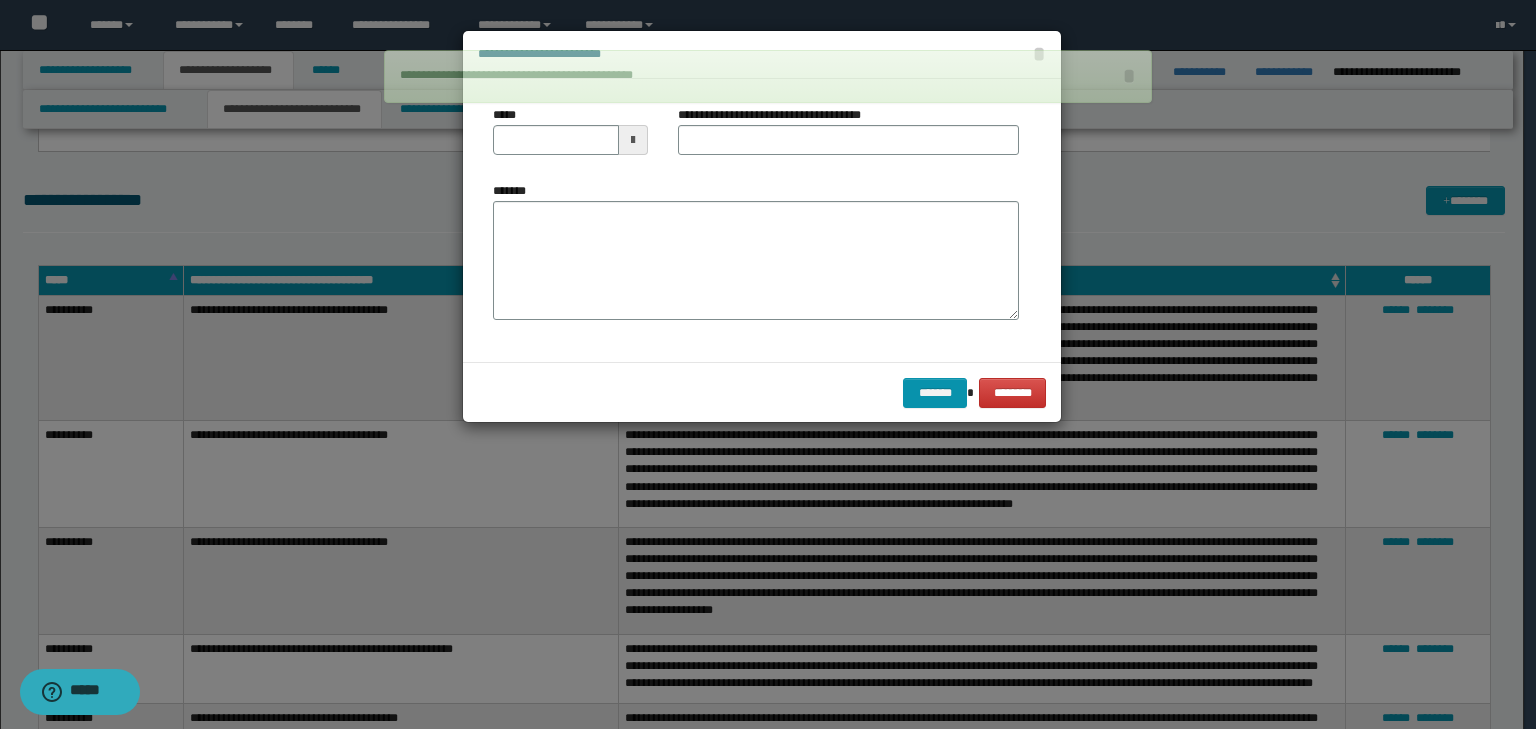 drag, startPoint x: 452, startPoint y: 255, endPoint x: 520, endPoint y: 248, distance: 68.359344 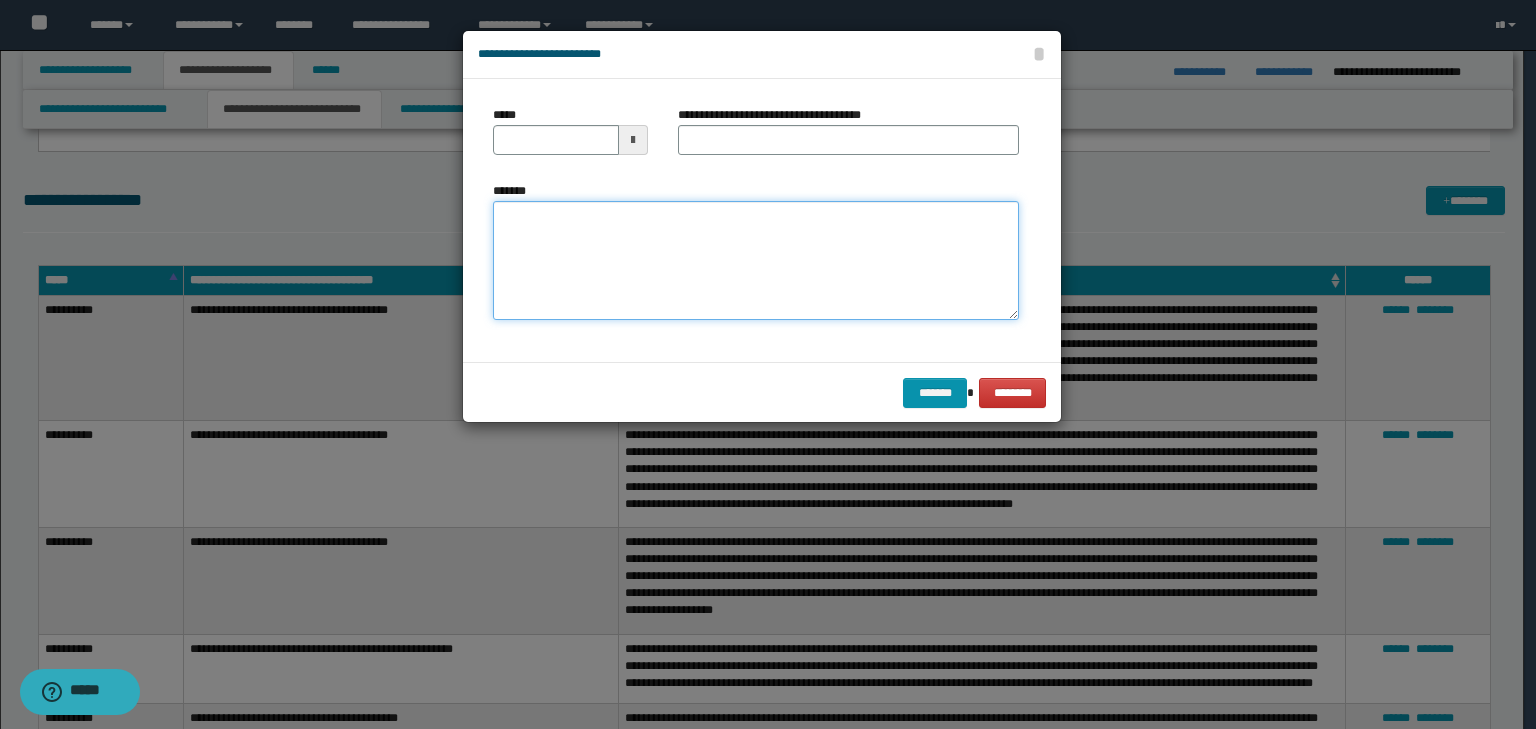 click on "*******" at bounding box center [756, 261] 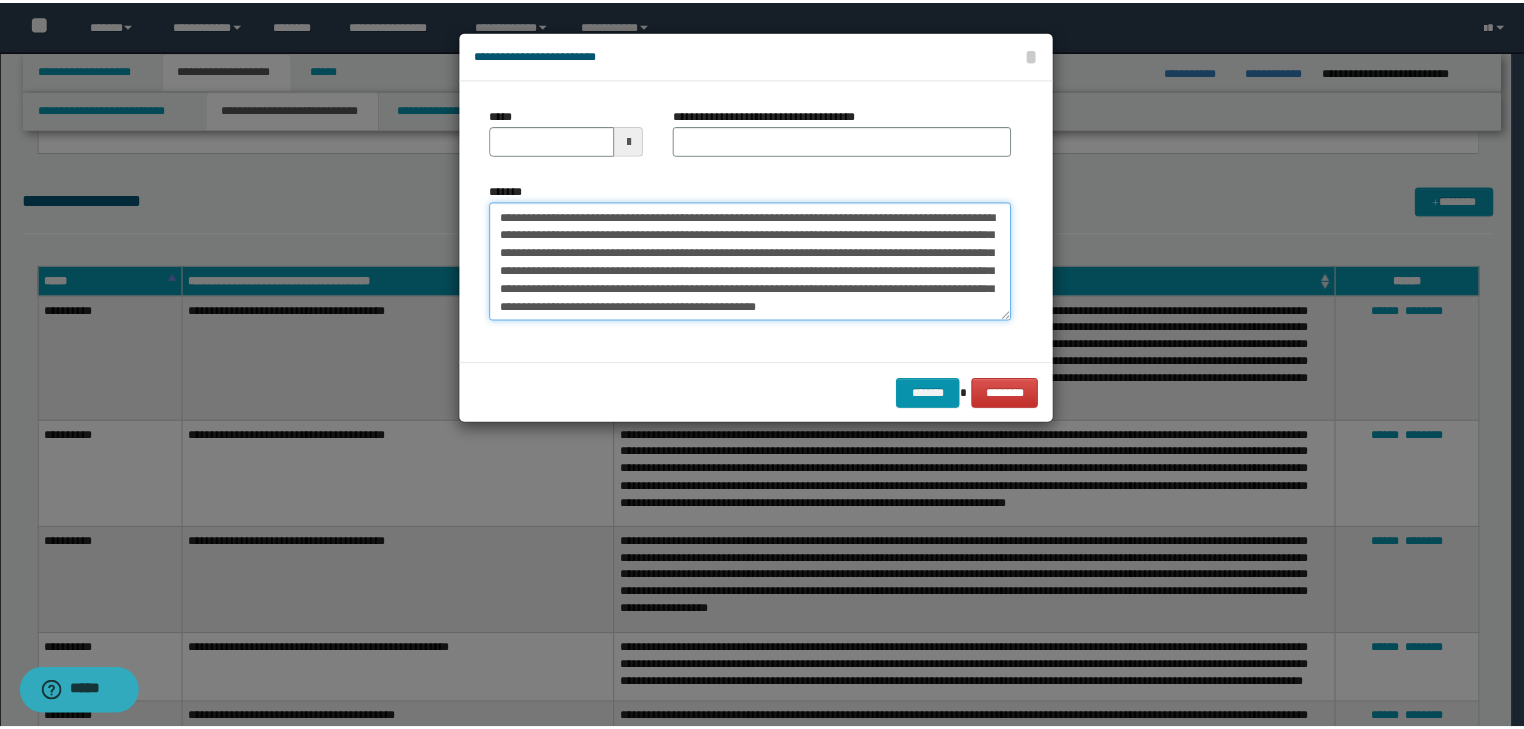 scroll, scrollTop: 0, scrollLeft: 0, axis: both 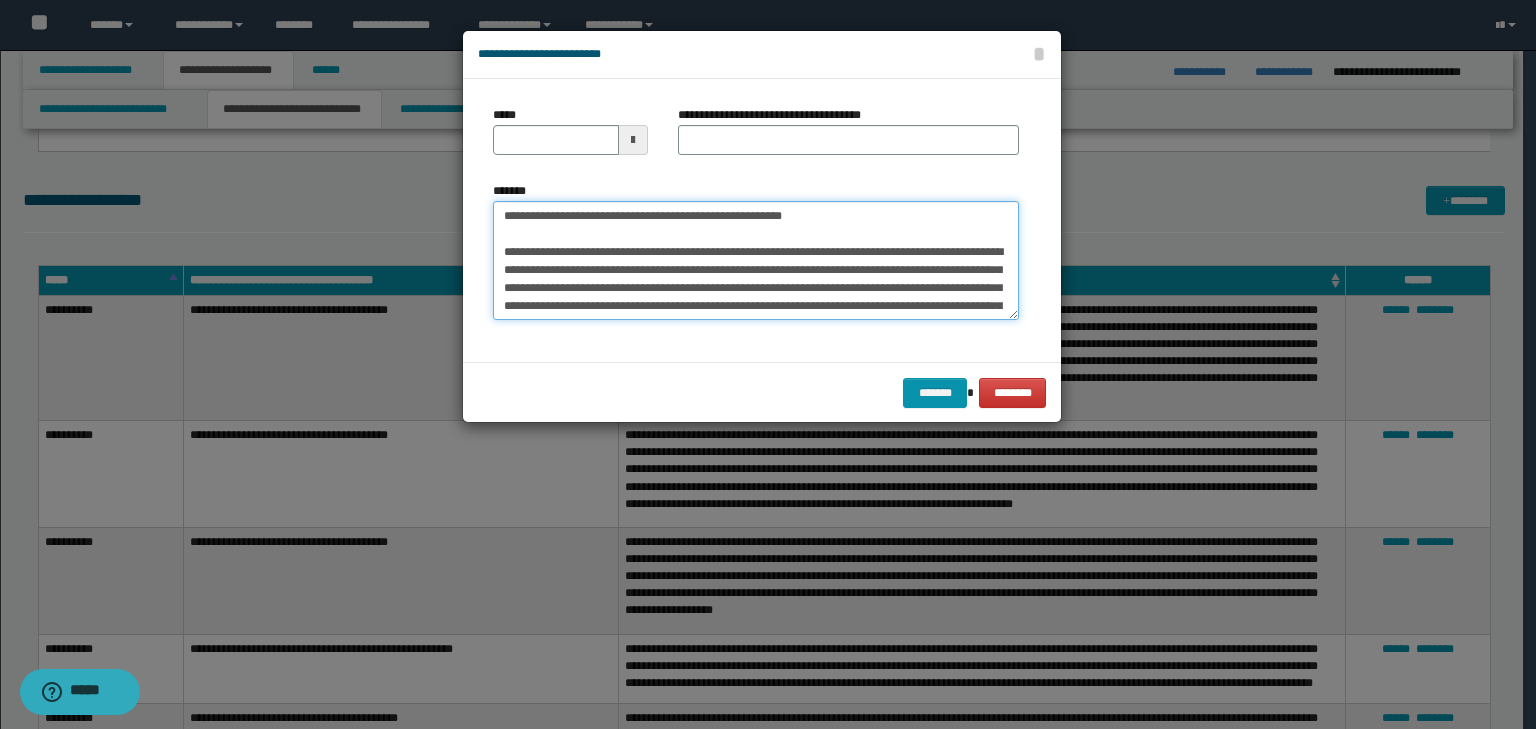 drag, startPoint x: 788, startPoint y: 219, endPoint x: 340, endPoint y: 173, distance: 450.3554 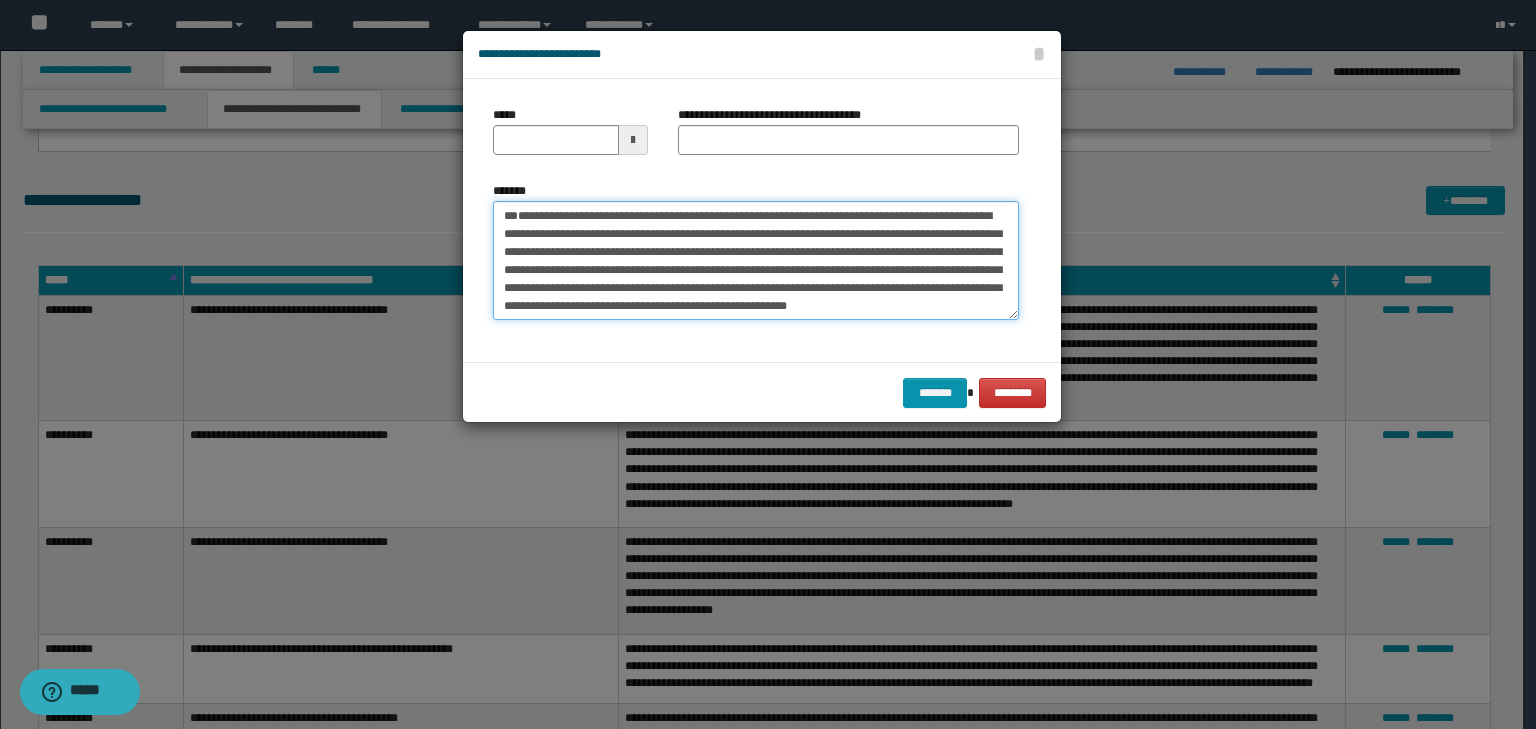 type 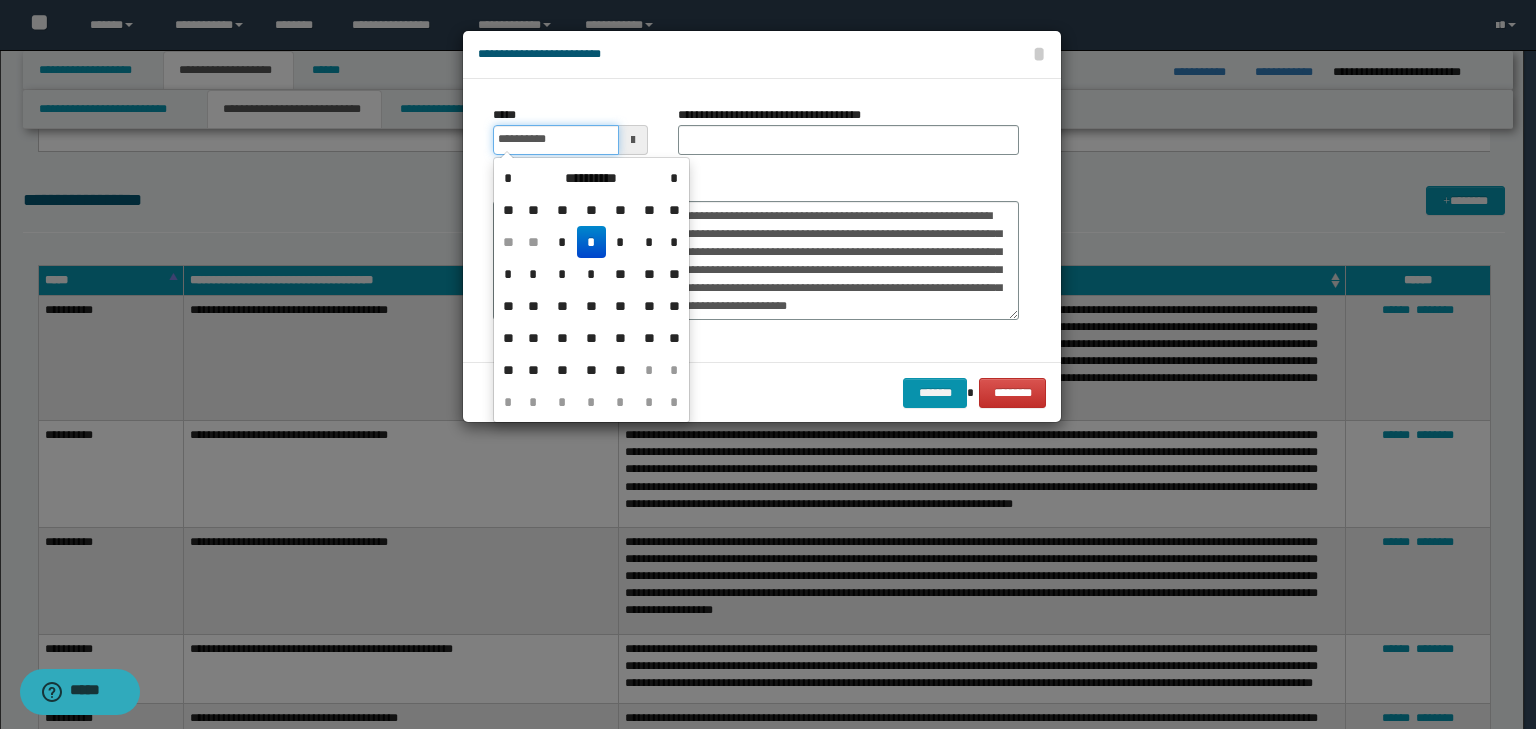 drag, startPoint x: 516, startPoint y: 136, endPoint x: 659, endPoint y: 115, distance: 144.53374 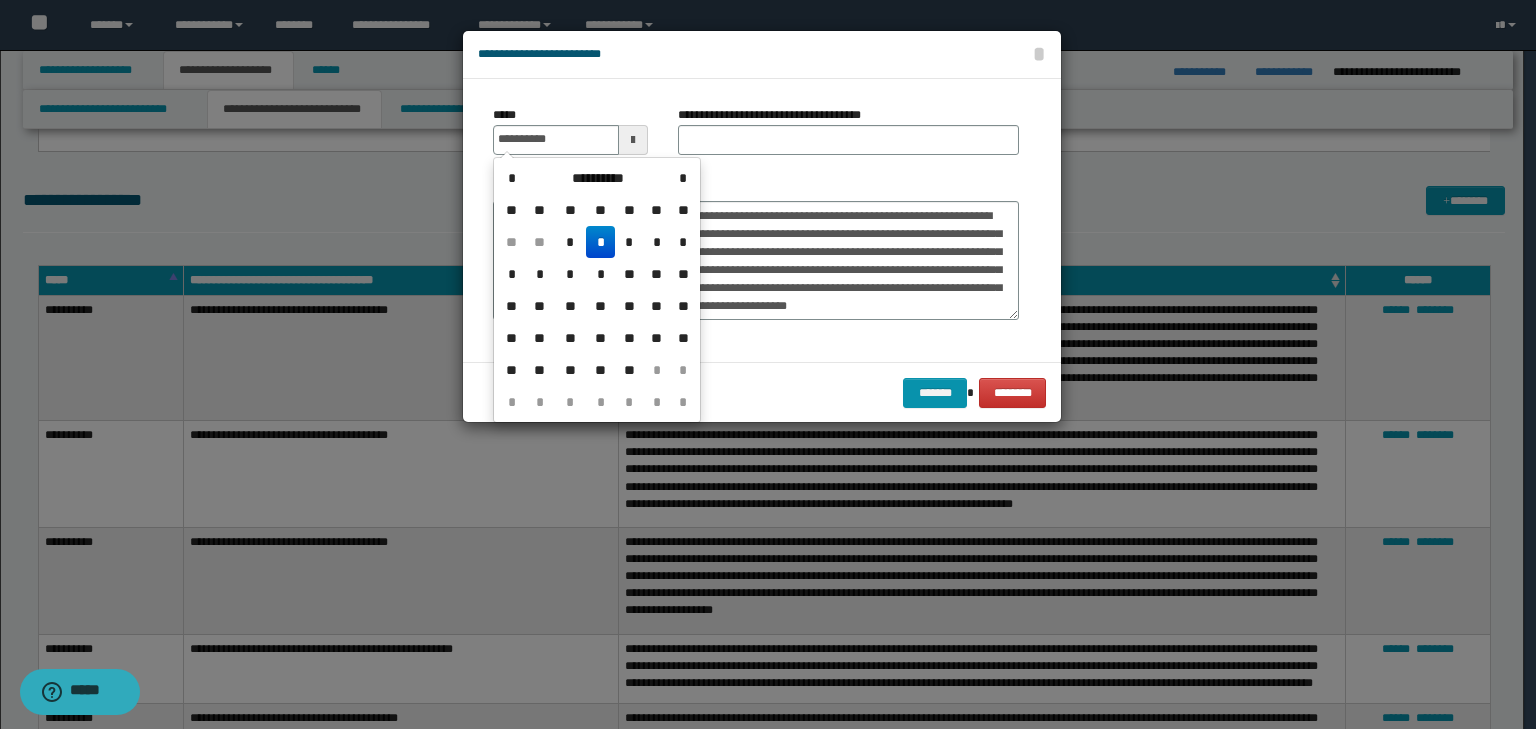 type on "**********" 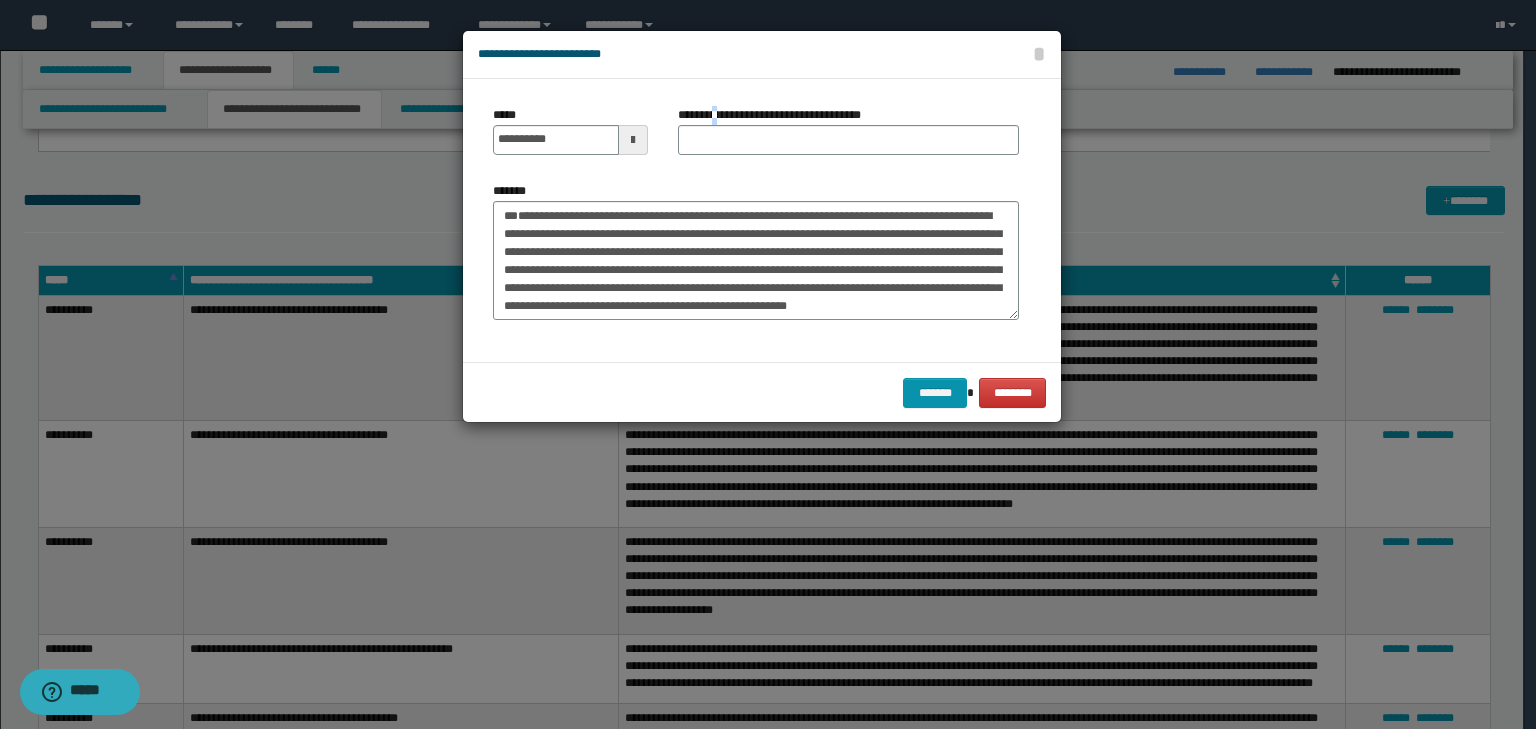 click on "**********" at bounding box center (777, 115) 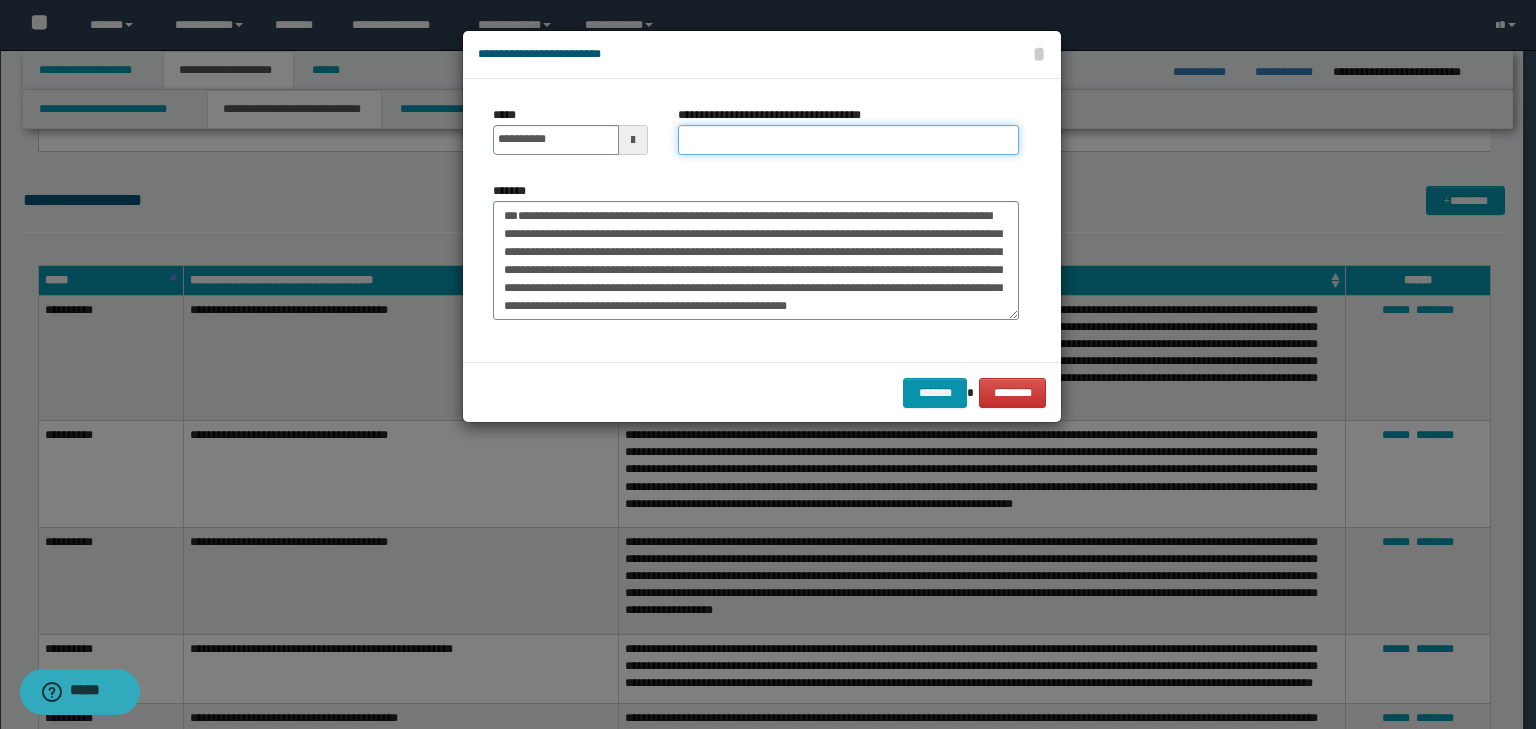 click on "**********" at bounding box center [848, 140] 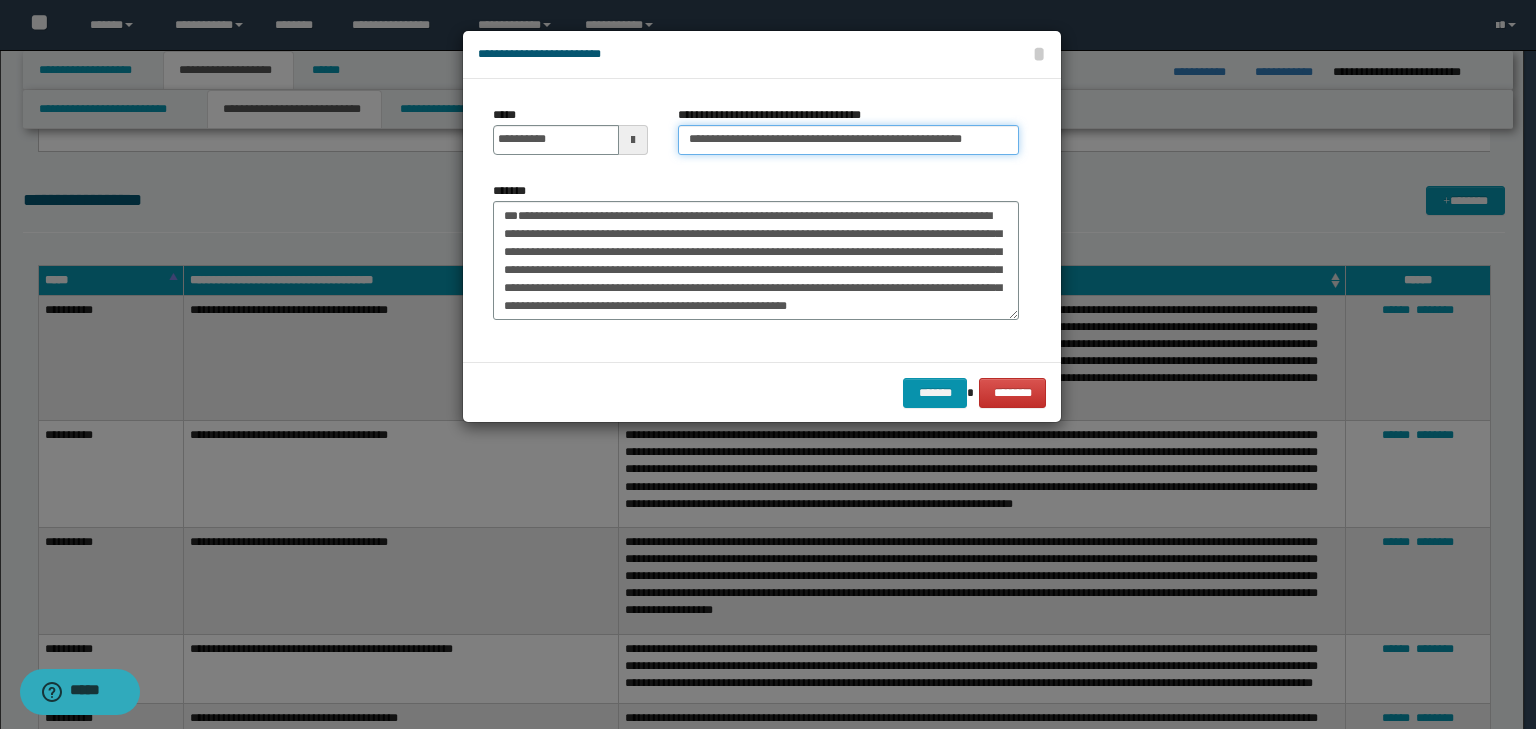 drag, startPoint x: 750, startPoint y: 133, endPoint x: 173, endPoint y: 89, distance: 578.67523 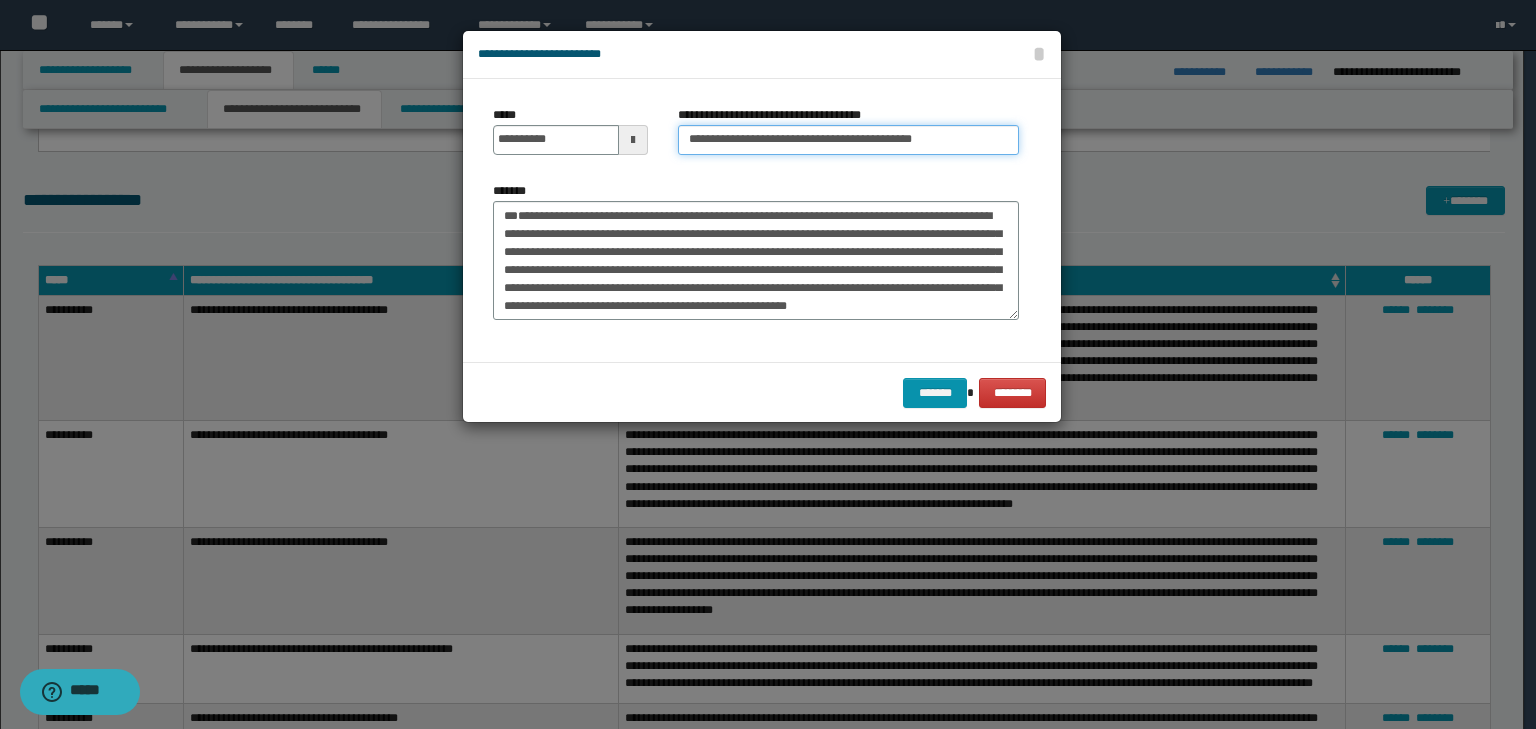 type on "**********" 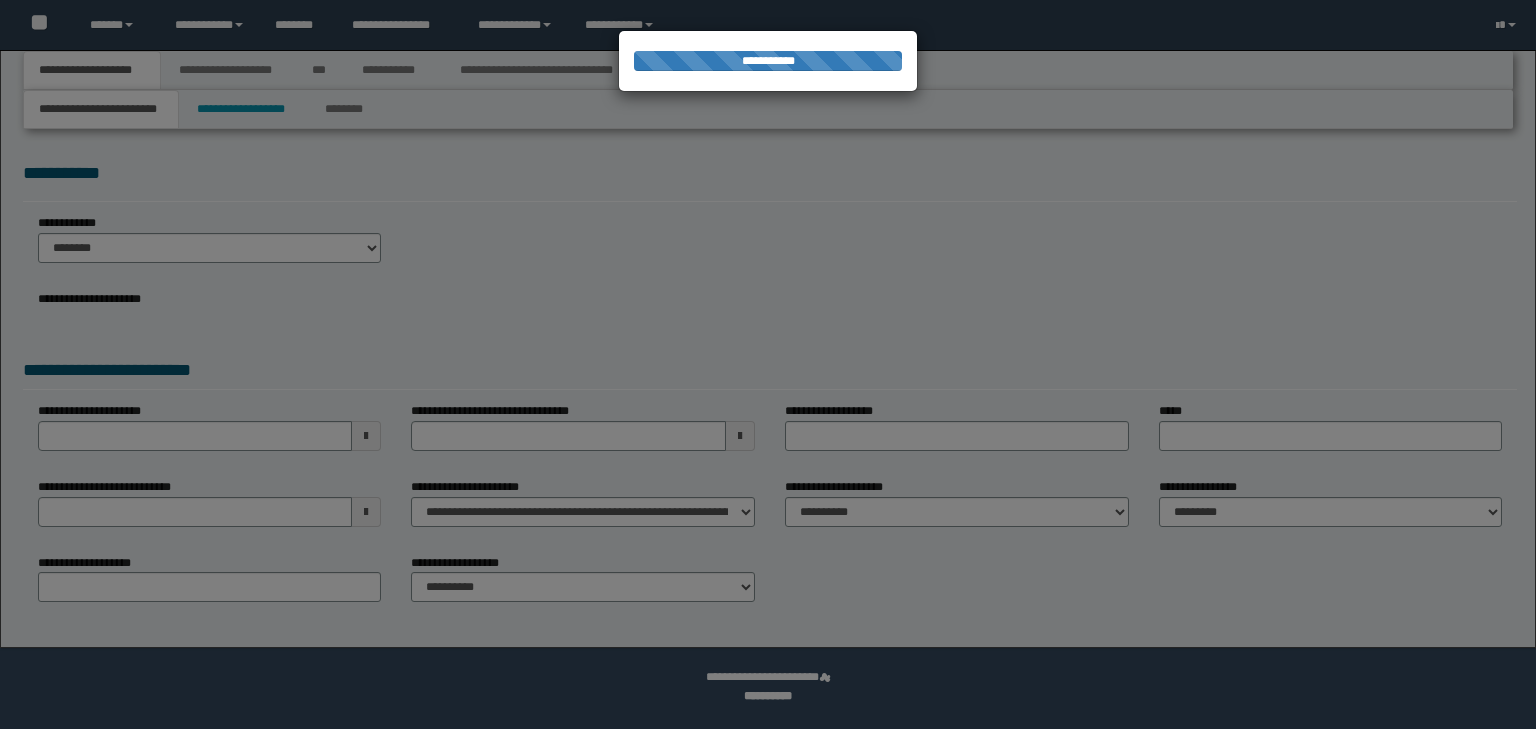 scroll, scrollTop: 0, scrollLeft: 0, axis: both 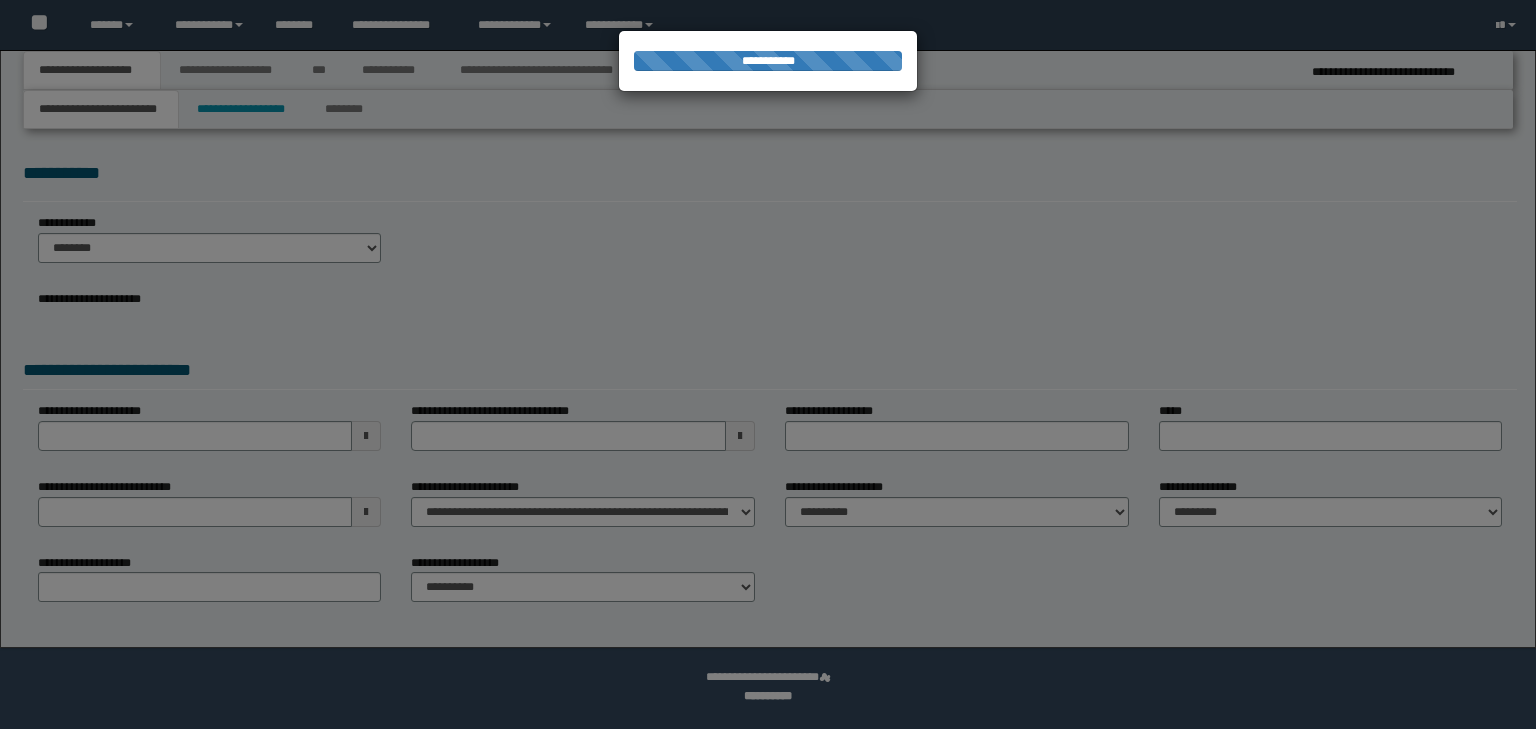 select on "*" 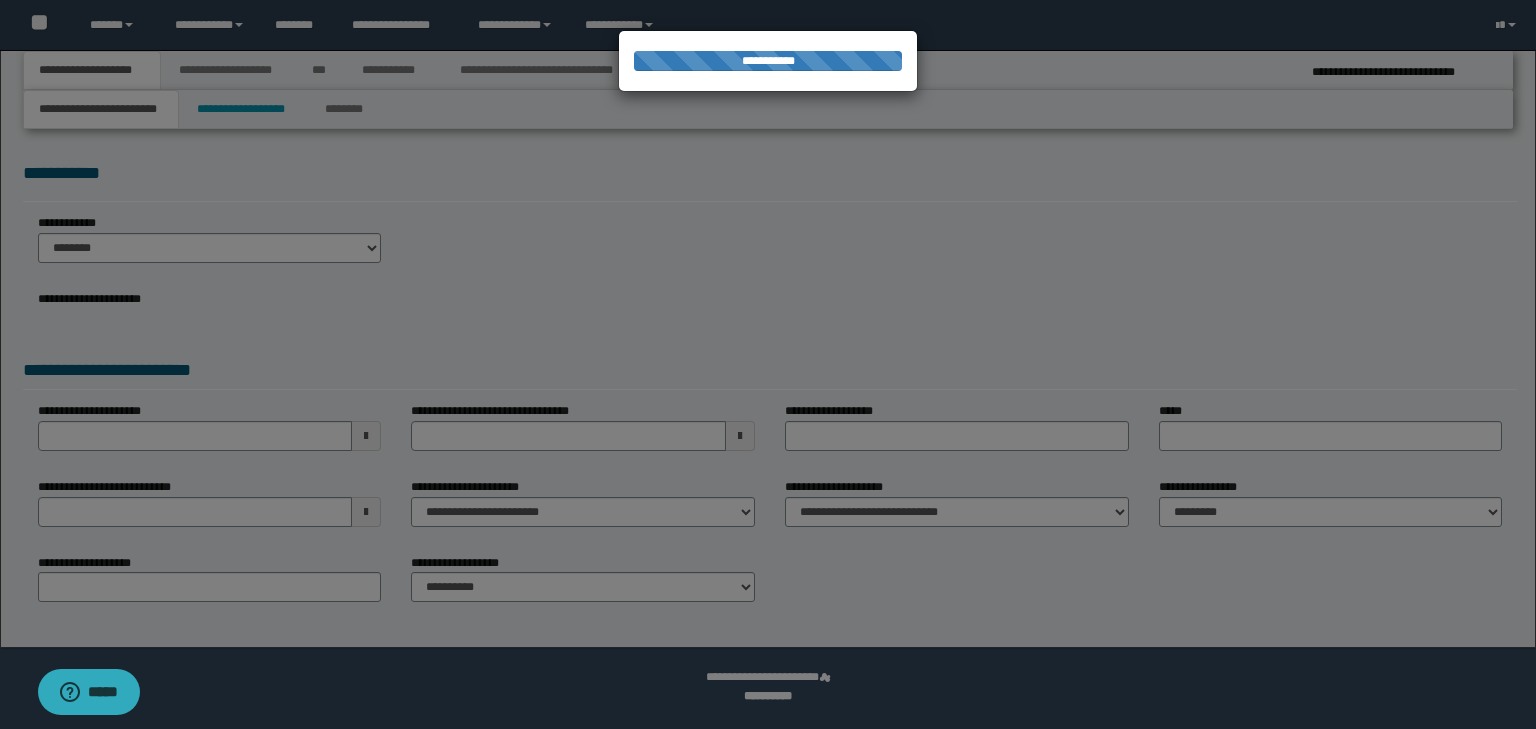 scroll, scrollTop: 0, scrollLeft: 0, axis: both 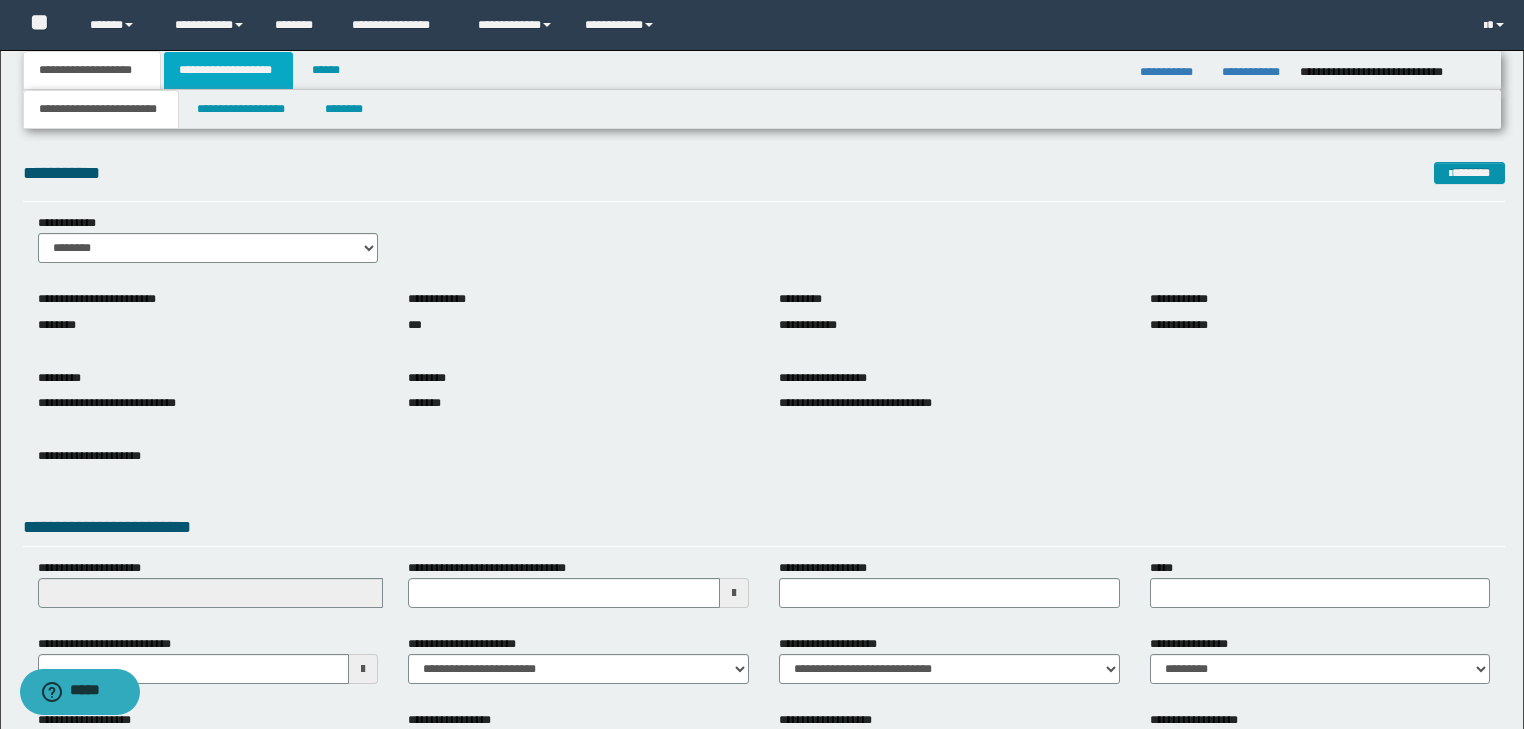 click on "**********" at bounding box center (228, 70) 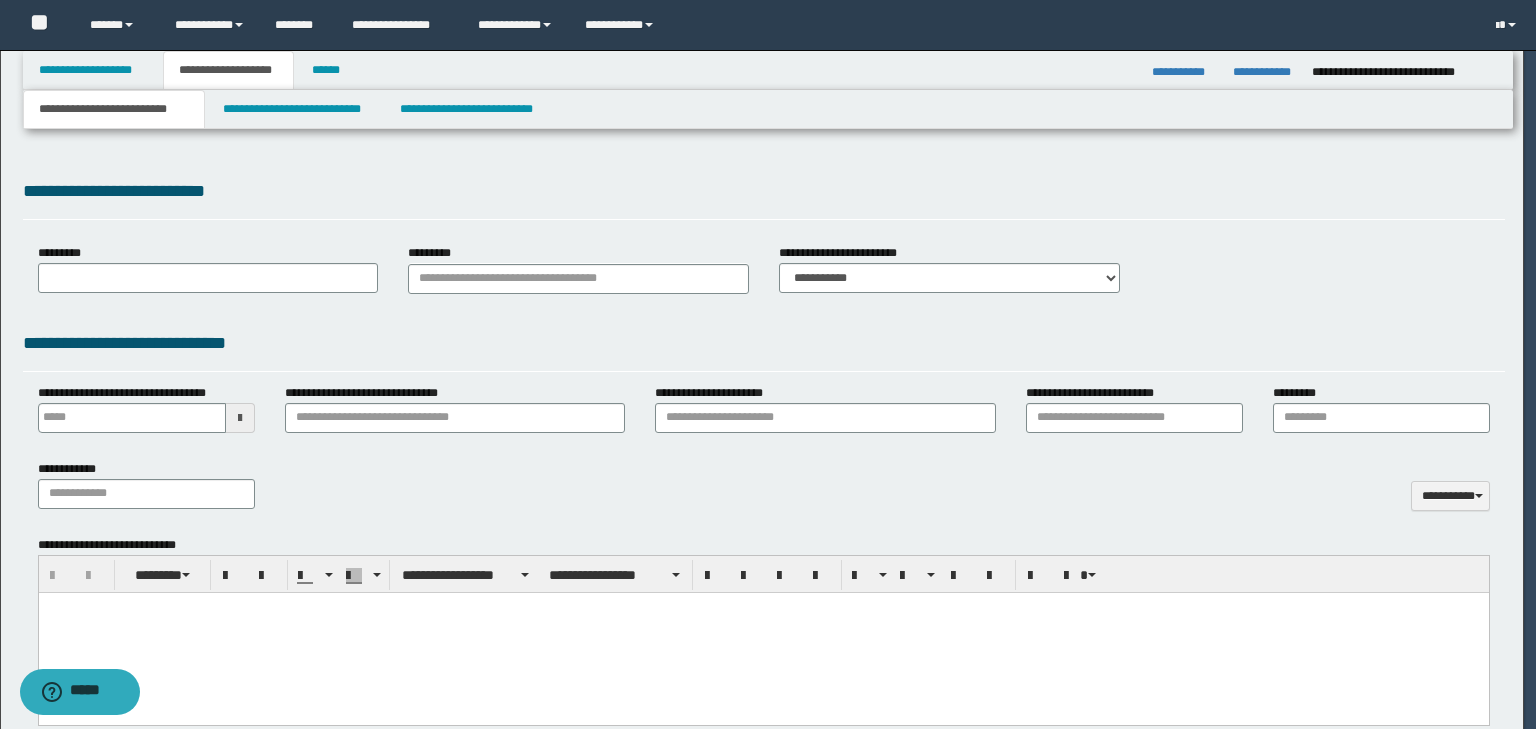 type on "**********" 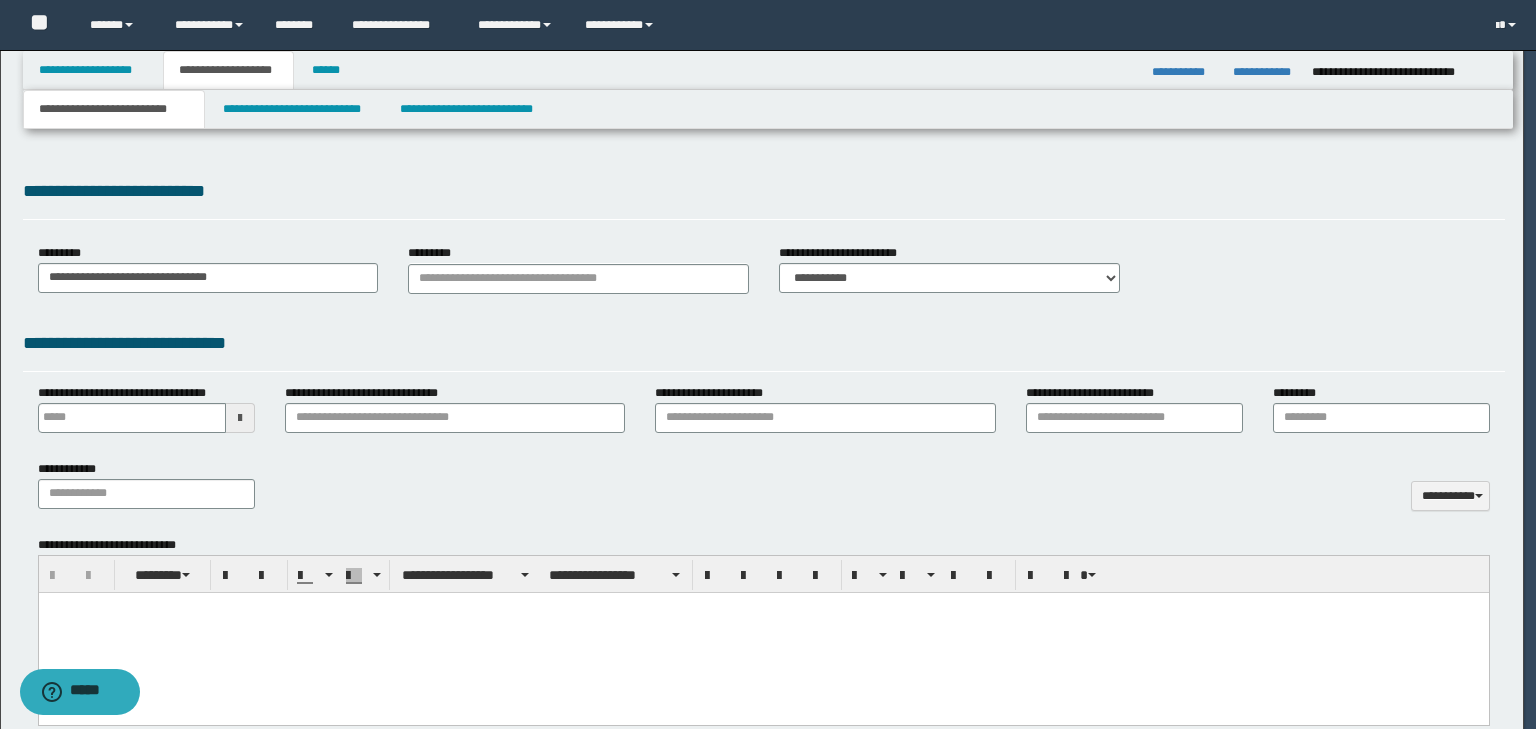 type 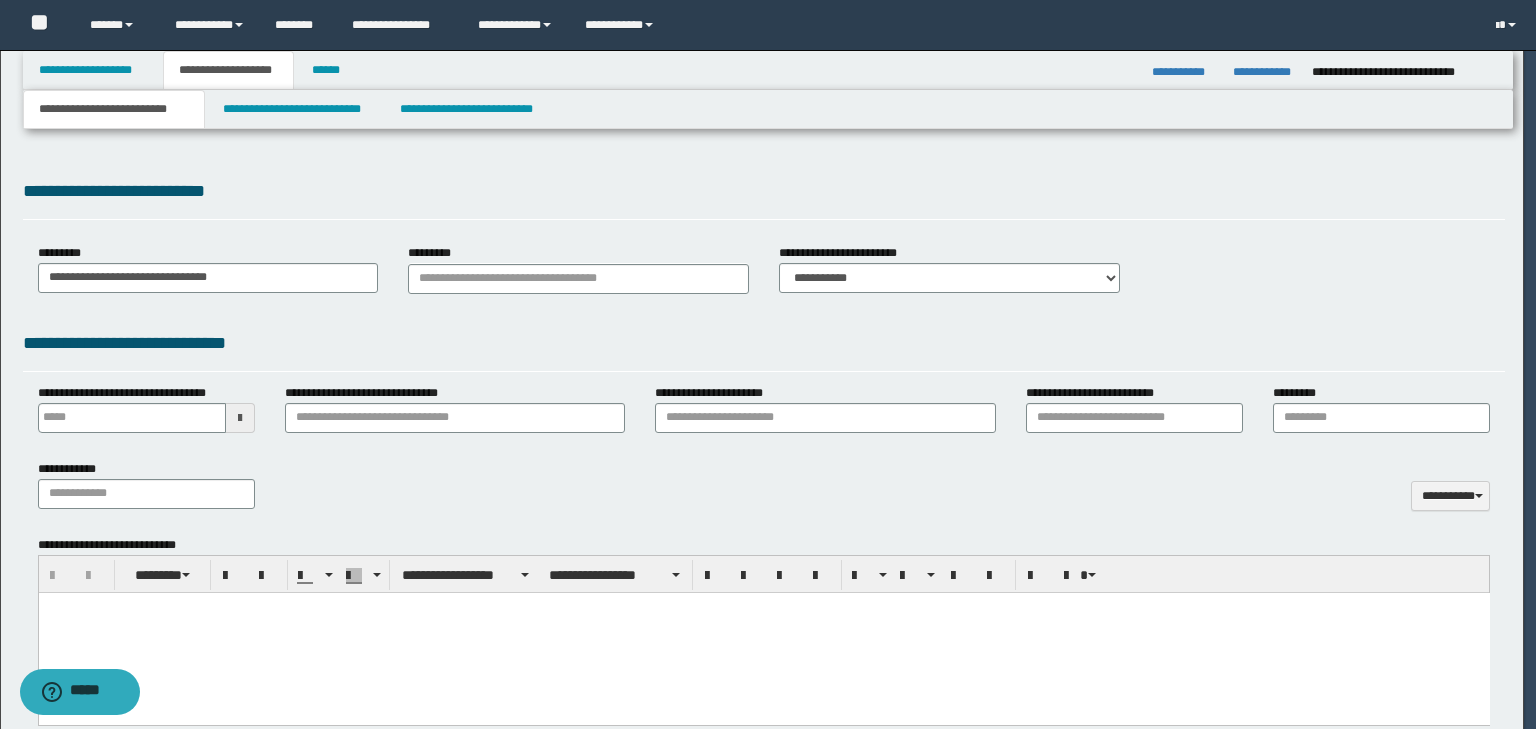 scroll, scrollTop: 0, scrollLeft: 0, axis: both 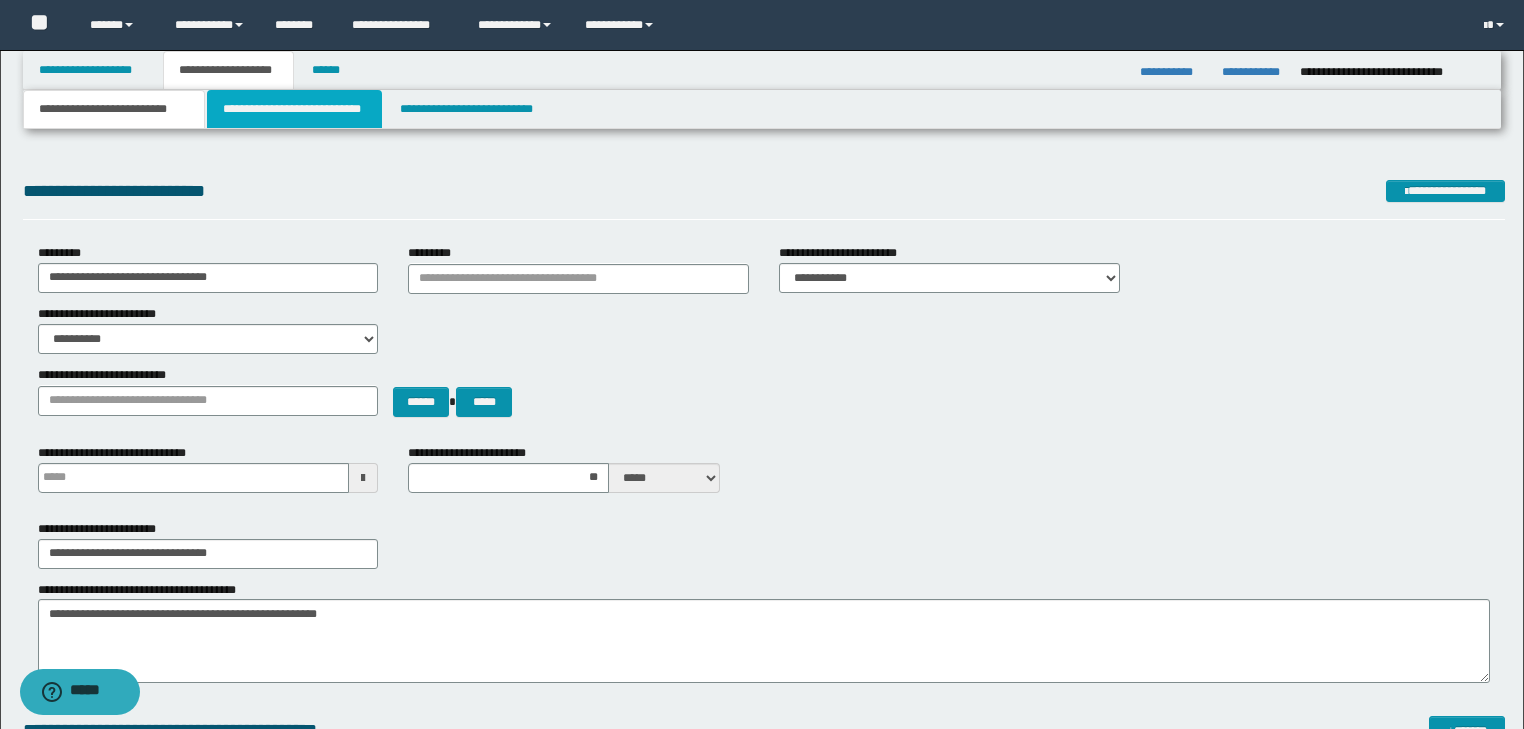 click on "**********" at bounding box center (294, 109) 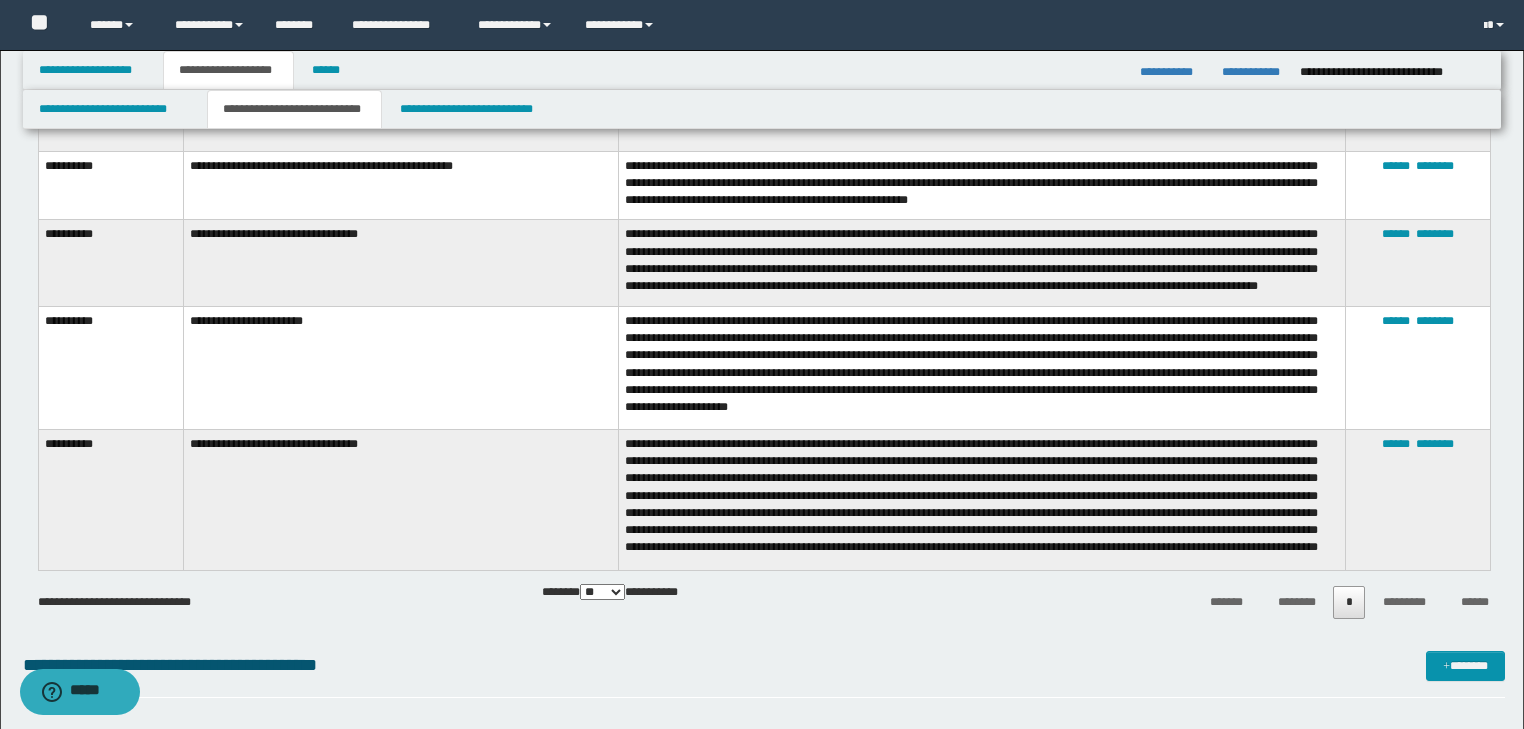 scroll, scrollTop: 2400, scrollLeft: 0, axis: vertical 